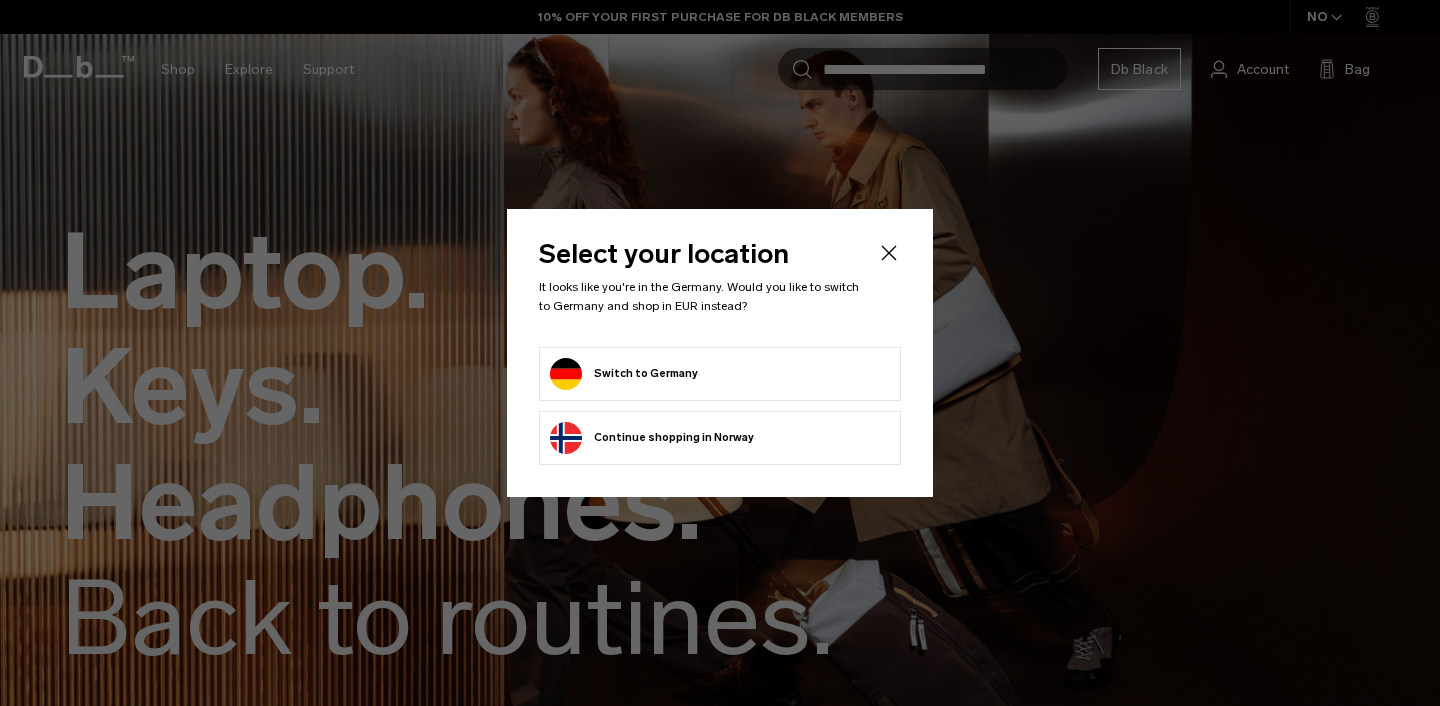 scroll, scrollTop: 0, scrollLeft: 0, axis: both 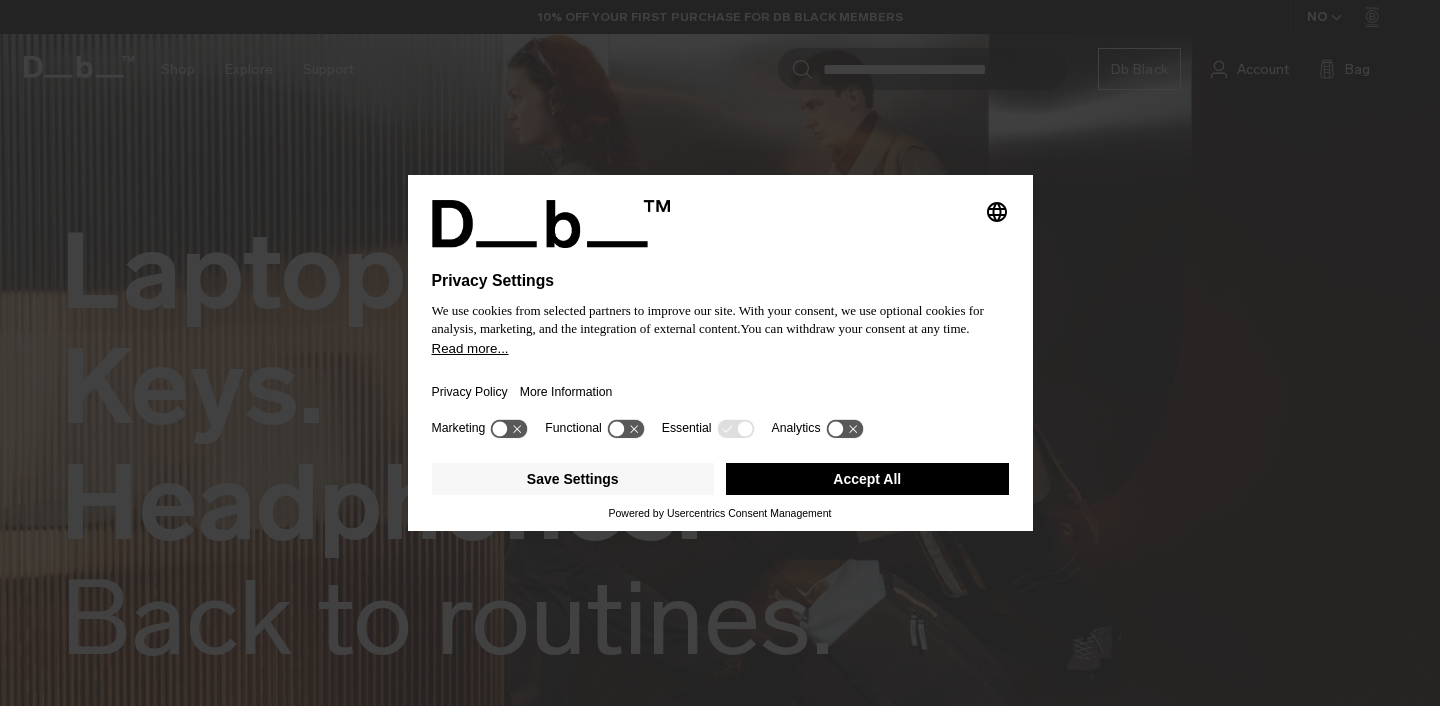 click on "Privacy Policy More Information" at bounding box center [720, 386] 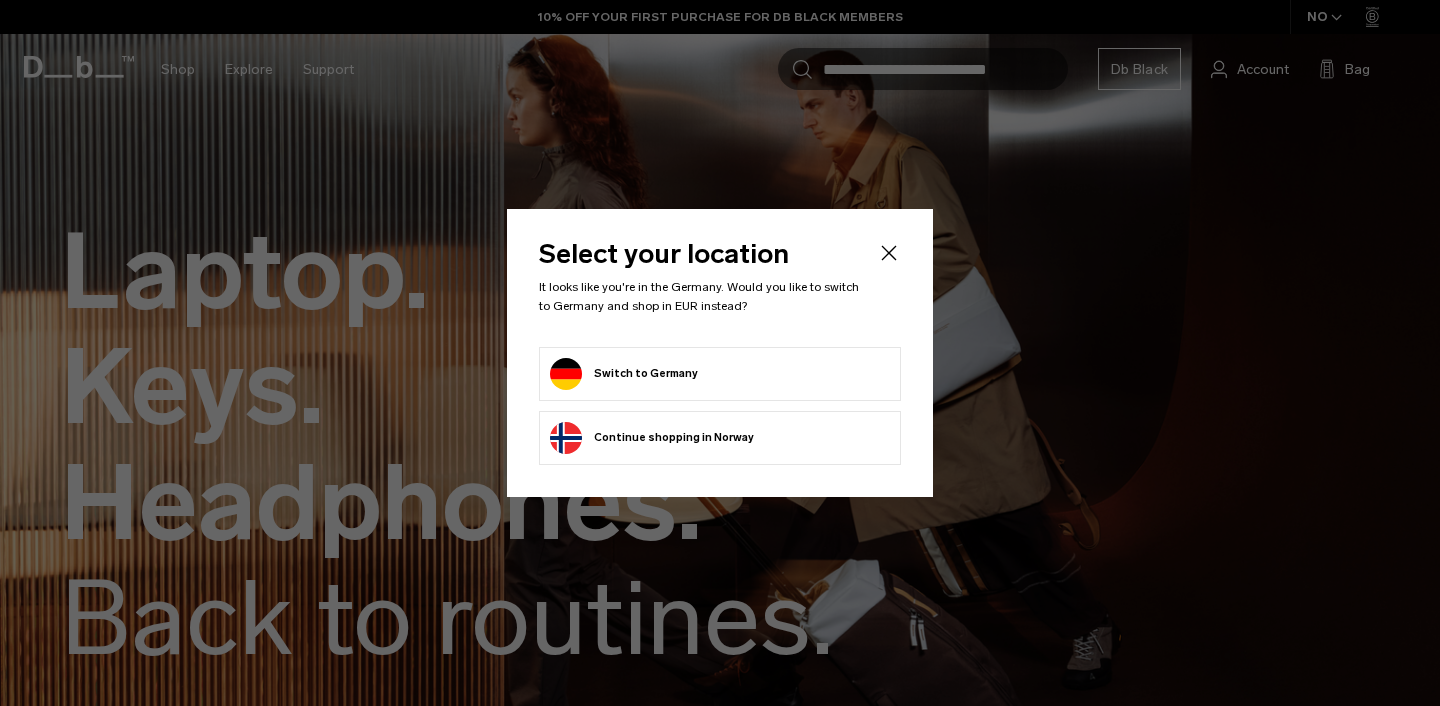 scroll, scrollTop: 0, scrollLeft: 0, axis: both 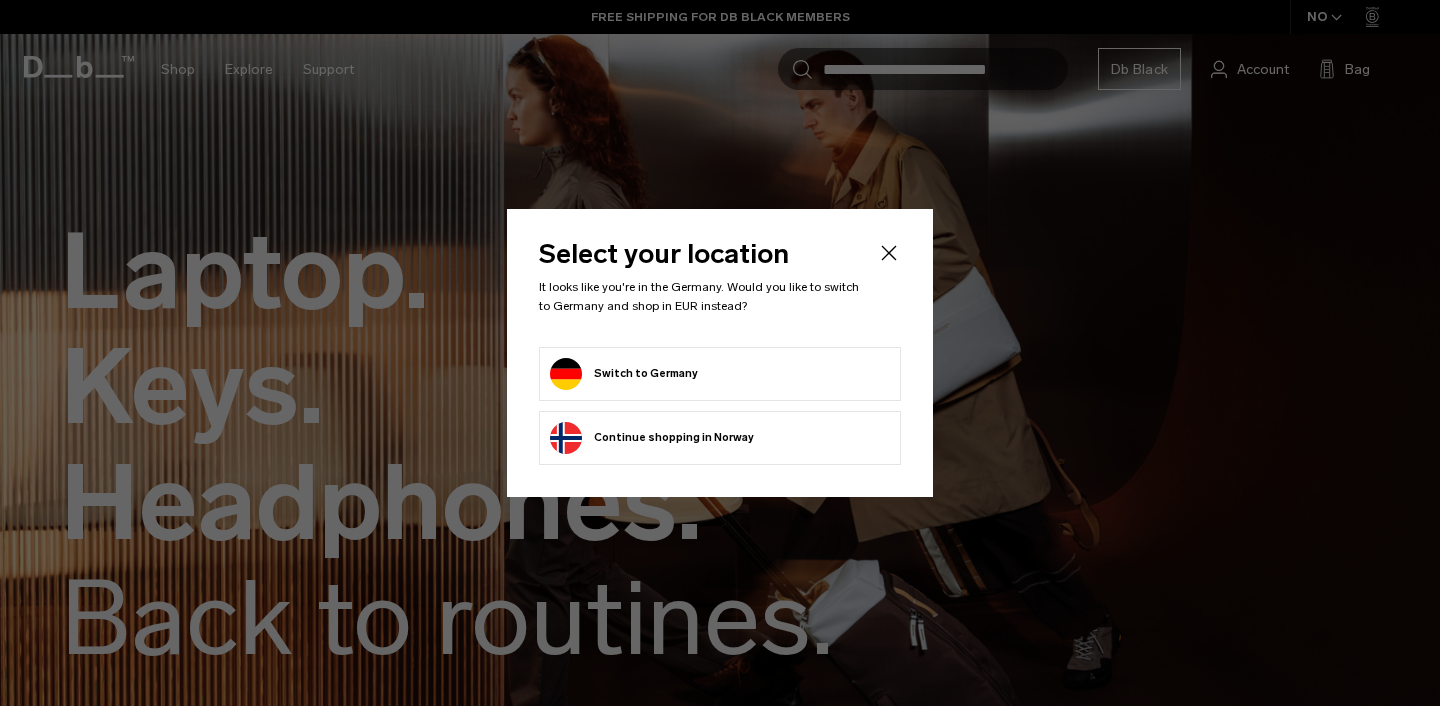 click on "Switch to Germany" at bounding box center [624, 374] 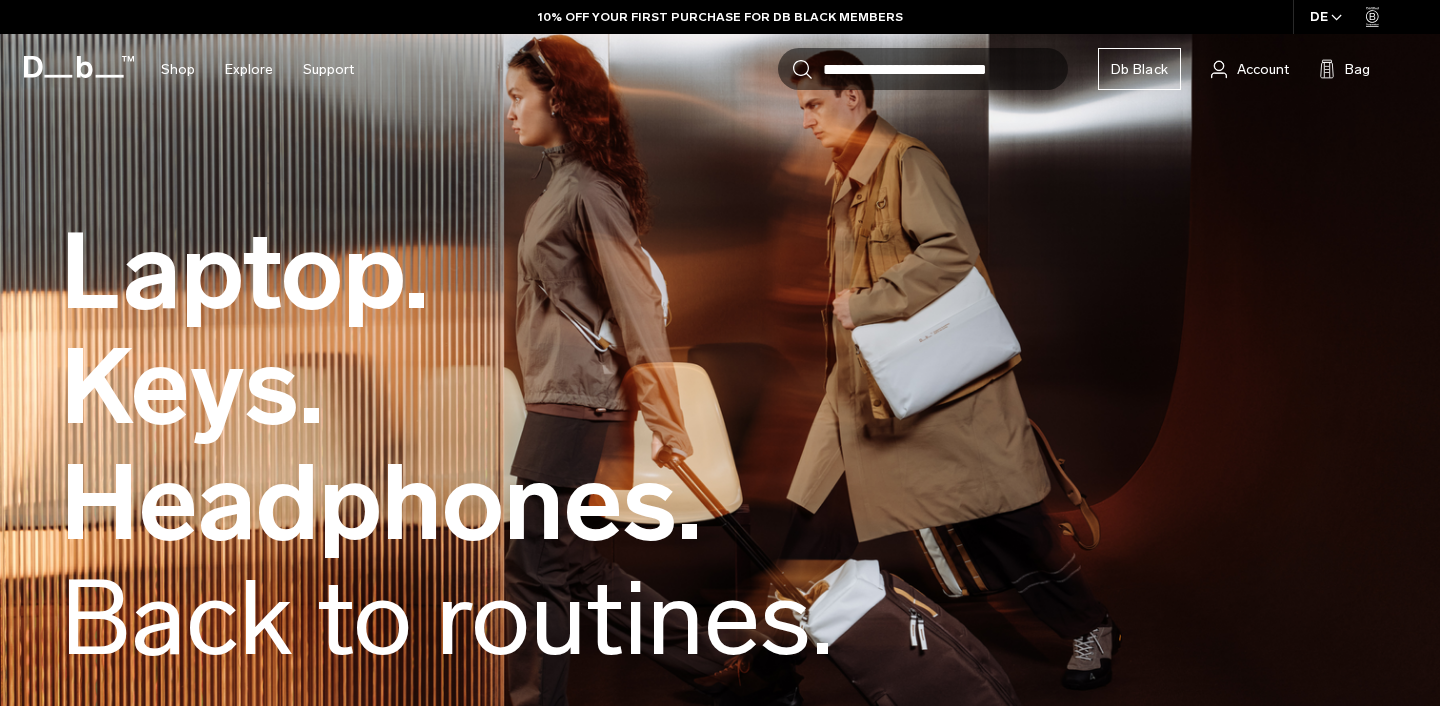 scroll, scrollTop: 0, scrollLeft: 0, axis: both 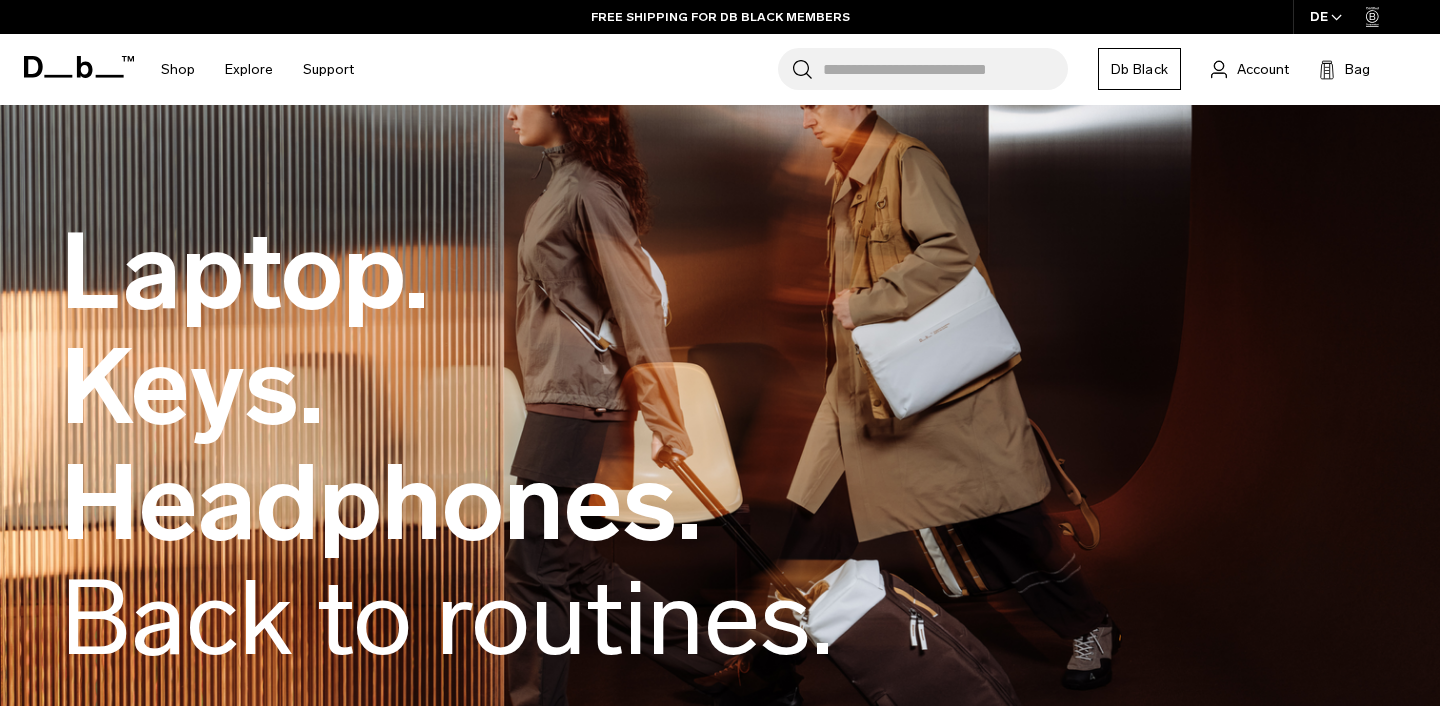 click on "Laptop.  Keys.  Headphones.  Back to routines." at bounding box center [447, 446] 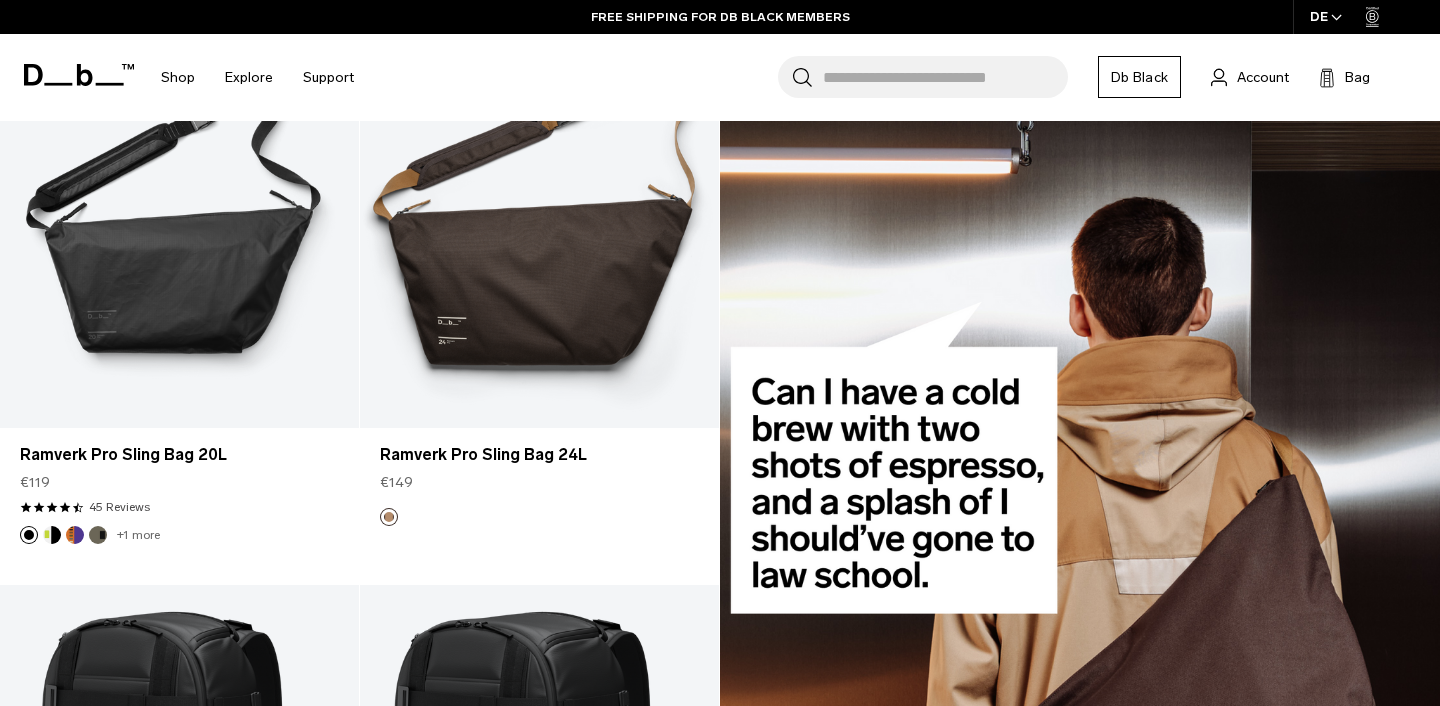 scroll, scrollTop: 1147, scrollLeft: 0, axis: vertical 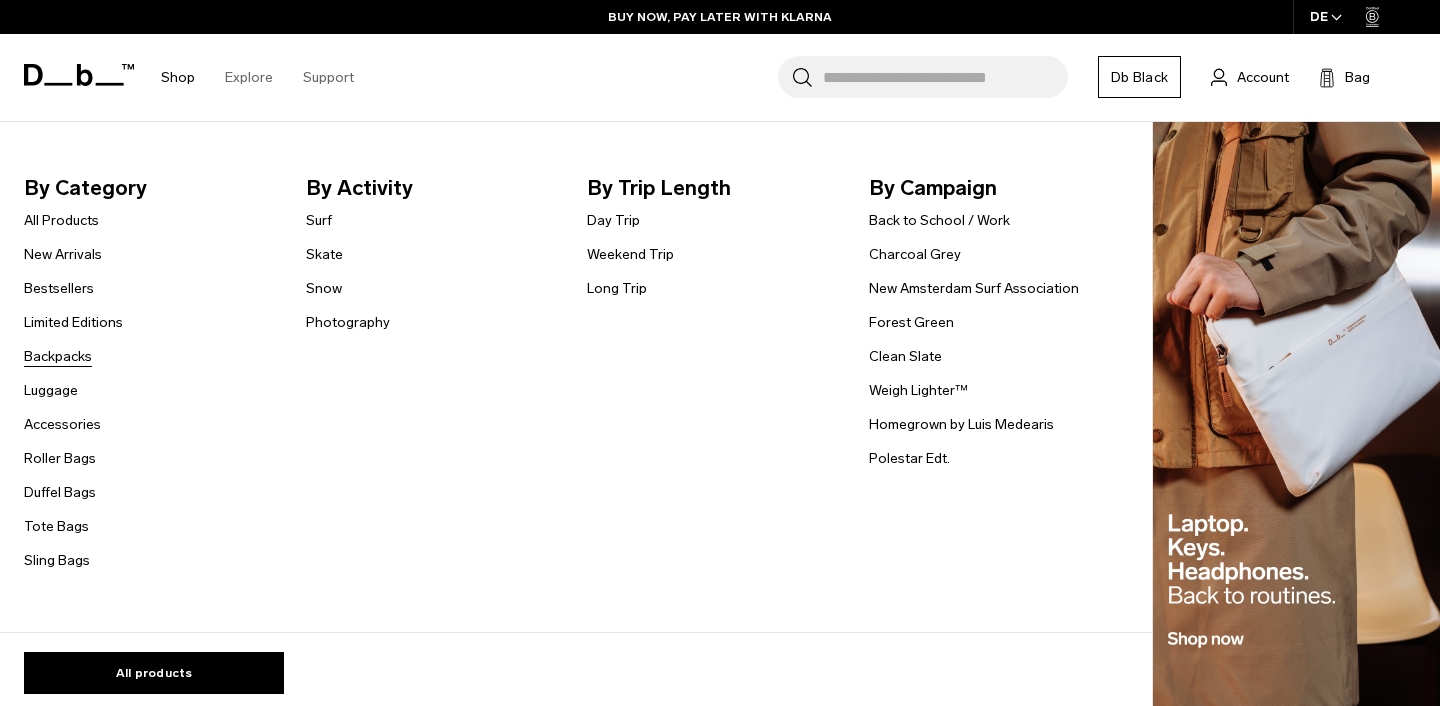 click on "Backpacks" at bounding box center [58, 356] 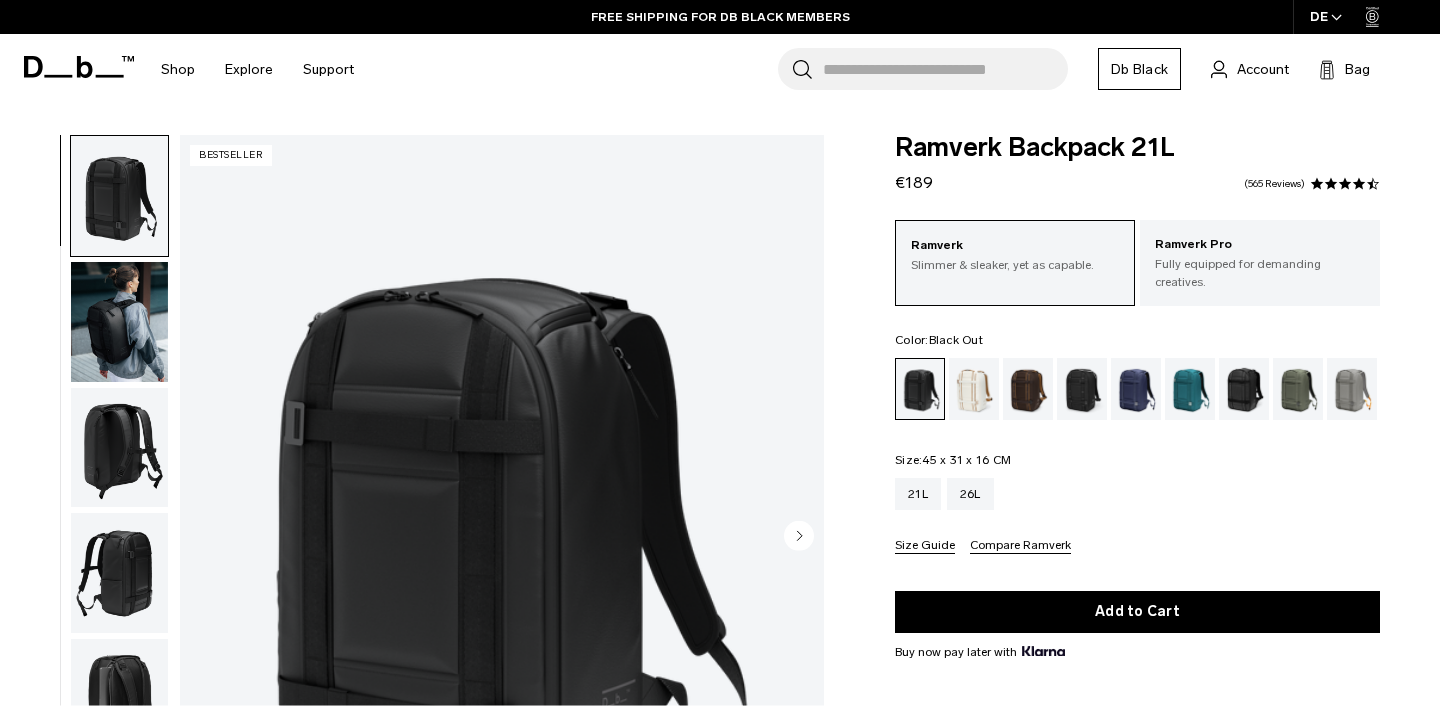 scroll, scrollTop: 0, scrollLeft: 0, axis: both 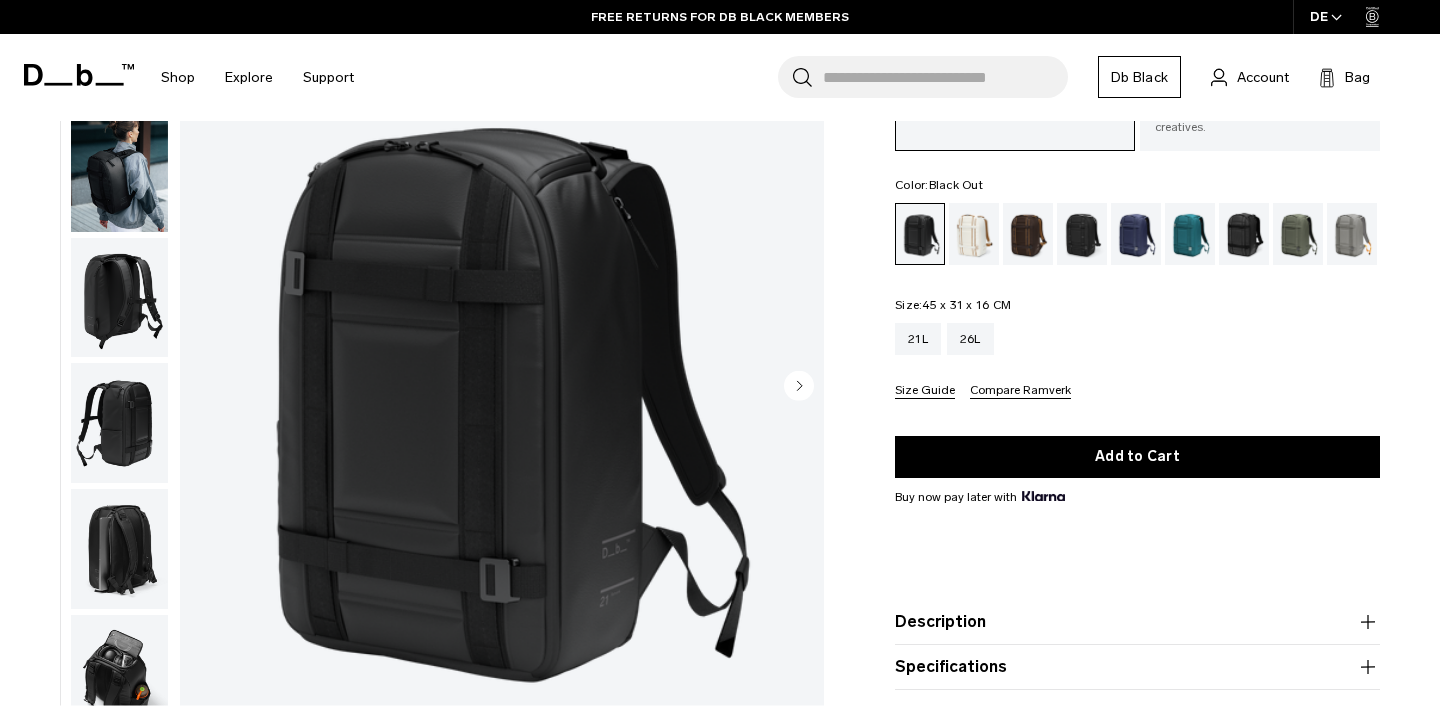 click at bounding box center (119, 171) 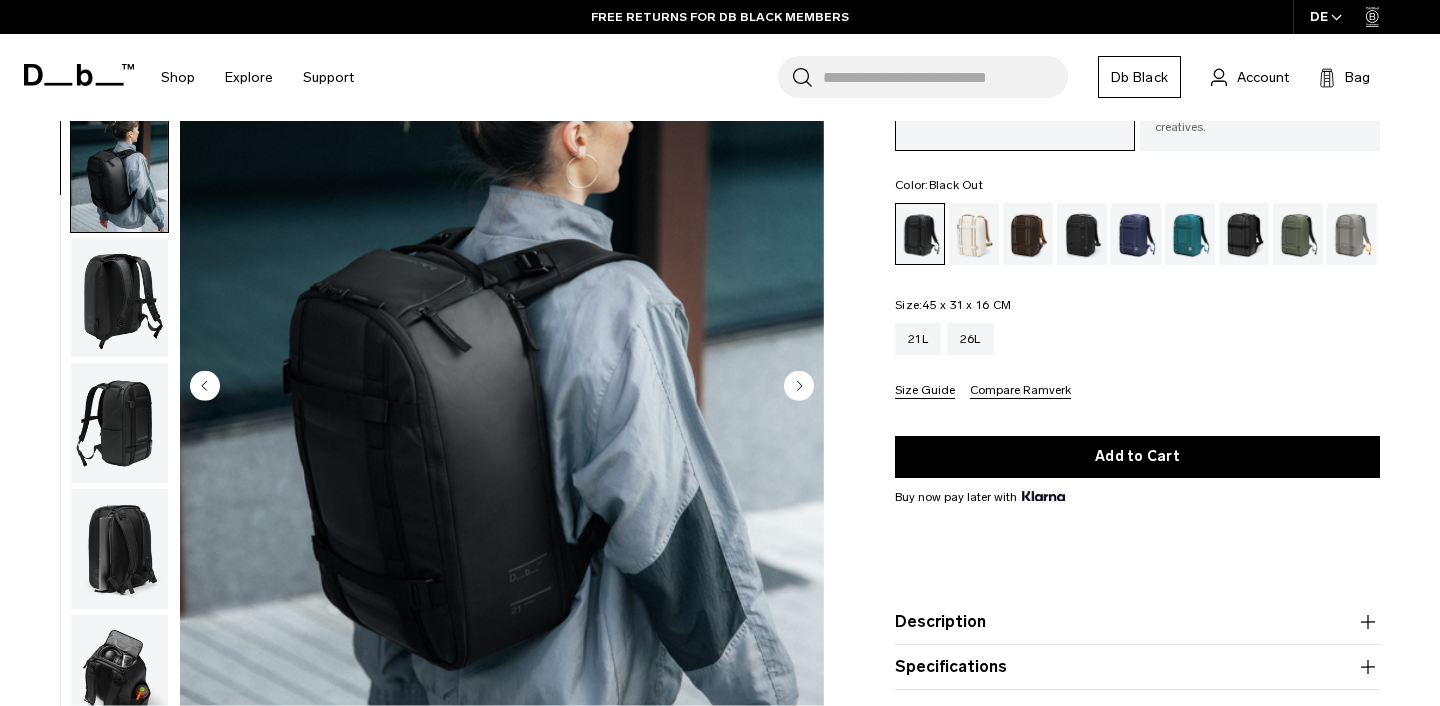 scroll, scrollTop: 127, scrollLeft: 0, axis: vertical 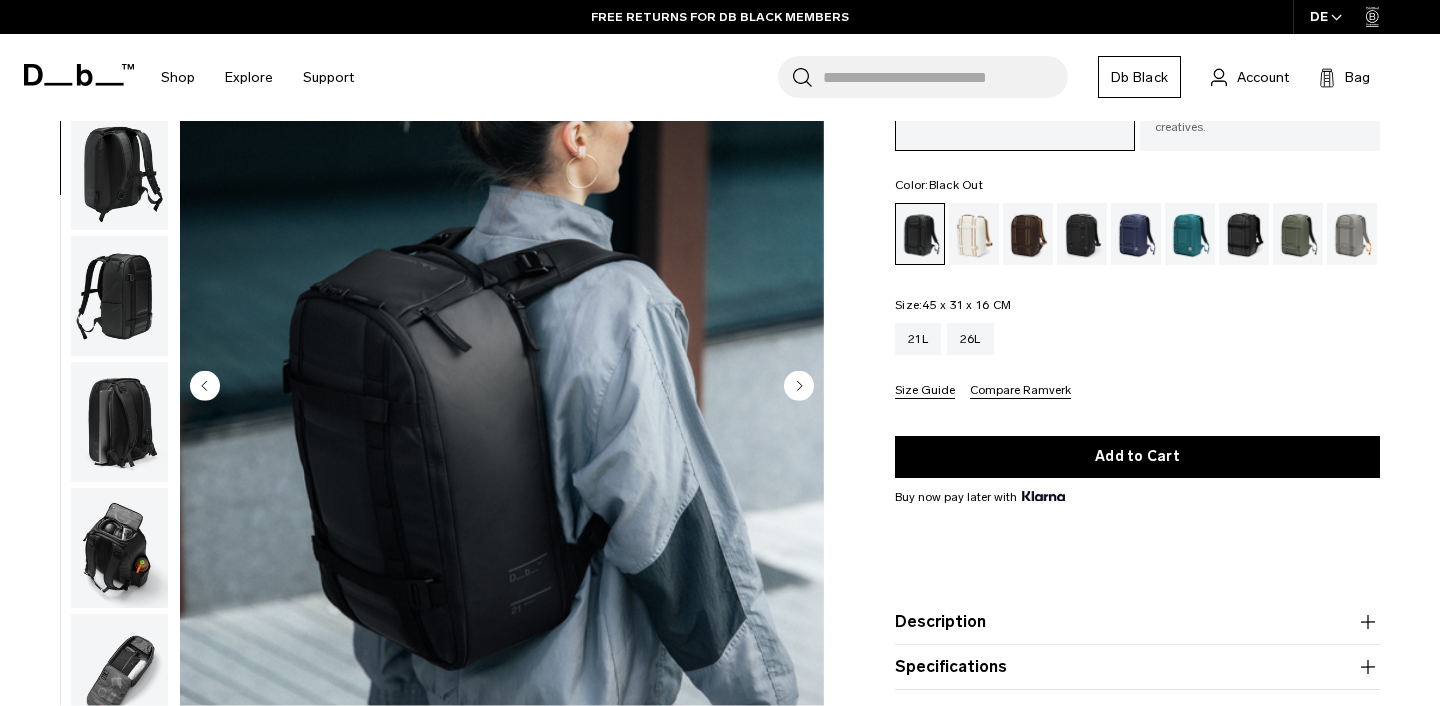 click 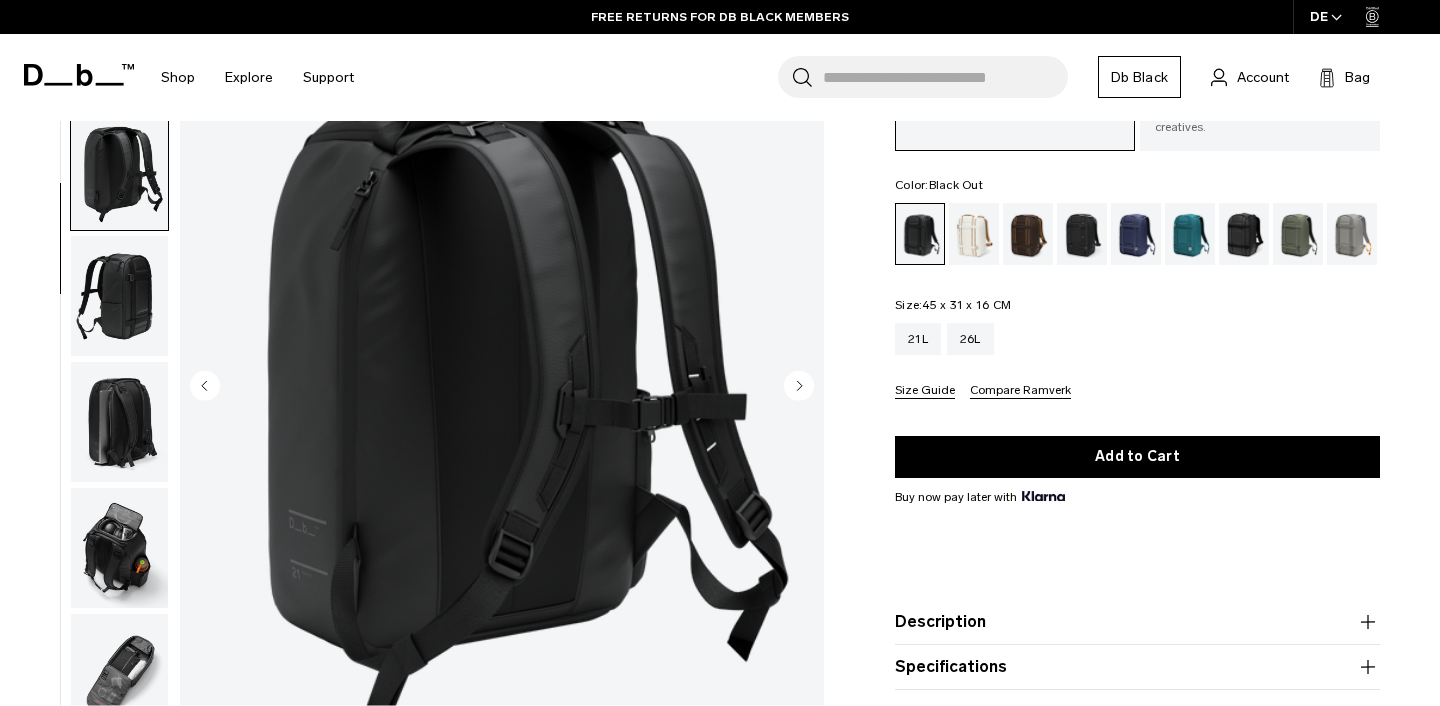 scroll, scrollTop: 209, scrollLeft: 0, axis: vertical 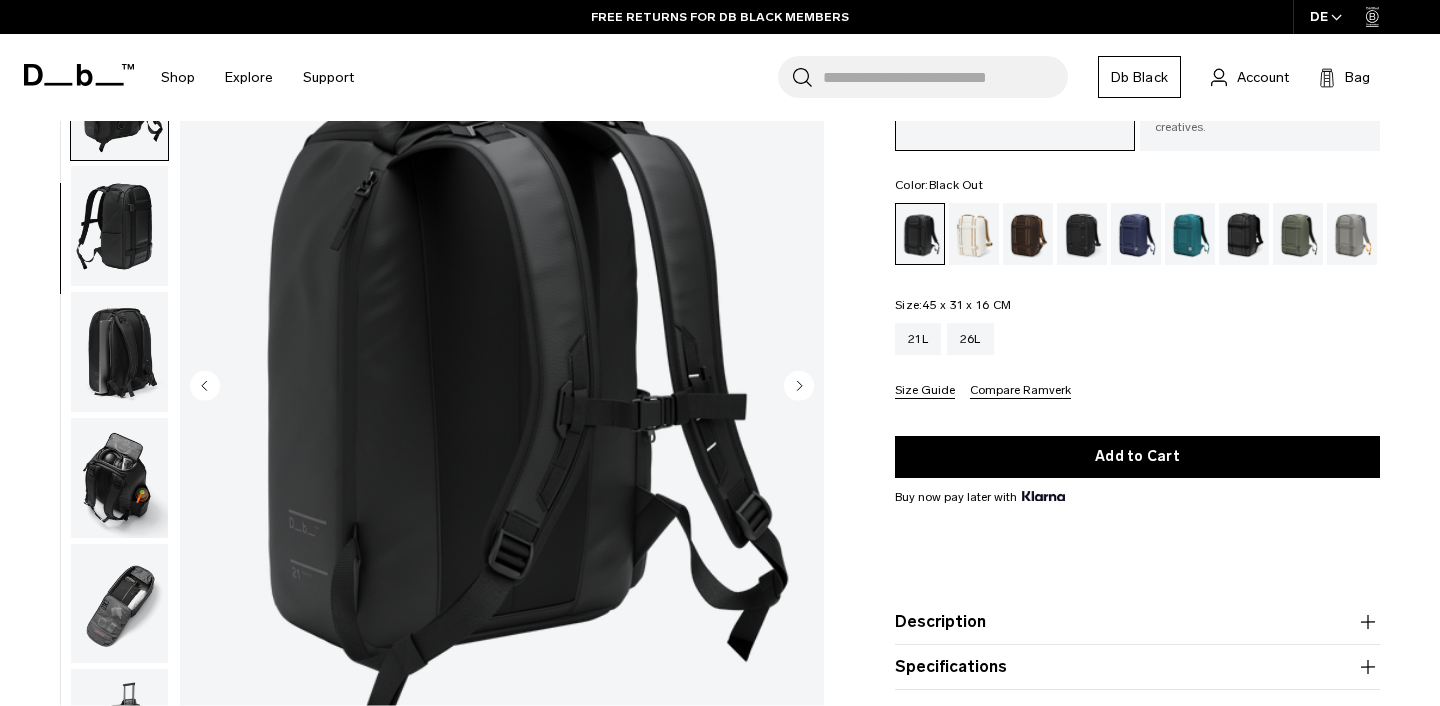 click 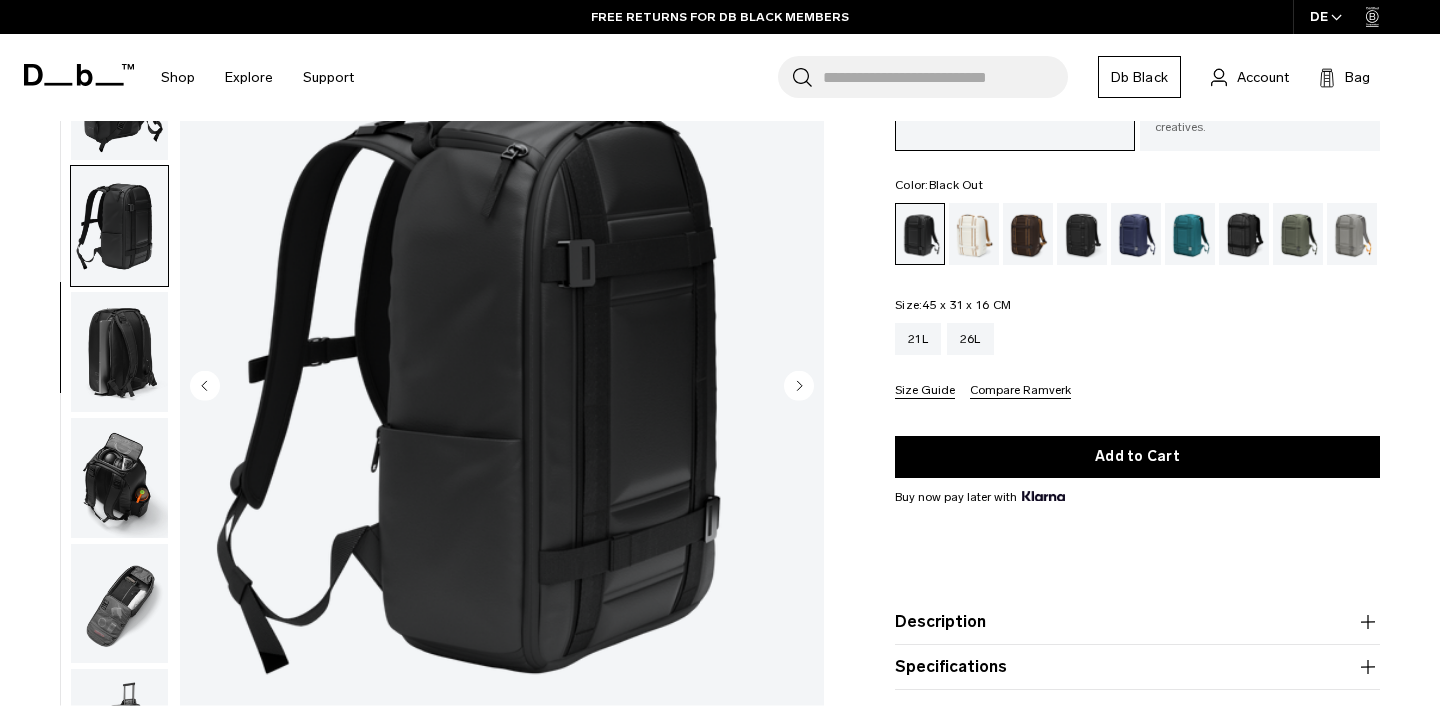 click 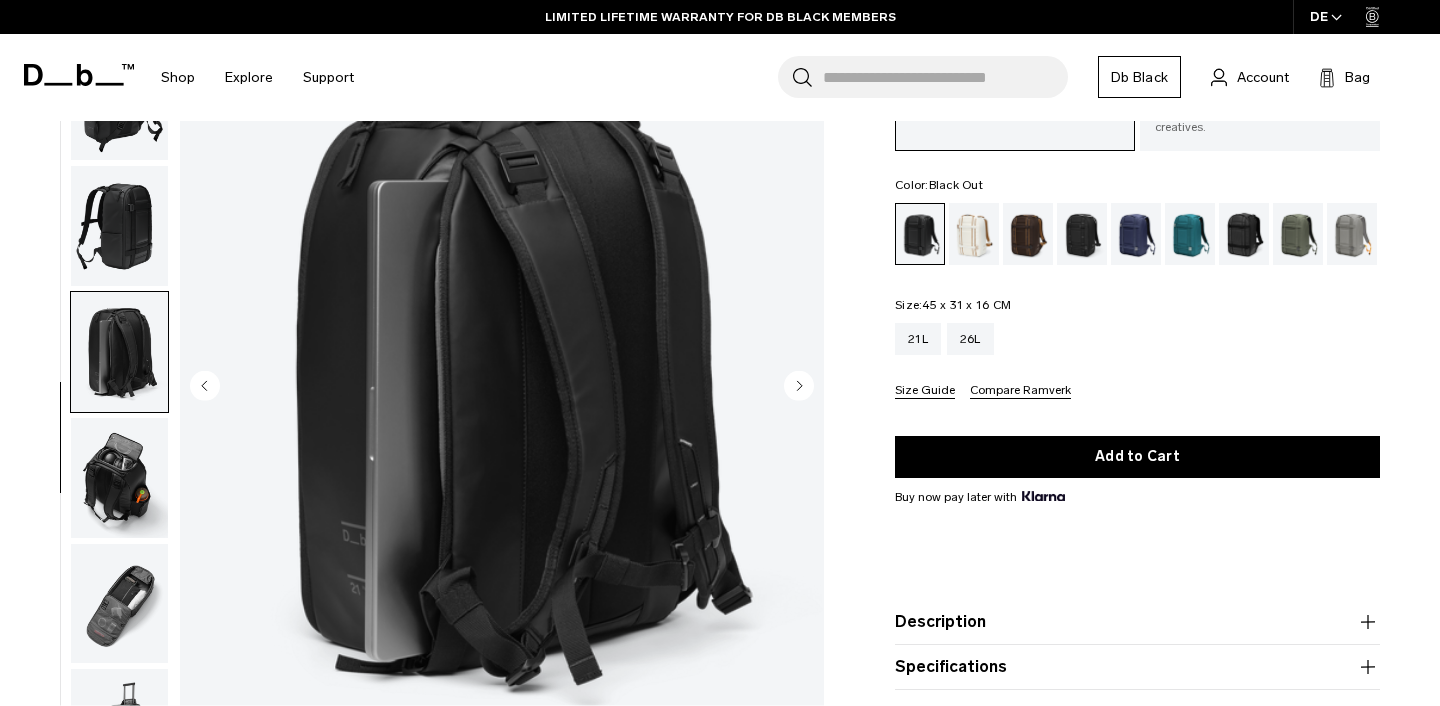 click 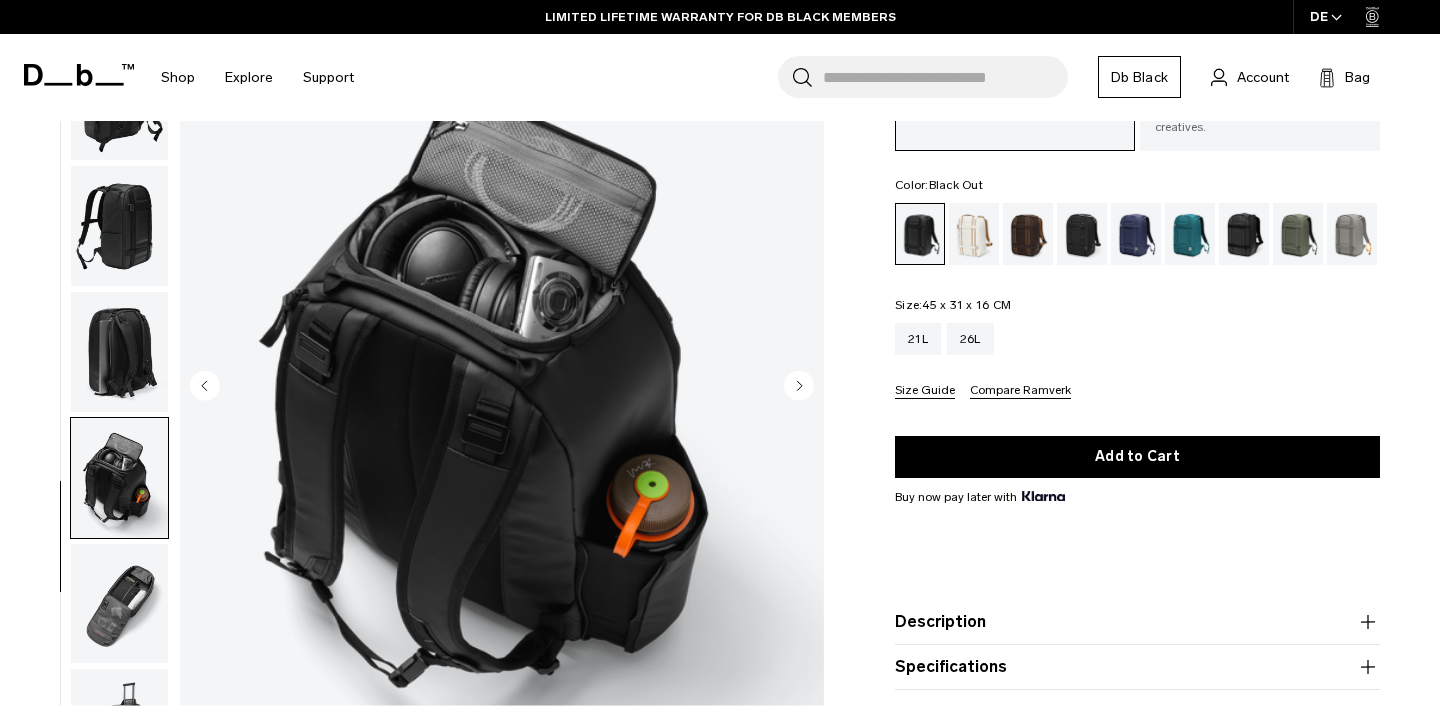 click 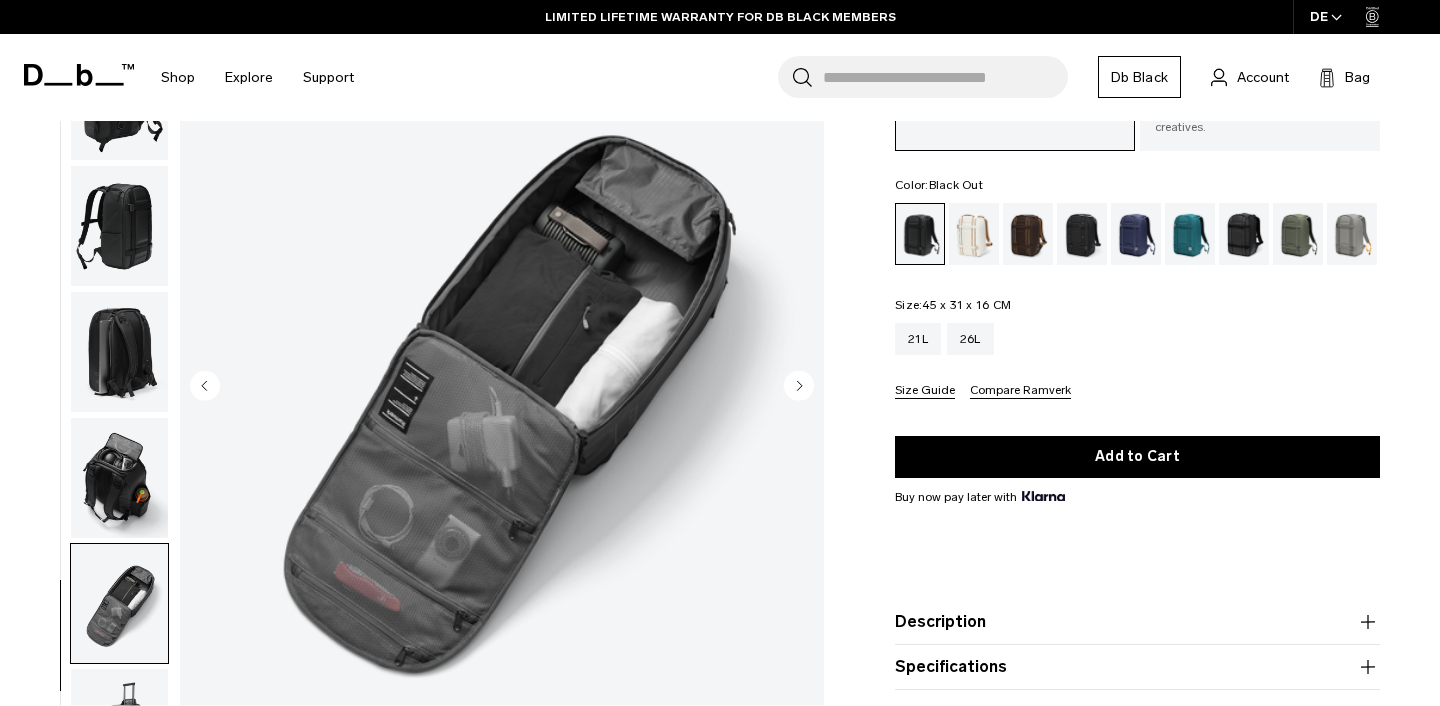 click 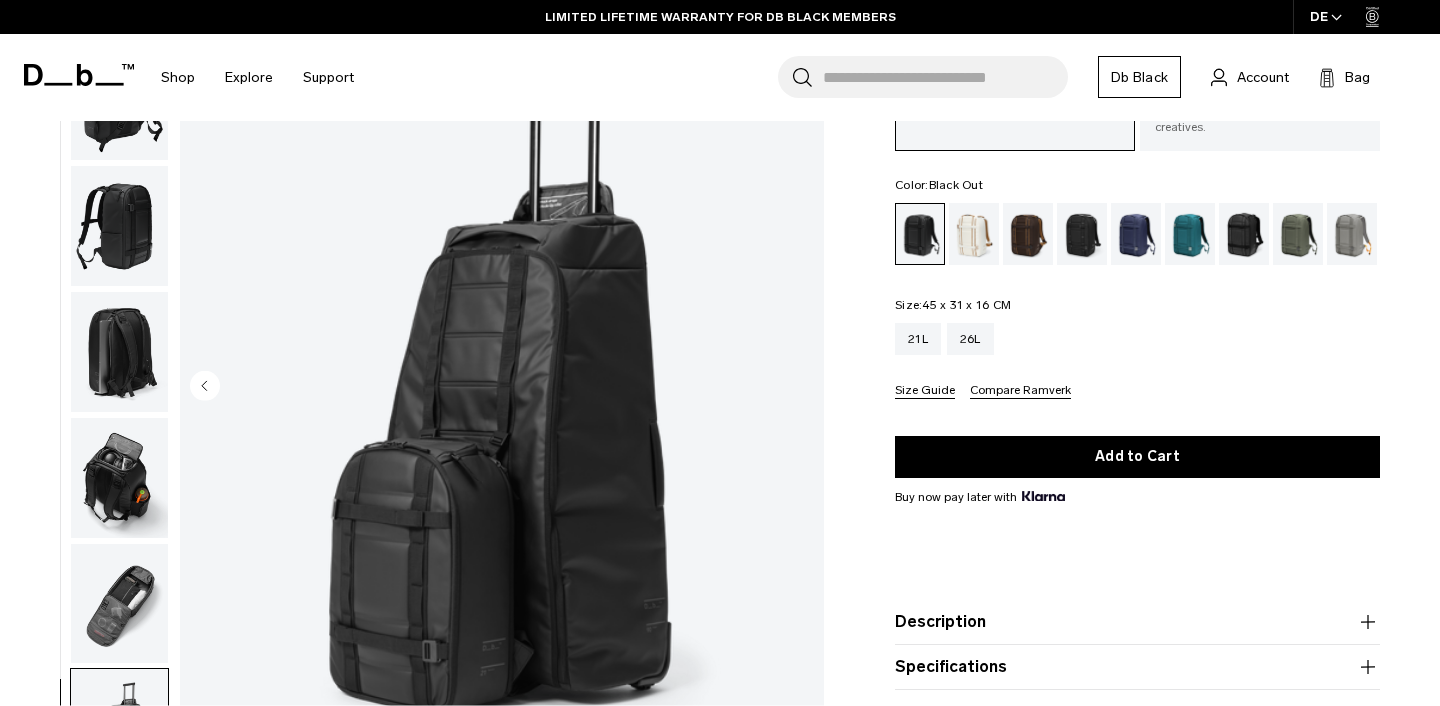click at bounding box center [502, 387] 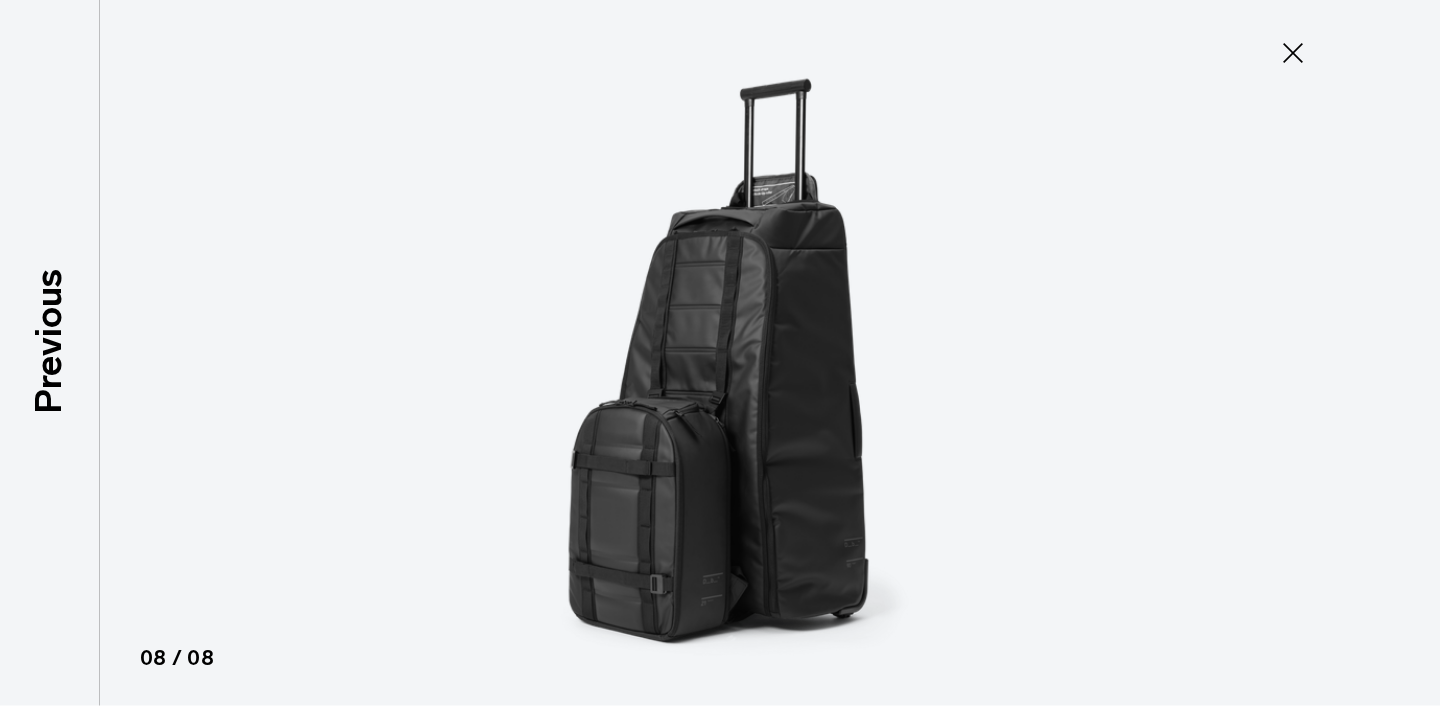click 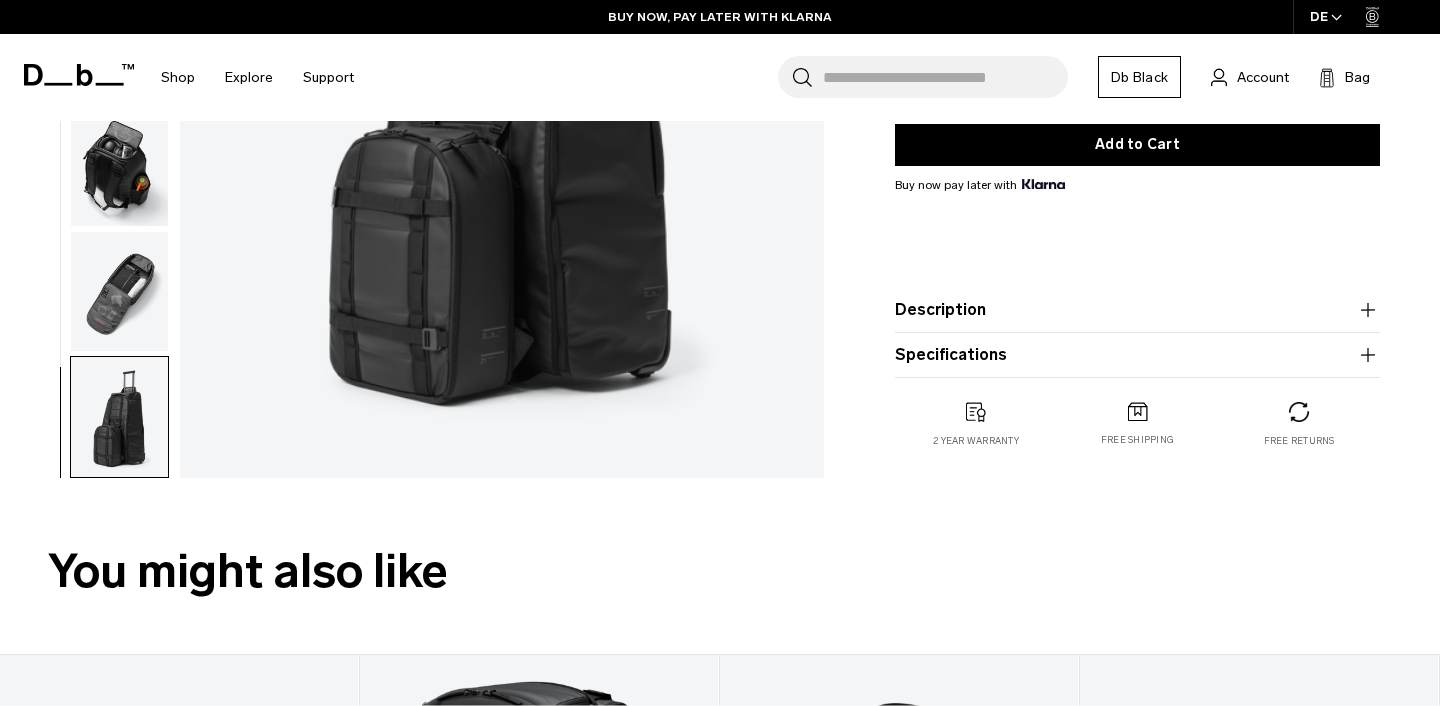 scroll, scrollTop: 469, scrollLeft: 0, axis: vertical 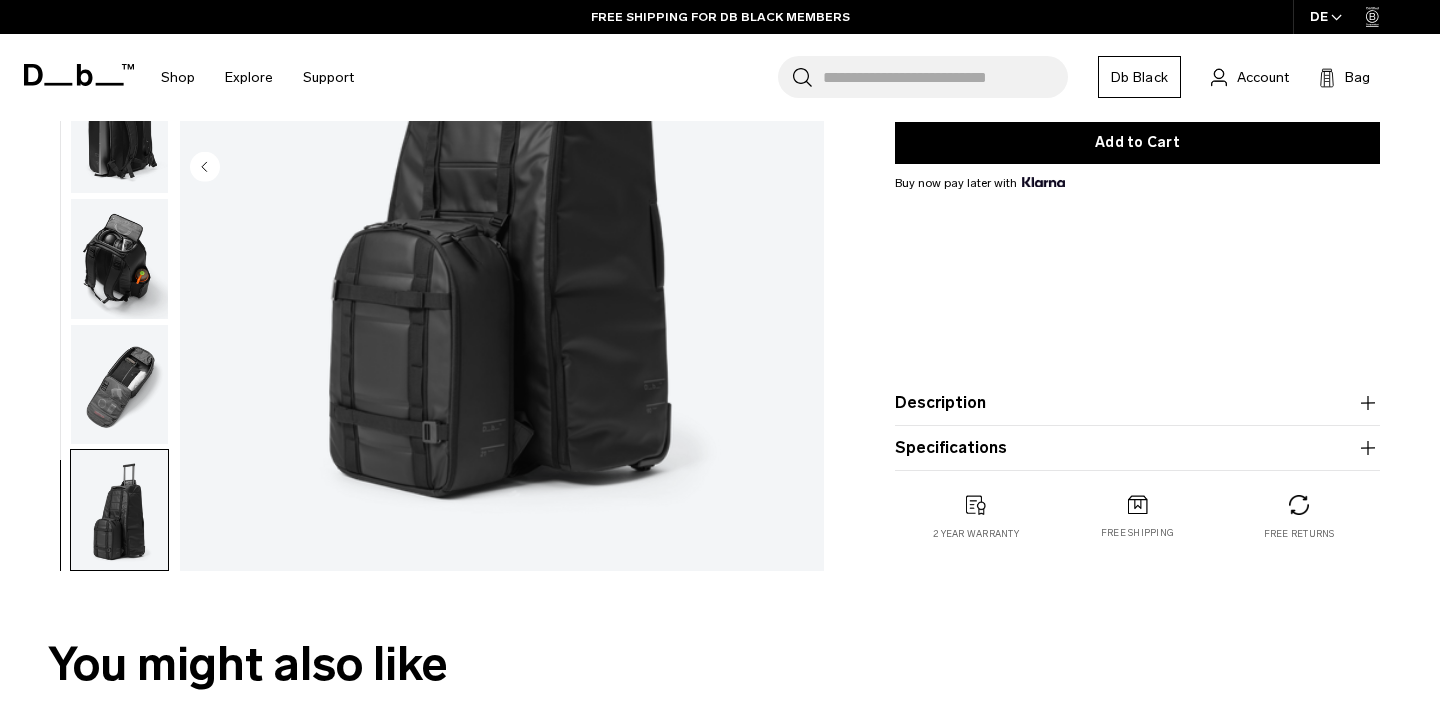 click on "Description" at bounding box center (1137, 403) 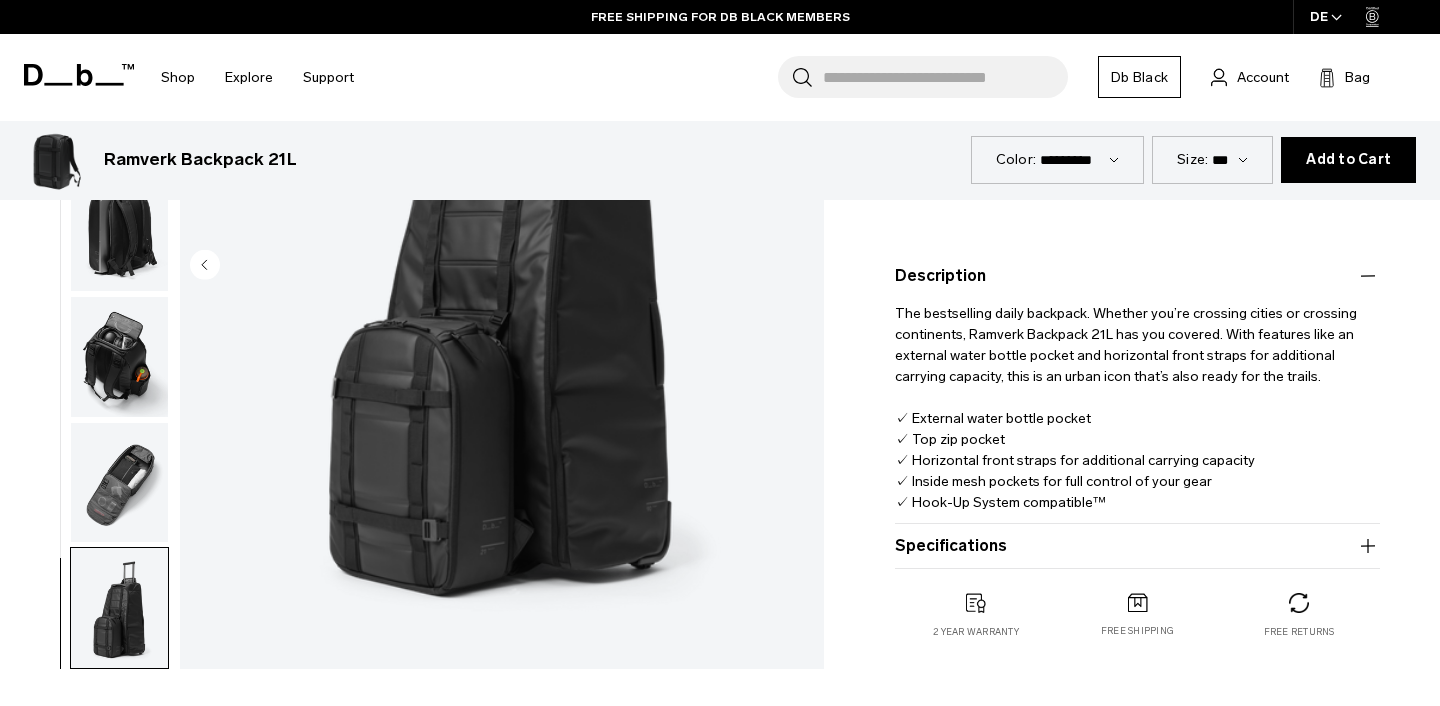scroll, scrollTop: 599, scrollLeft: 0, axis: vertical 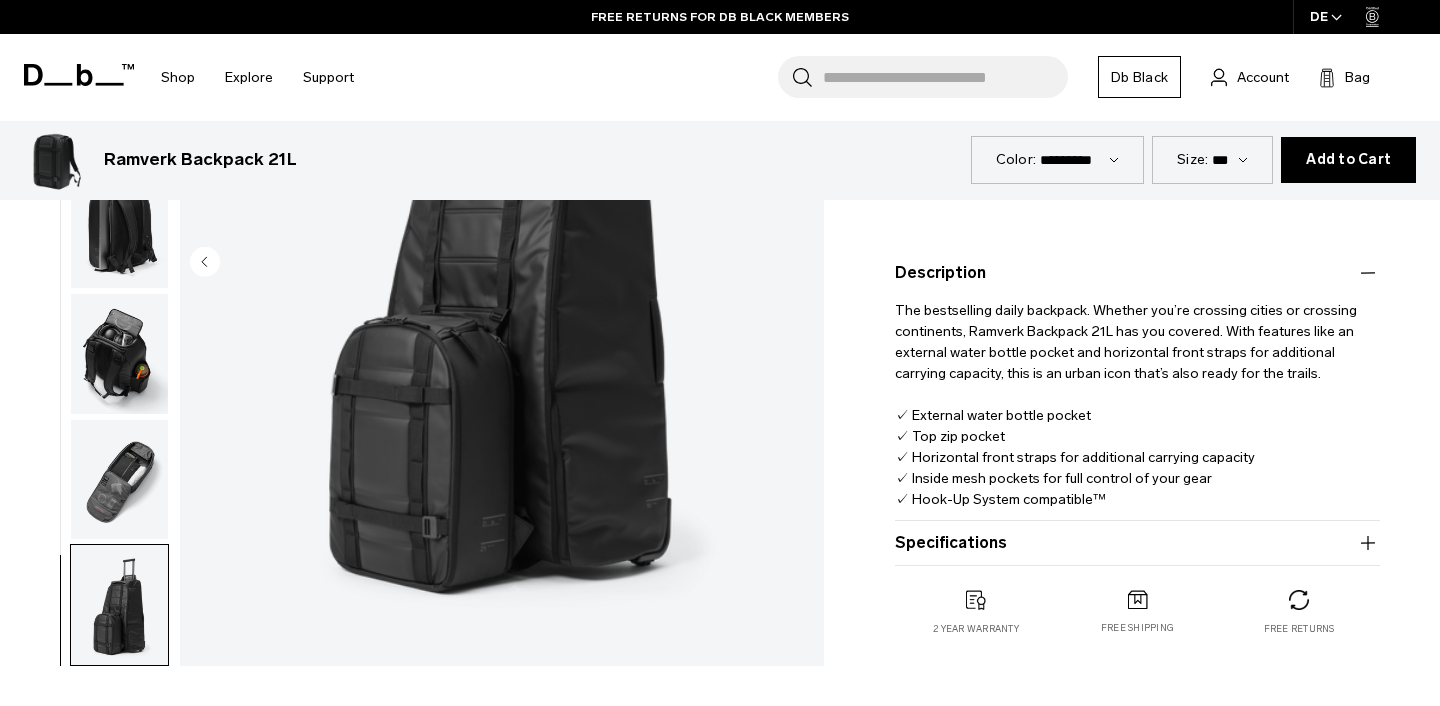 click on "Specifications" at bounding box center (1137, 543) 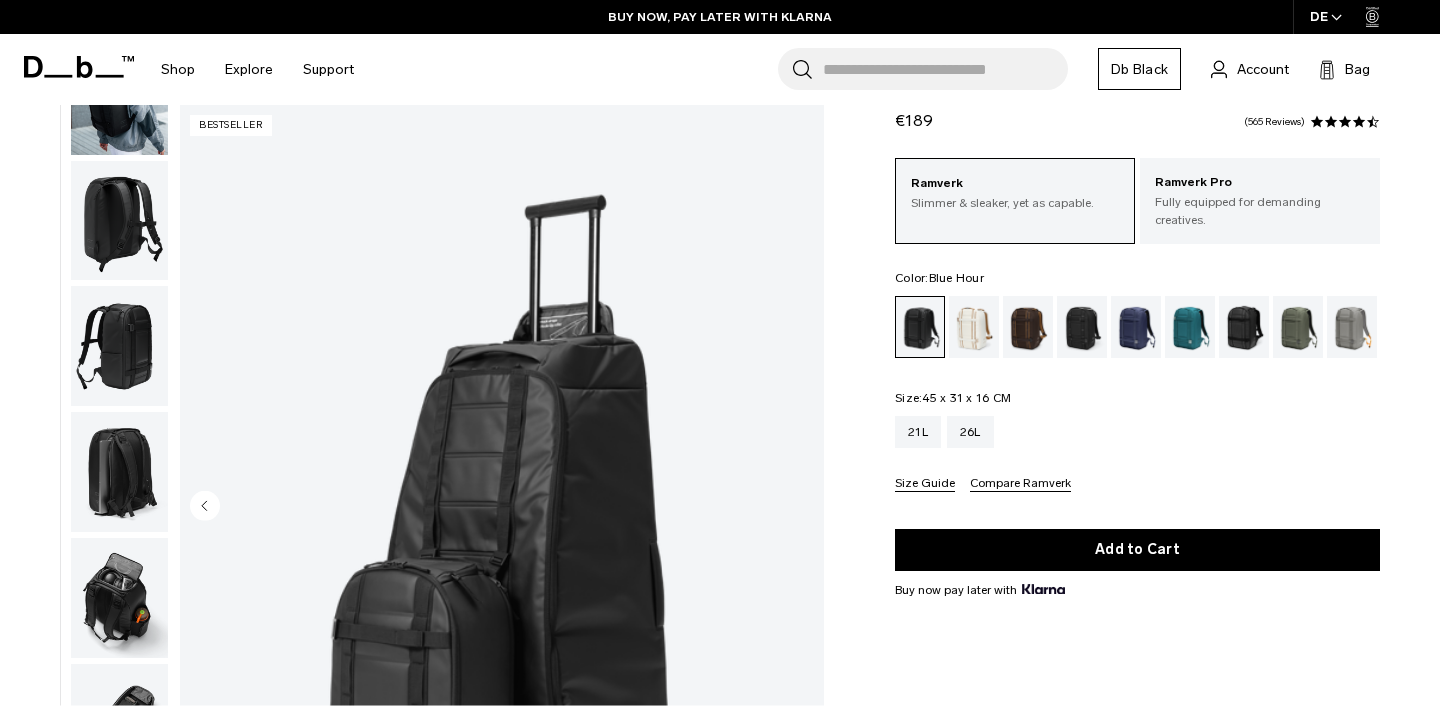 scroll, scrollTop: 0, scrollLeft: 0, axis: both 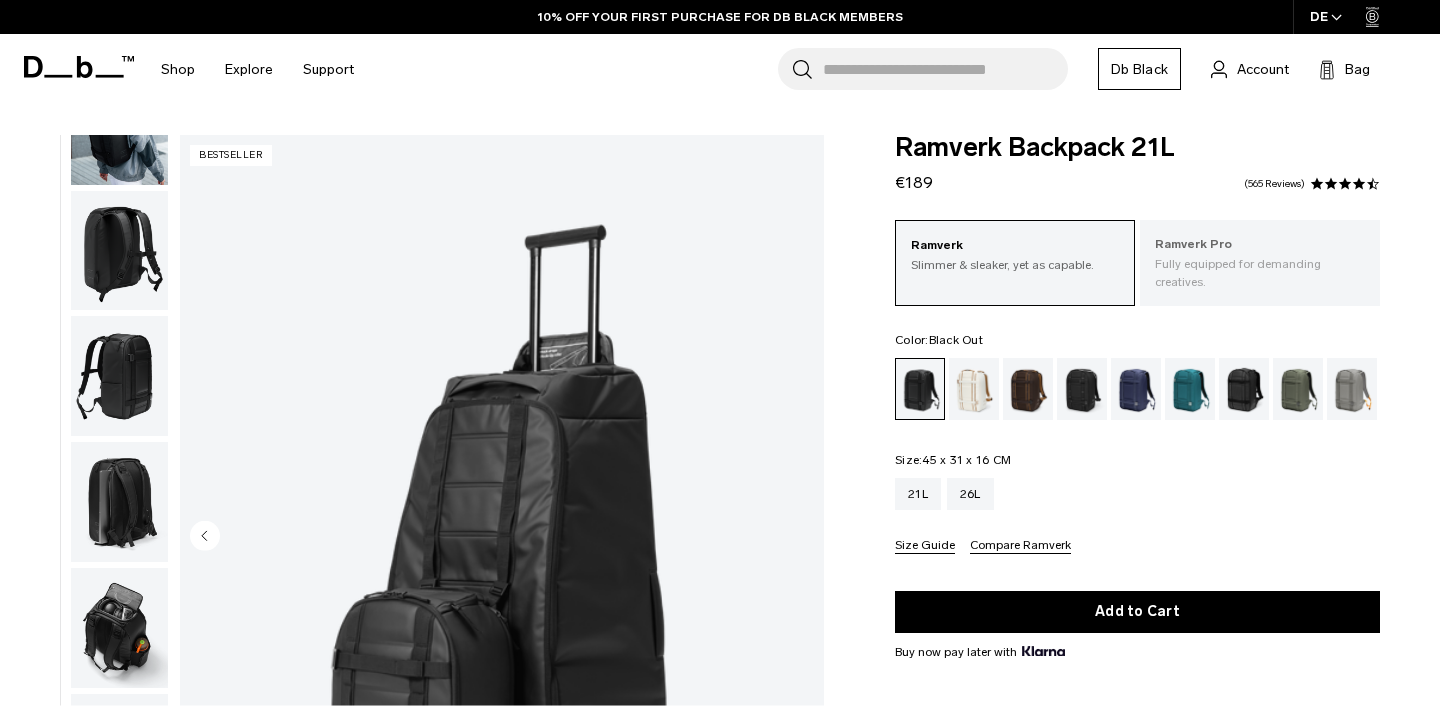 click on "Ramverk Pro
Fully equipped for demanding creatives." at bounding box center [1260, 263] 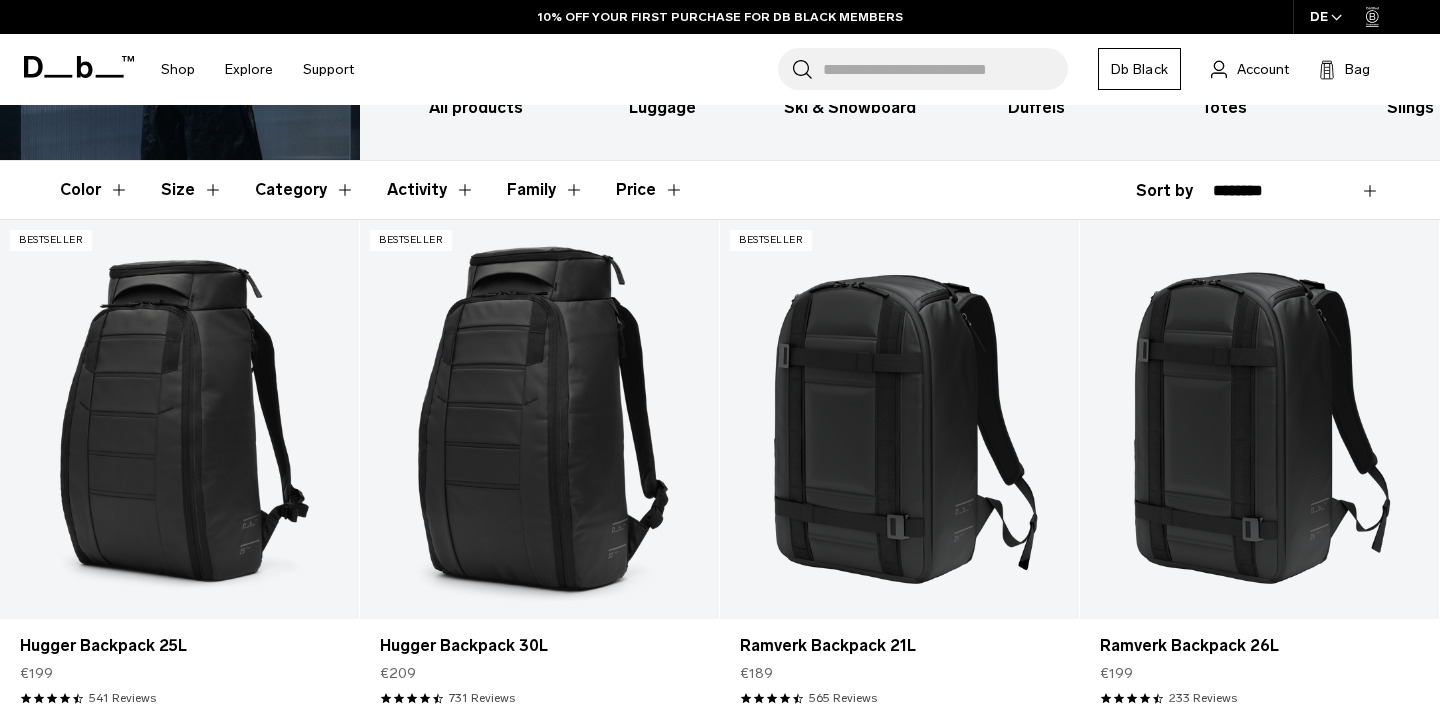 scroll, scrollTop: 277, scrollLeft: 0, axis: vertical 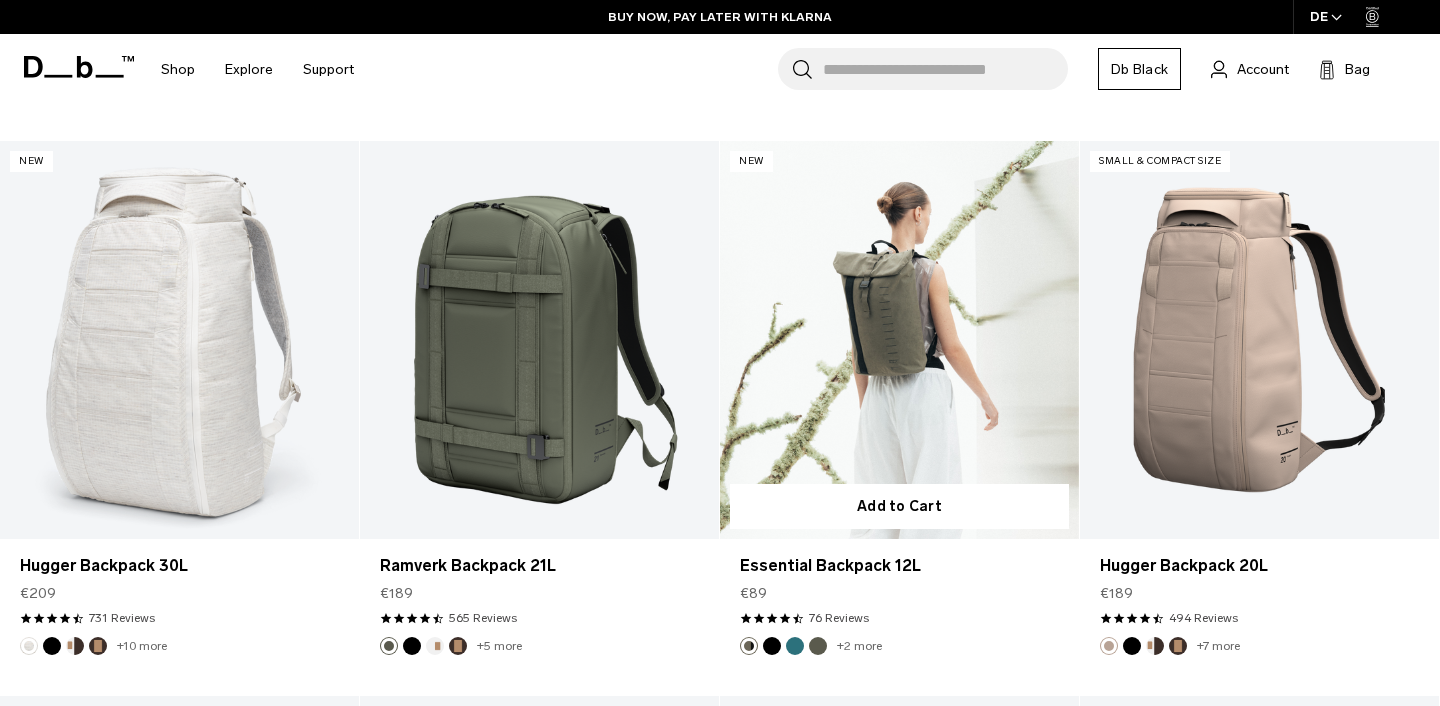 click at bounding box center (772, 646) 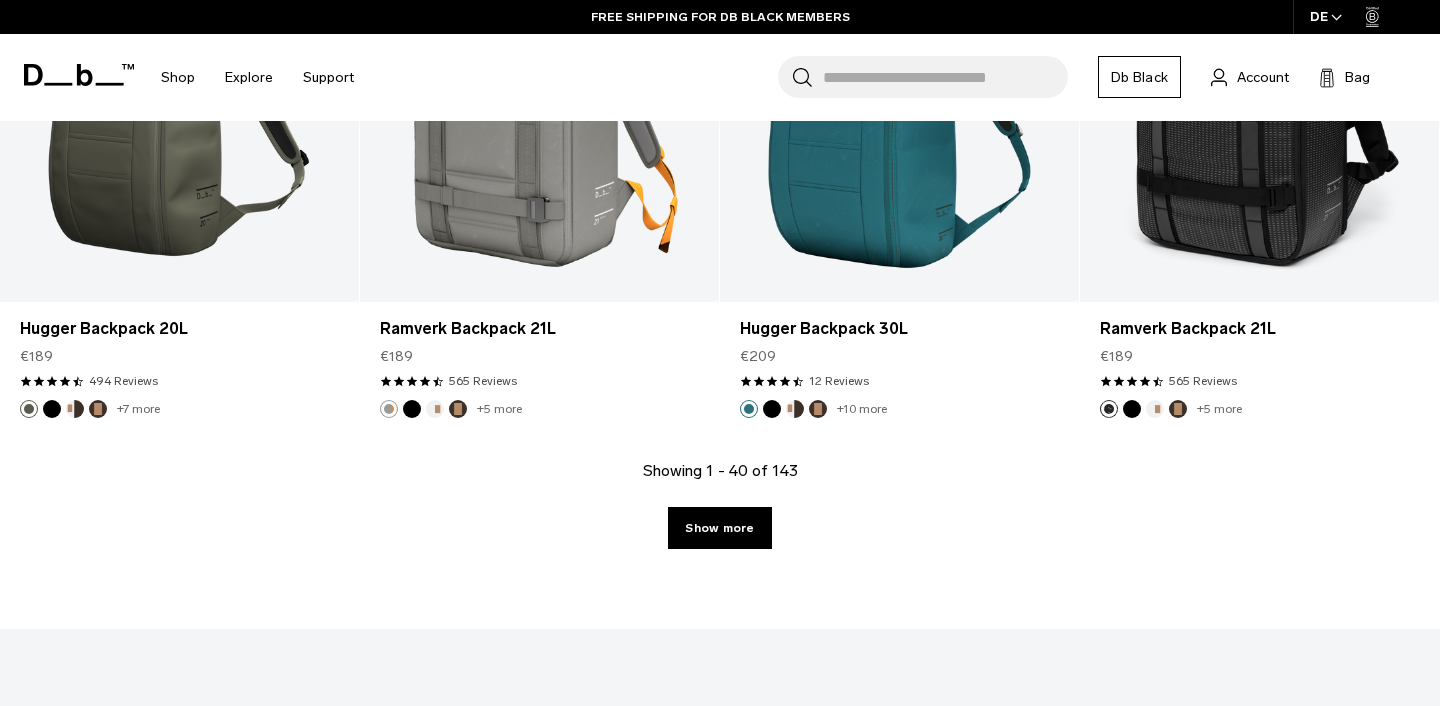 scroll, scrollTop: 5598, scrollLeft: 0, axis: vertical 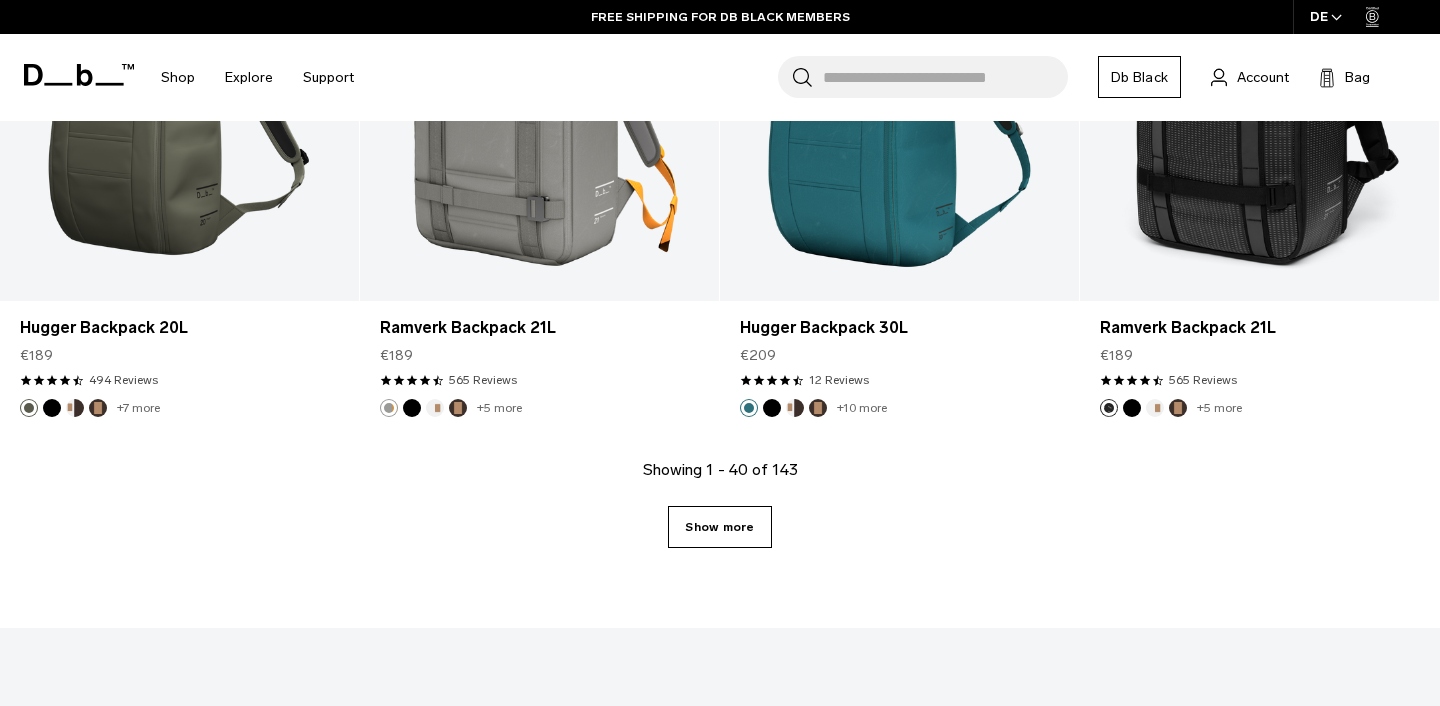 click on "Show more" at bounding box center (719, 527) 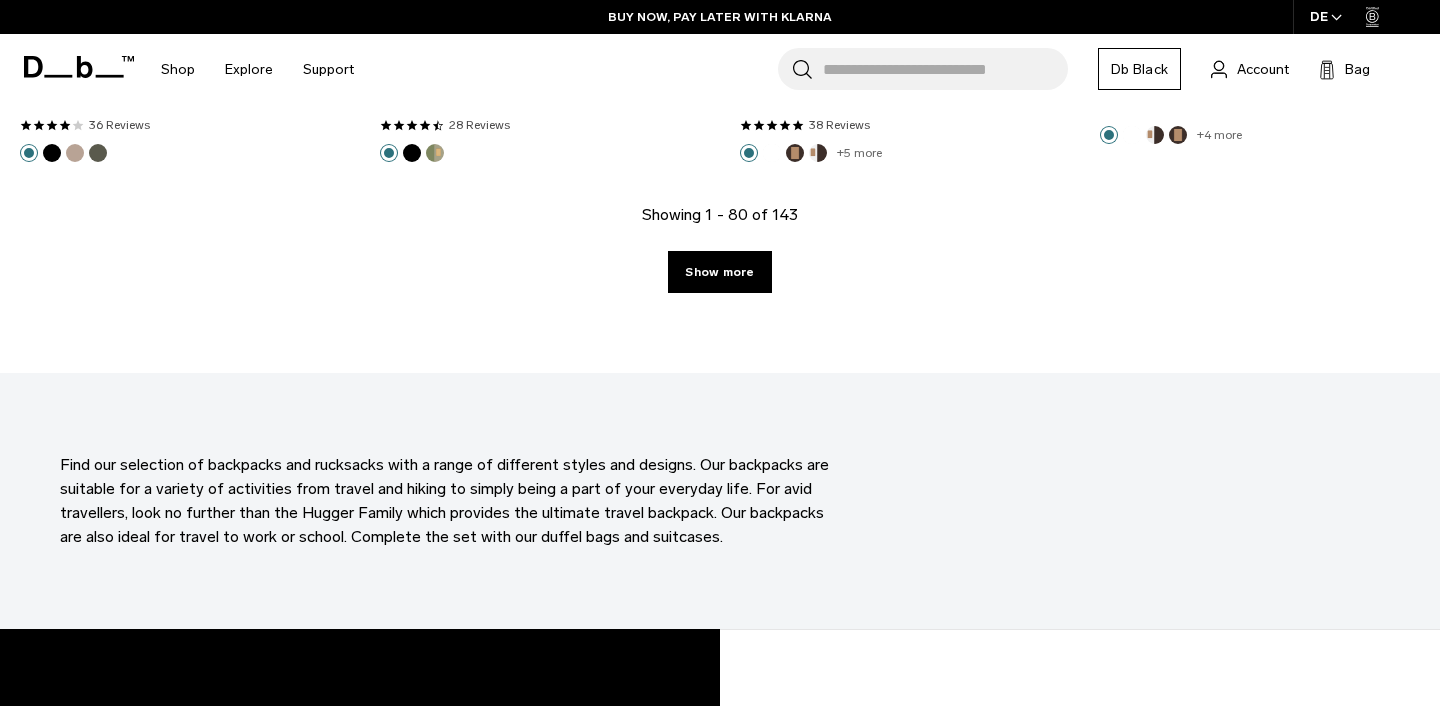 scroll, scrollTop: 11401, scrollLeft: 0, axis: vertical 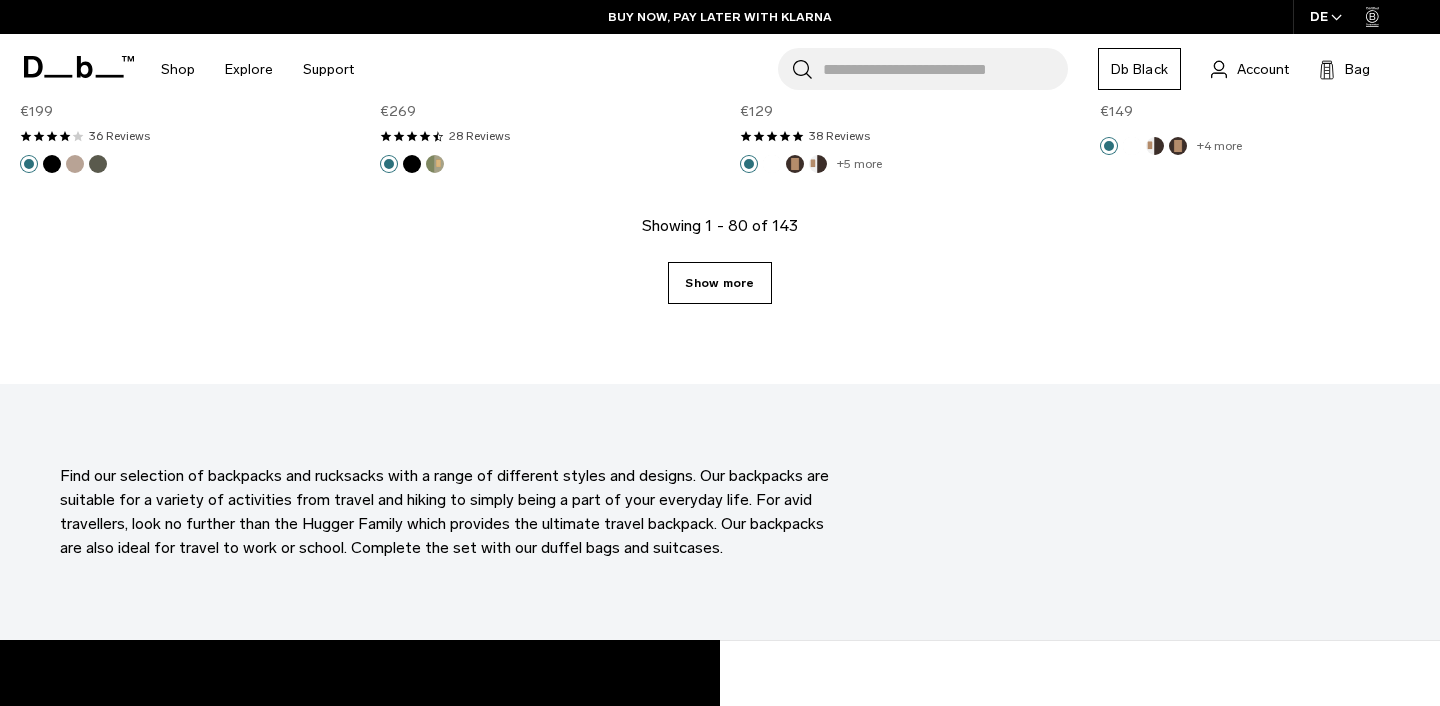 click on "Show more" at bounding box center [719, 283] 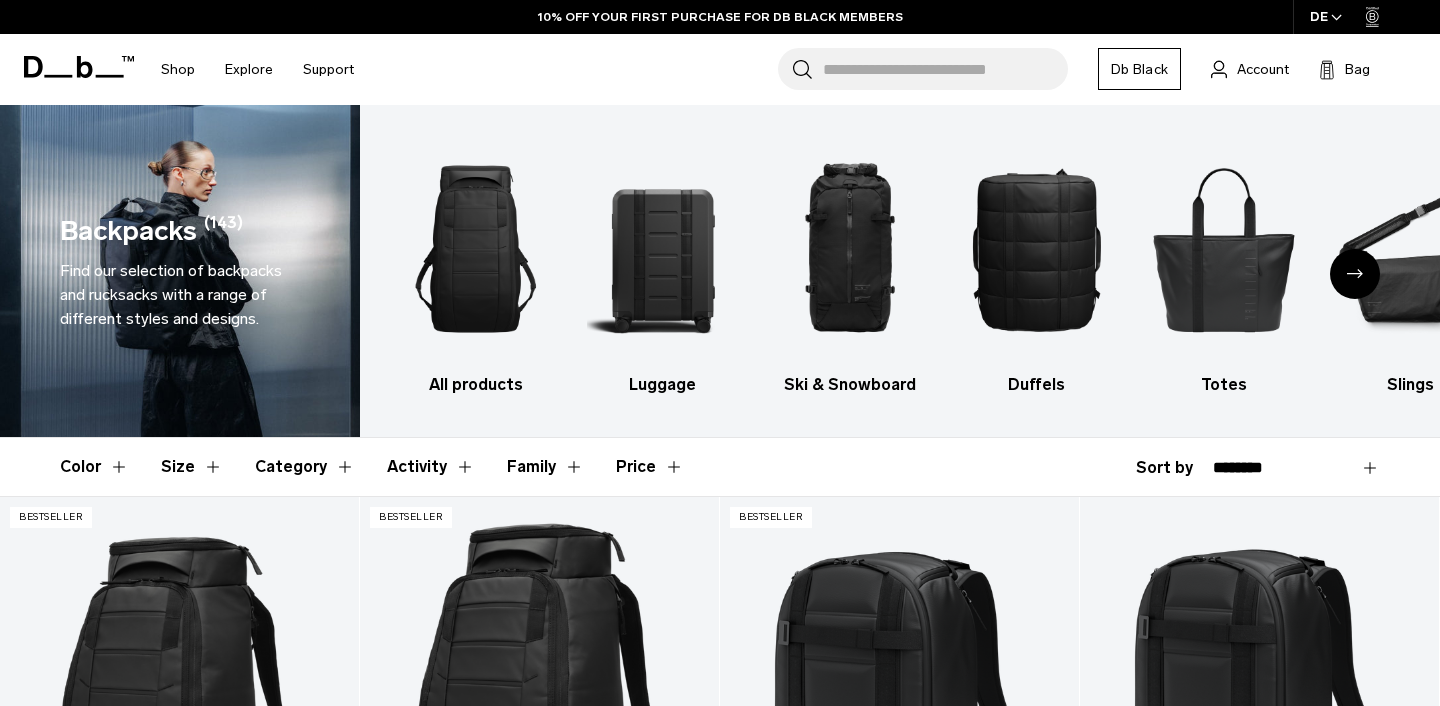 scroll, scrollTop: 0, scrollLeft: 0, axis: both 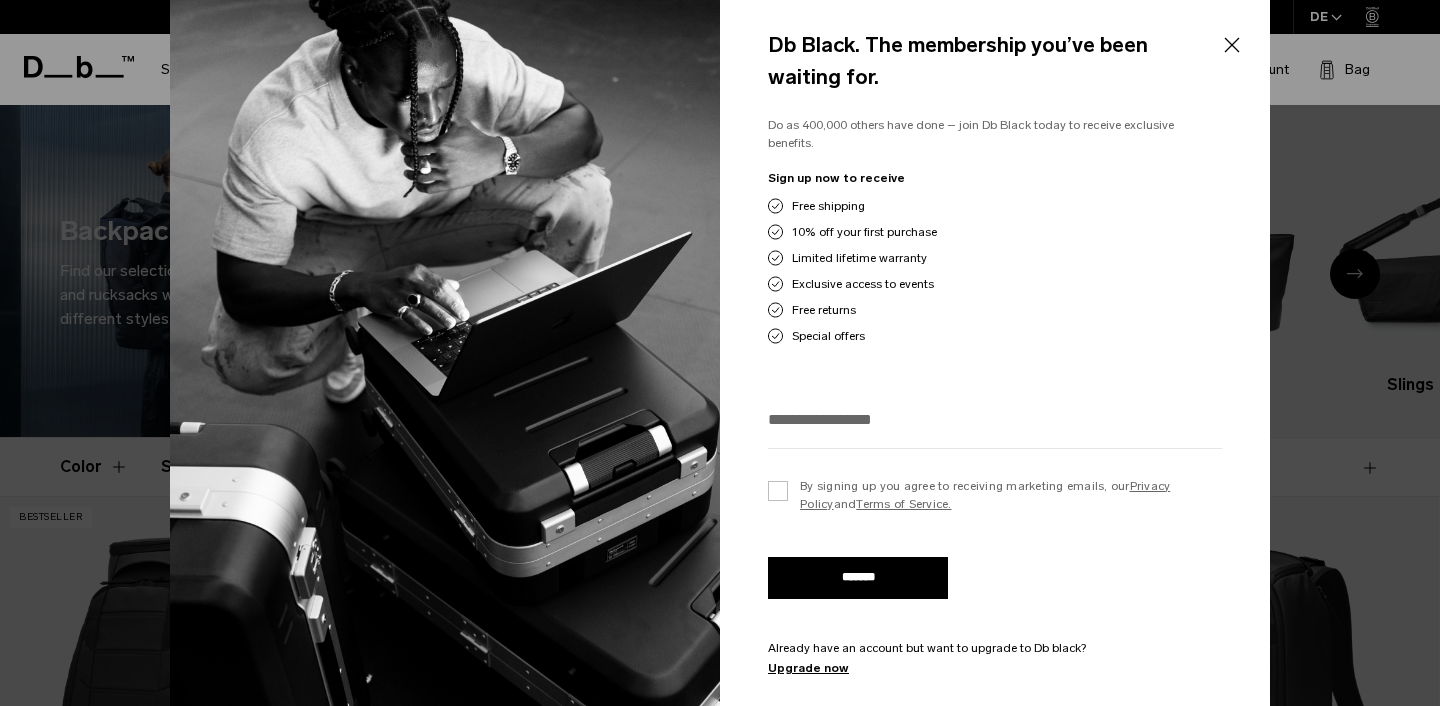 click on "Close" at bounding box center [1231, 45] 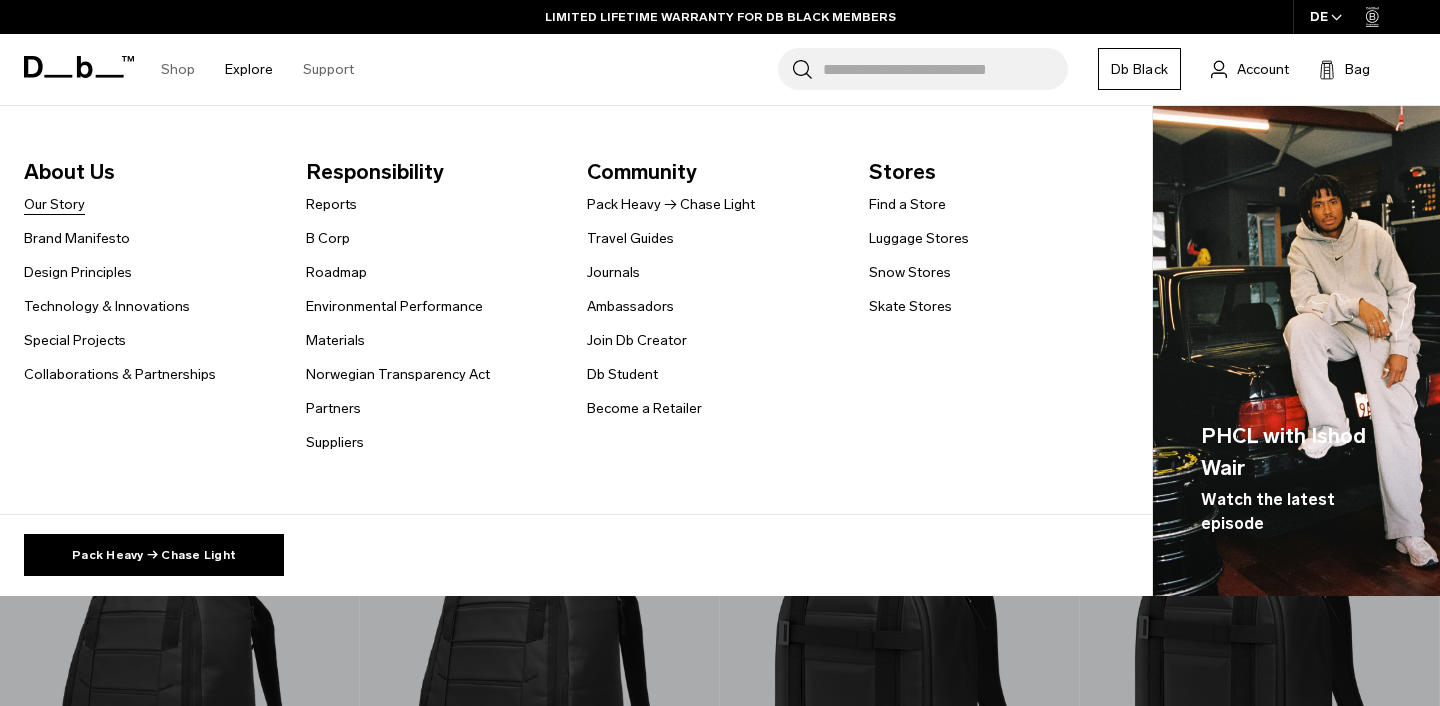 click on "Our Story" at bounding box center (54, 204) 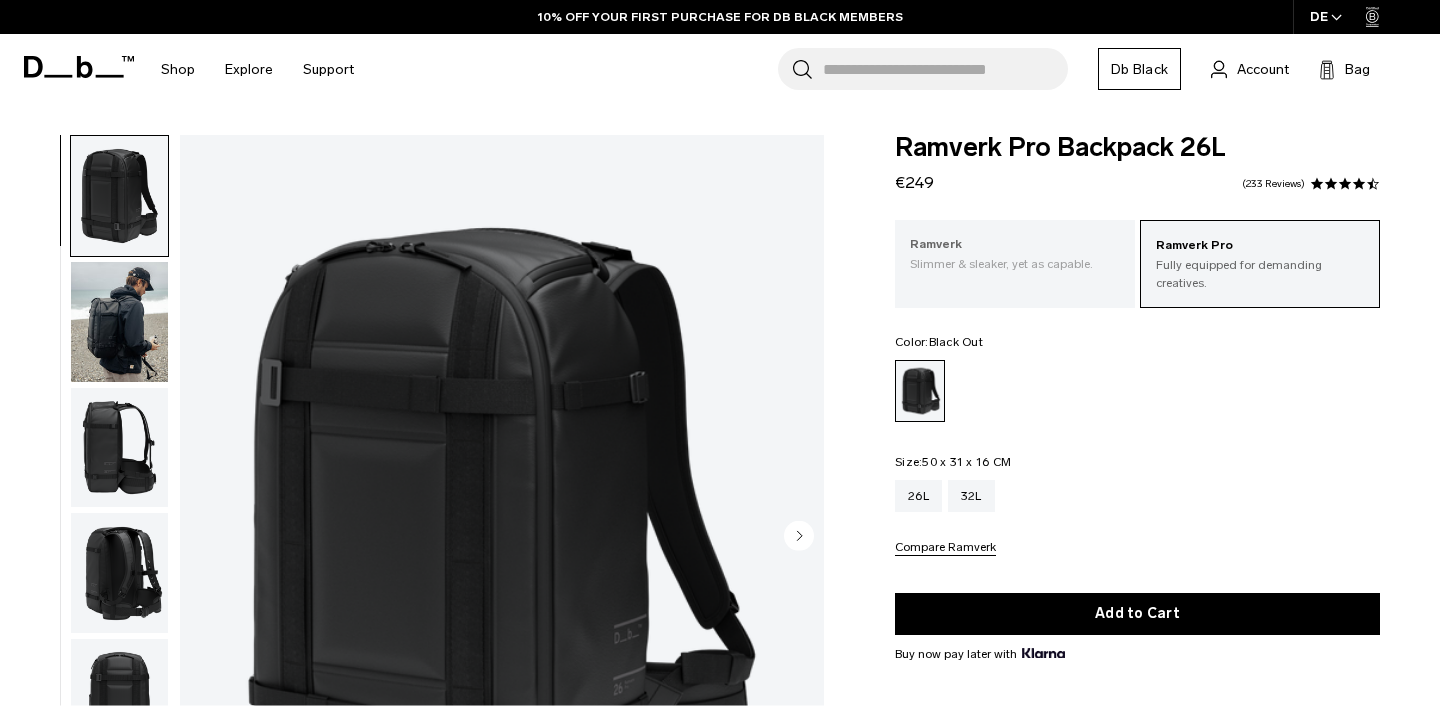 click on "Ramverk" at bounding box center (1015, 245) 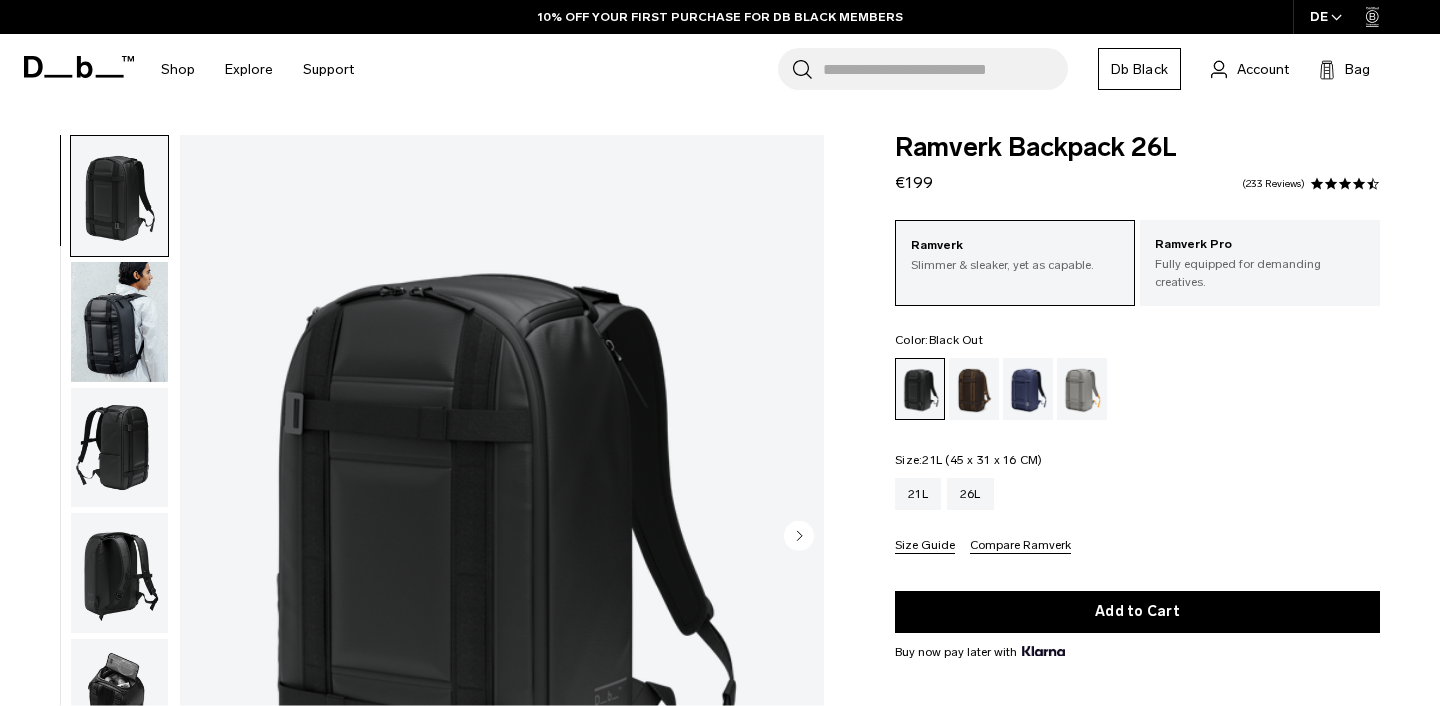 scroll, scrollTop: 0, scrollLeft: 0, axis: both 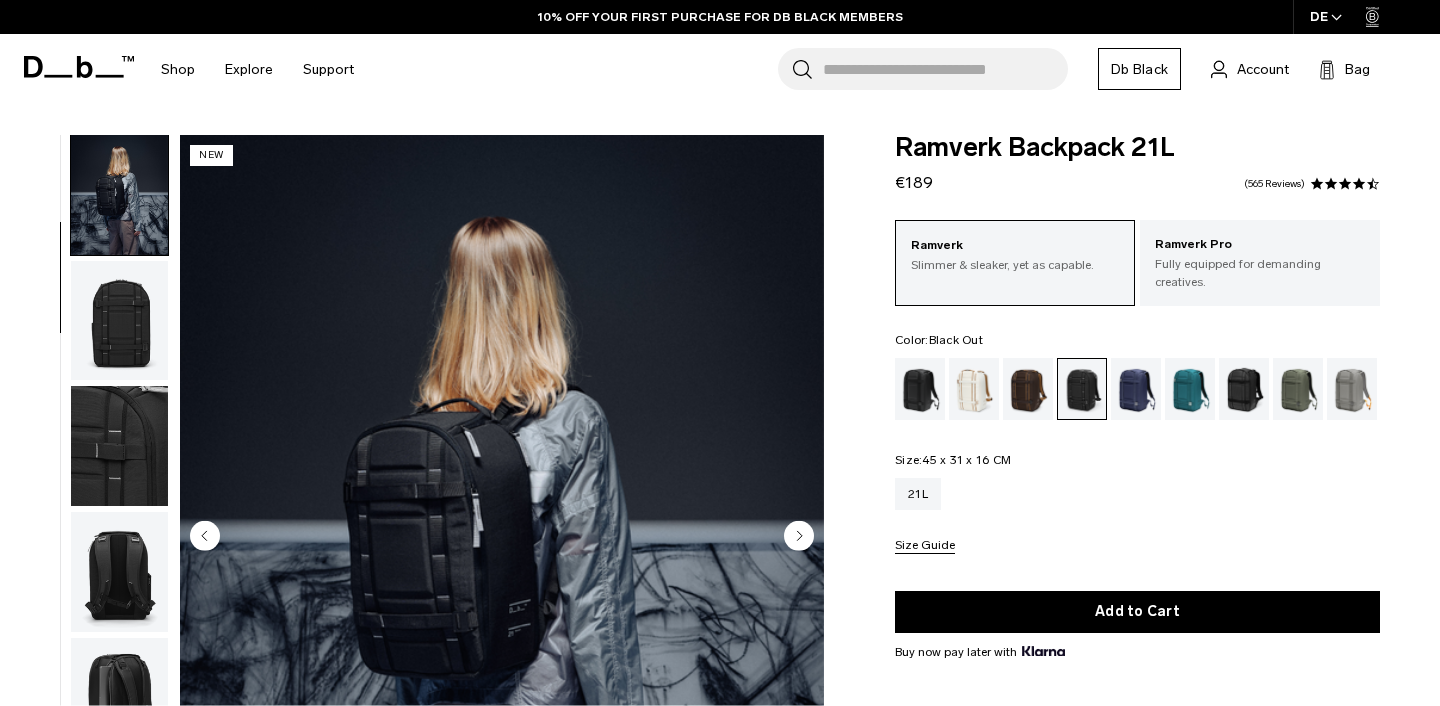 click at bounding box center (920, 389) 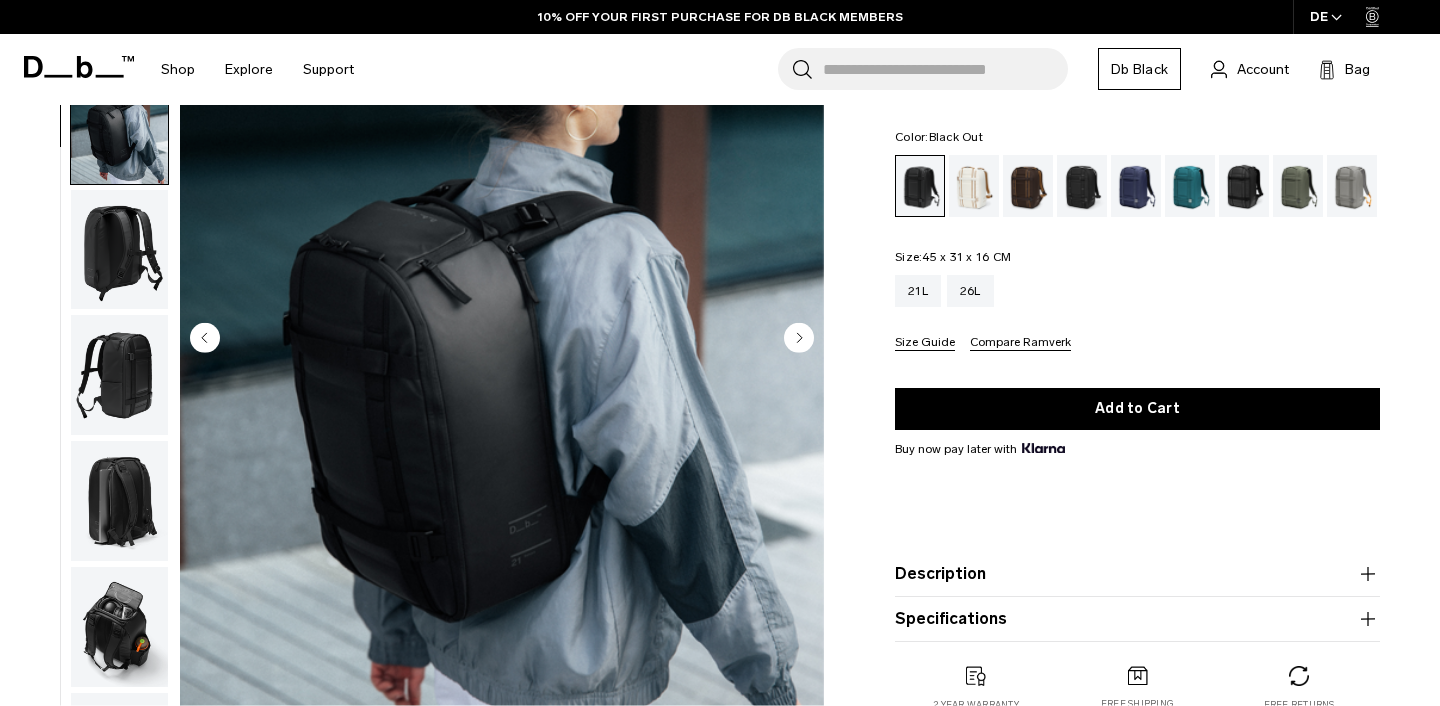 scroll, scrollTop: 142, scrollLeft: 0, axis: vertical 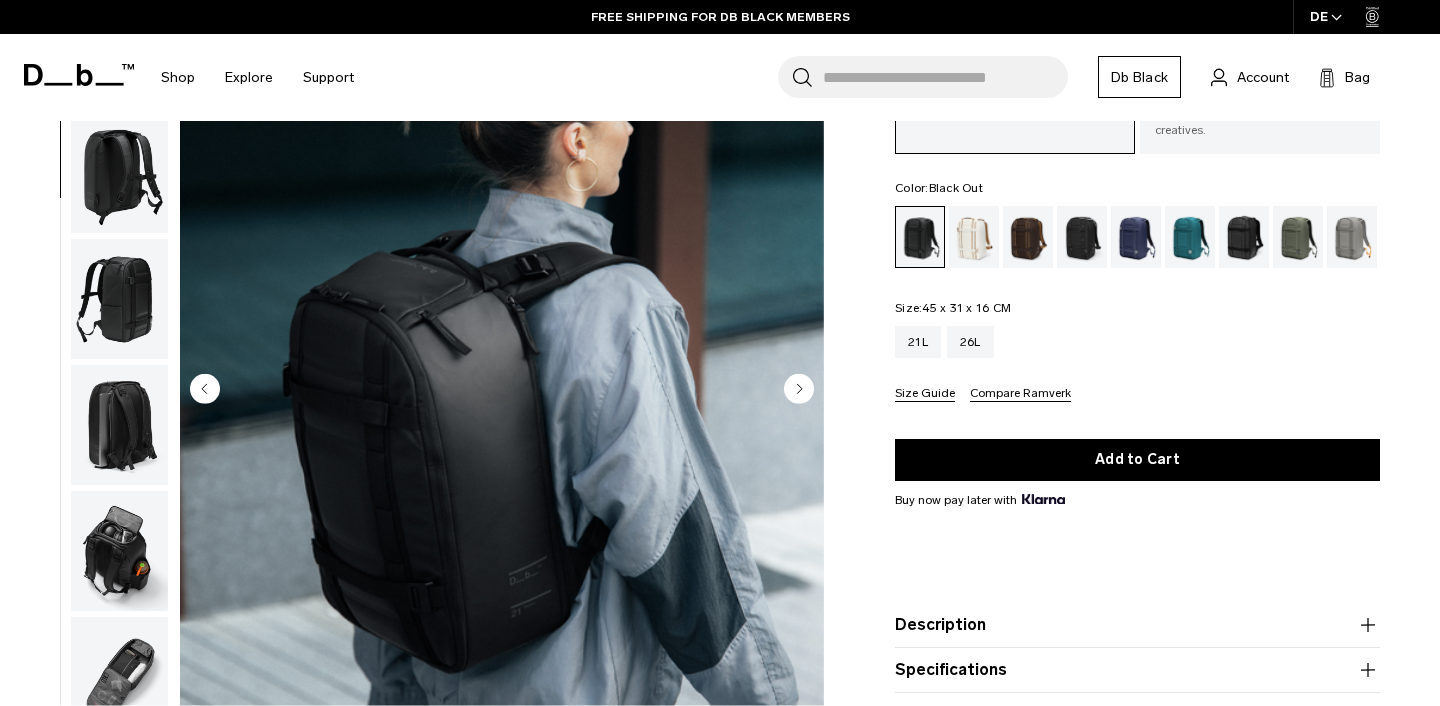 click 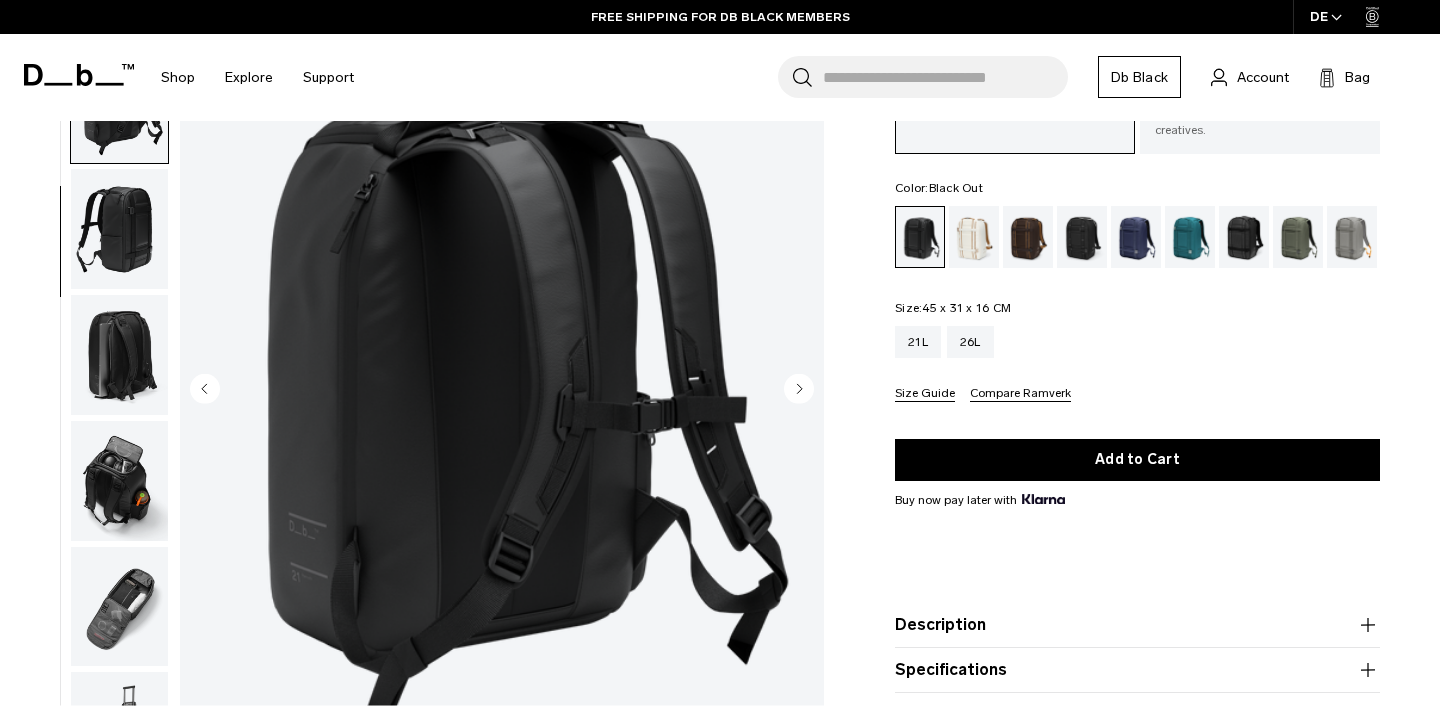 click on "Size Guide" at bounding box center (925, 394) 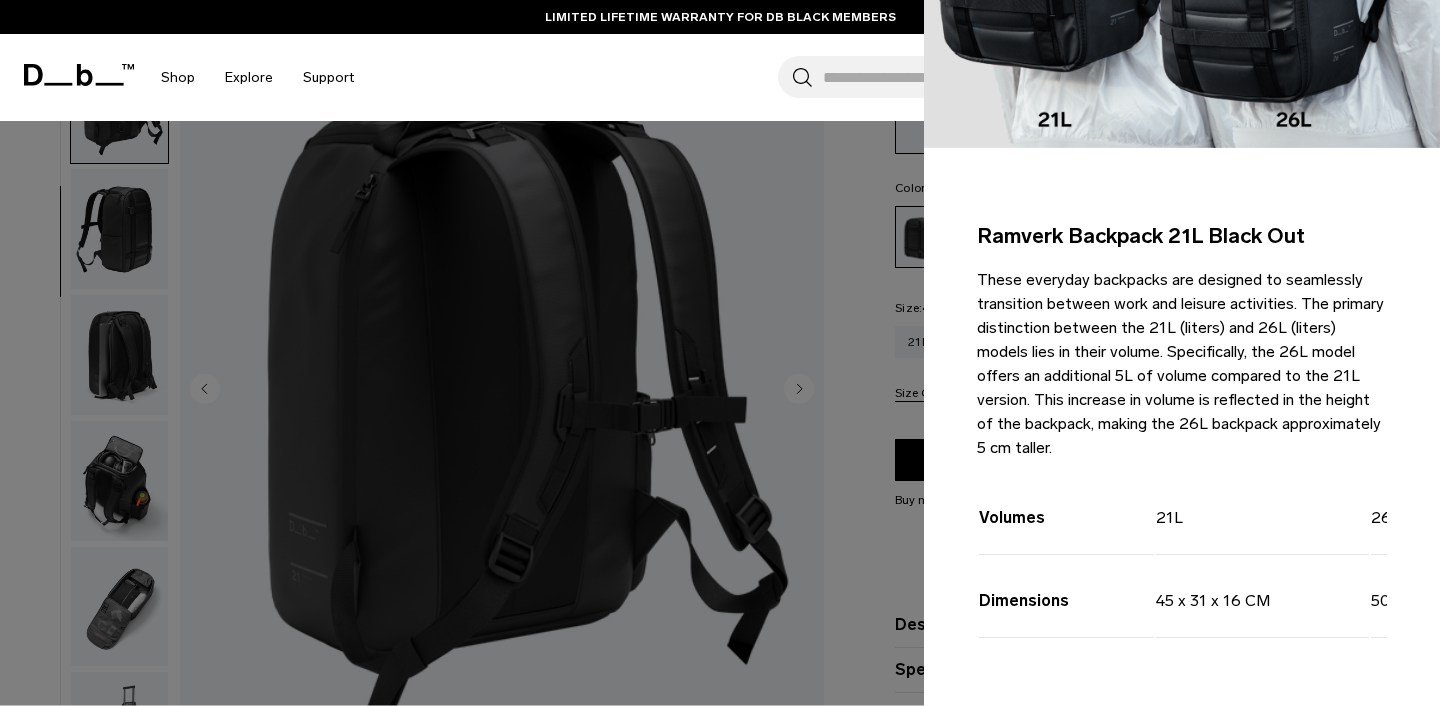 scroll, scrollTop: 424, scrollLeft: 0, axis: vertical 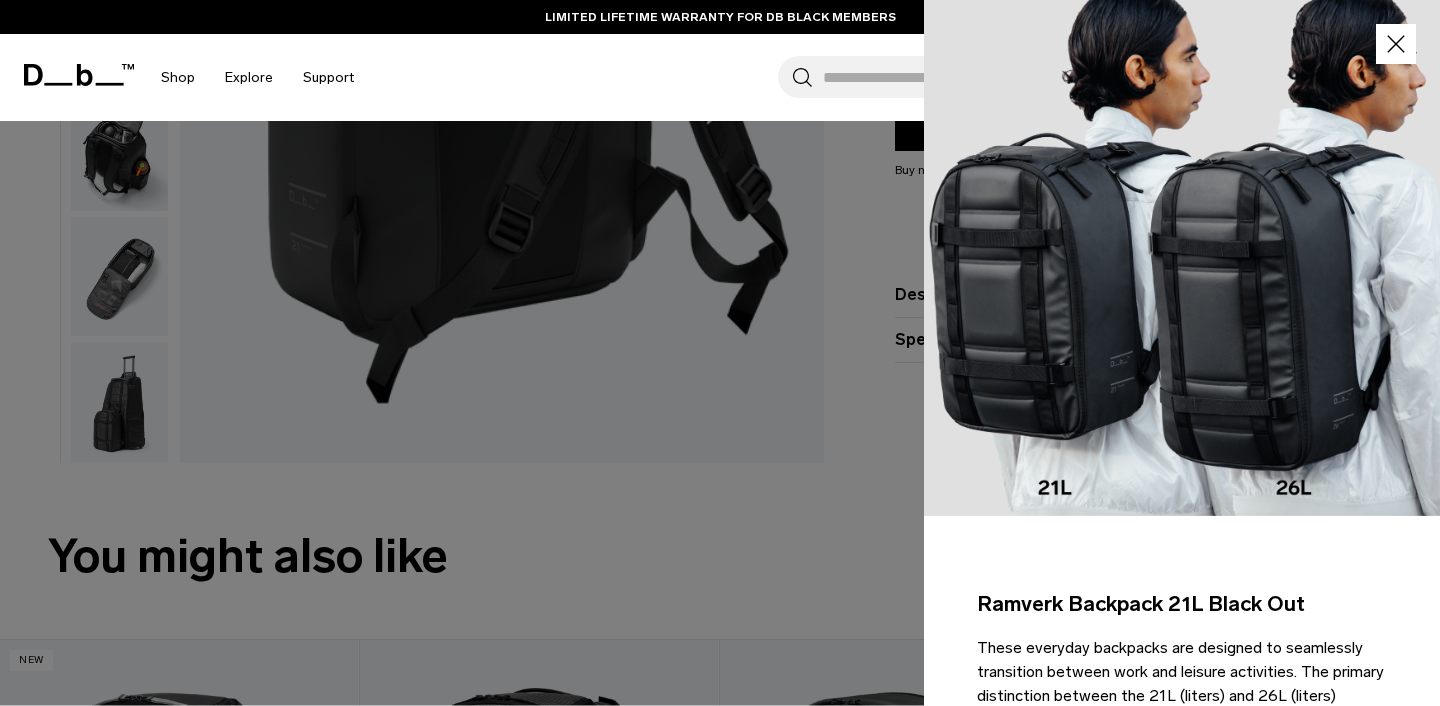 click 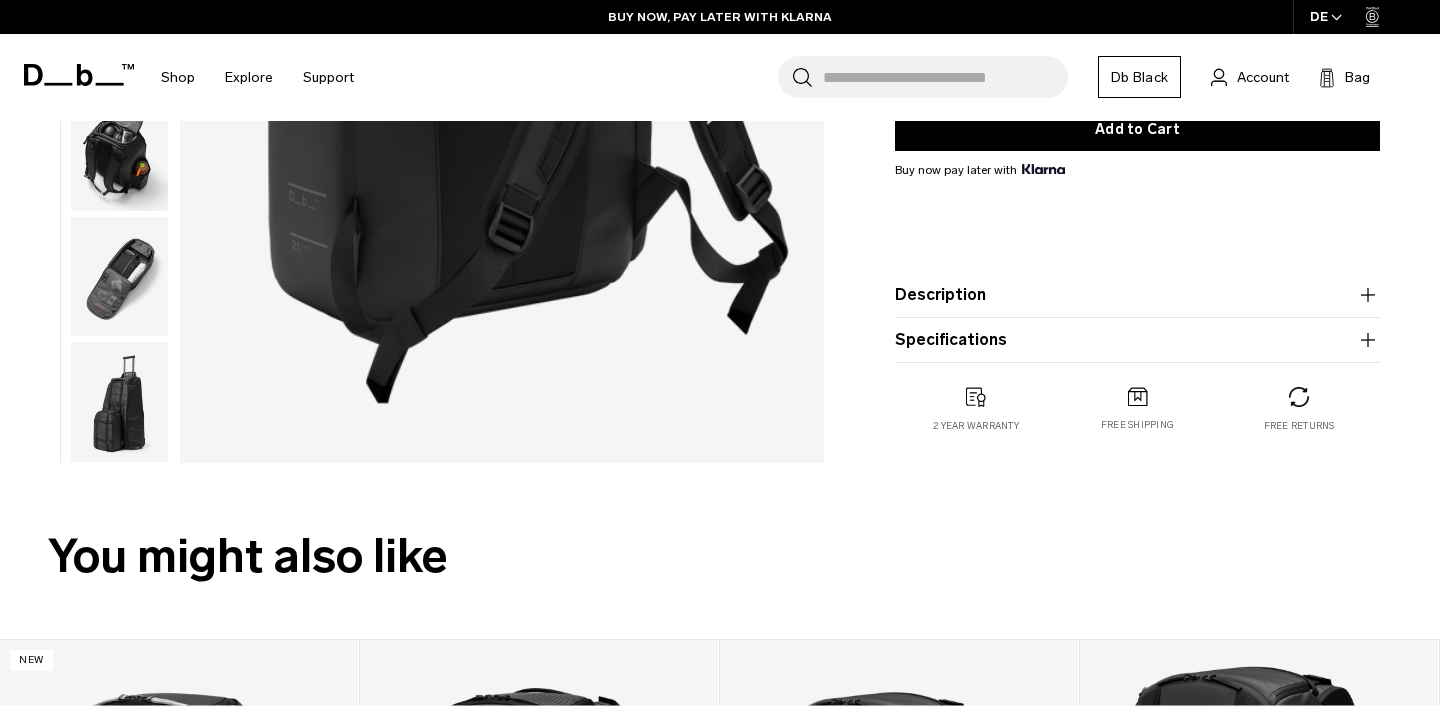 click at bounding box center (119, 276) 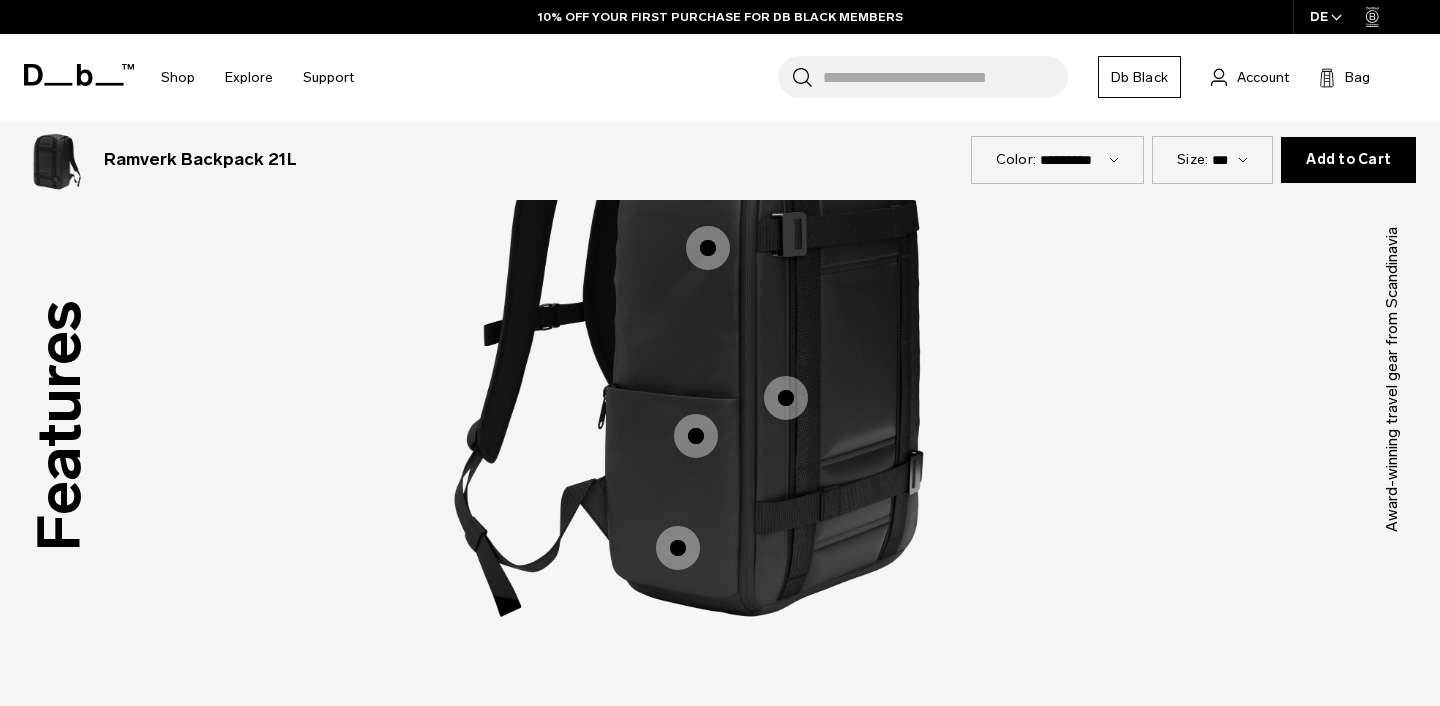 scroll, scrollTop: 2493, scrollLeft: 0, axis: vertical 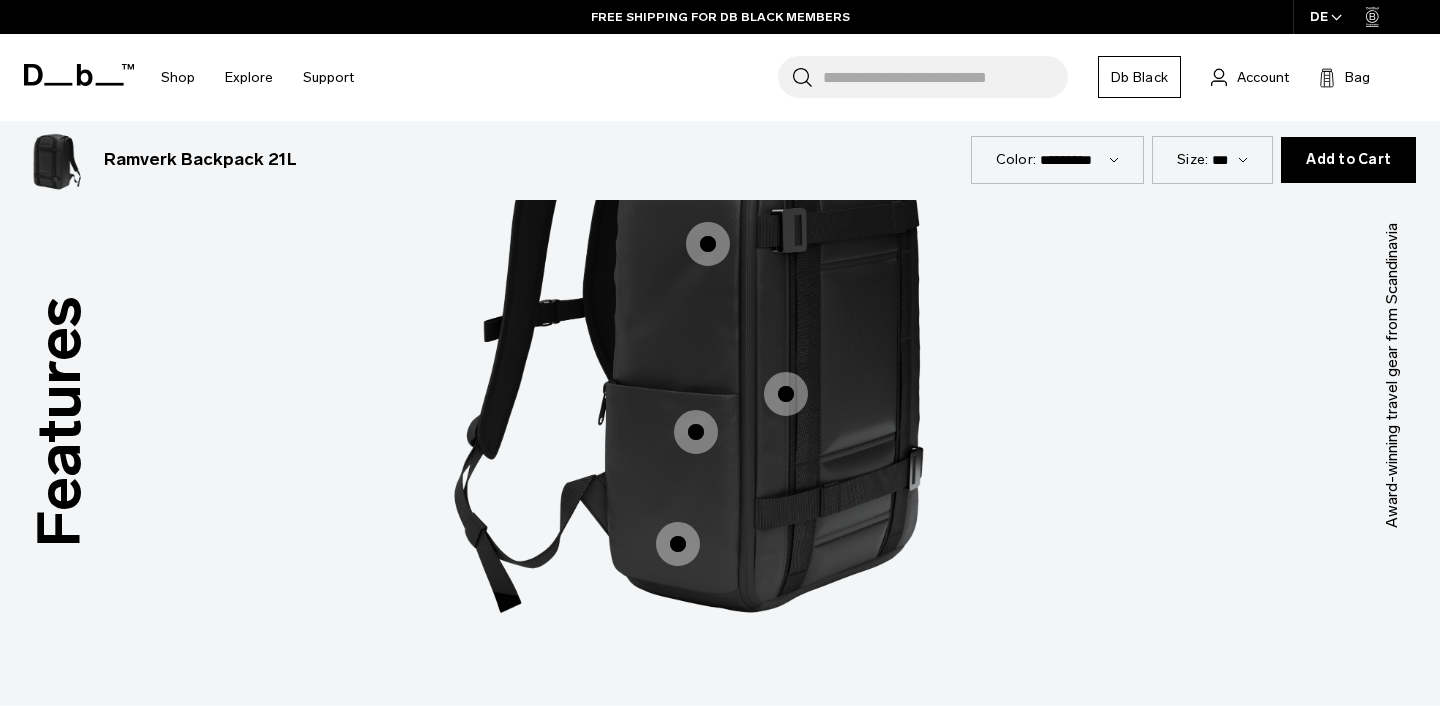click at bounding box center [678, 544] 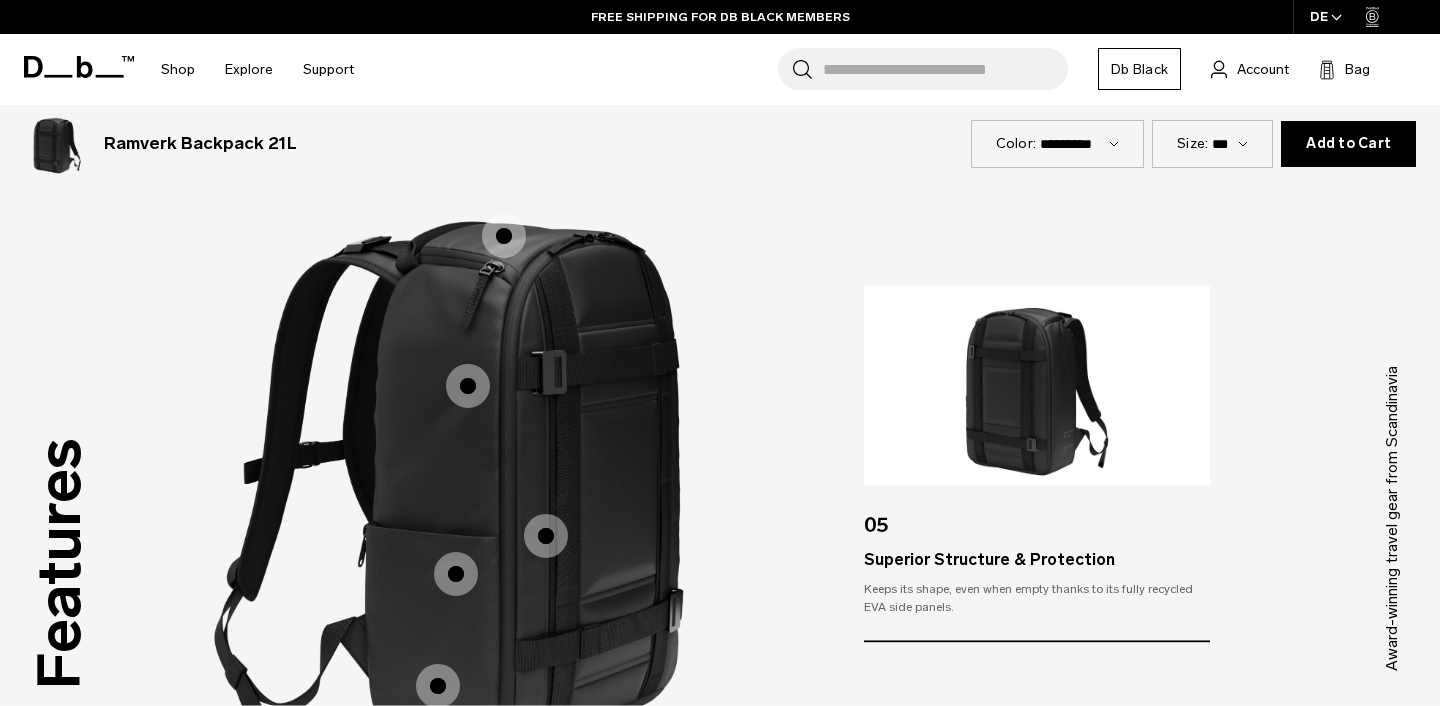 scroll, scrollTop: 2350, scrollLeft: 0, axis: vertical 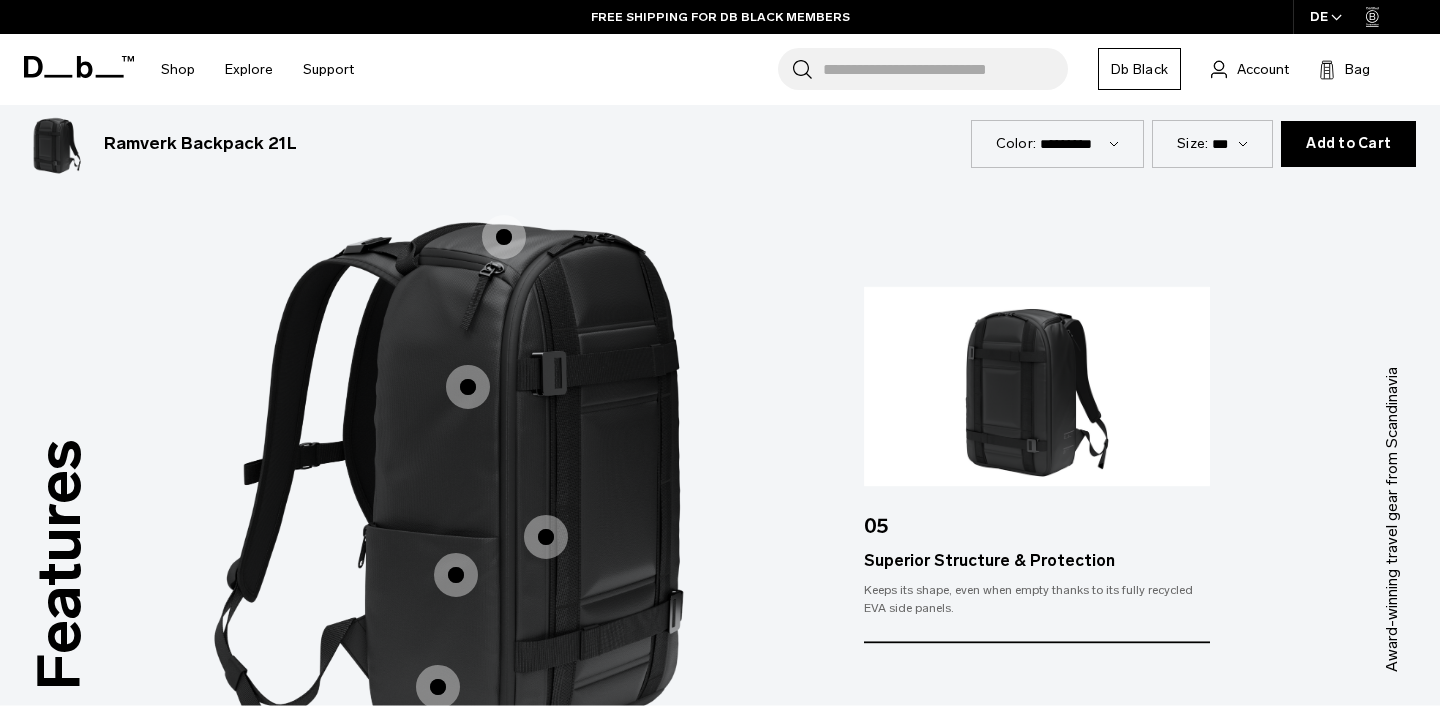 click at bounding box center [468, 387] 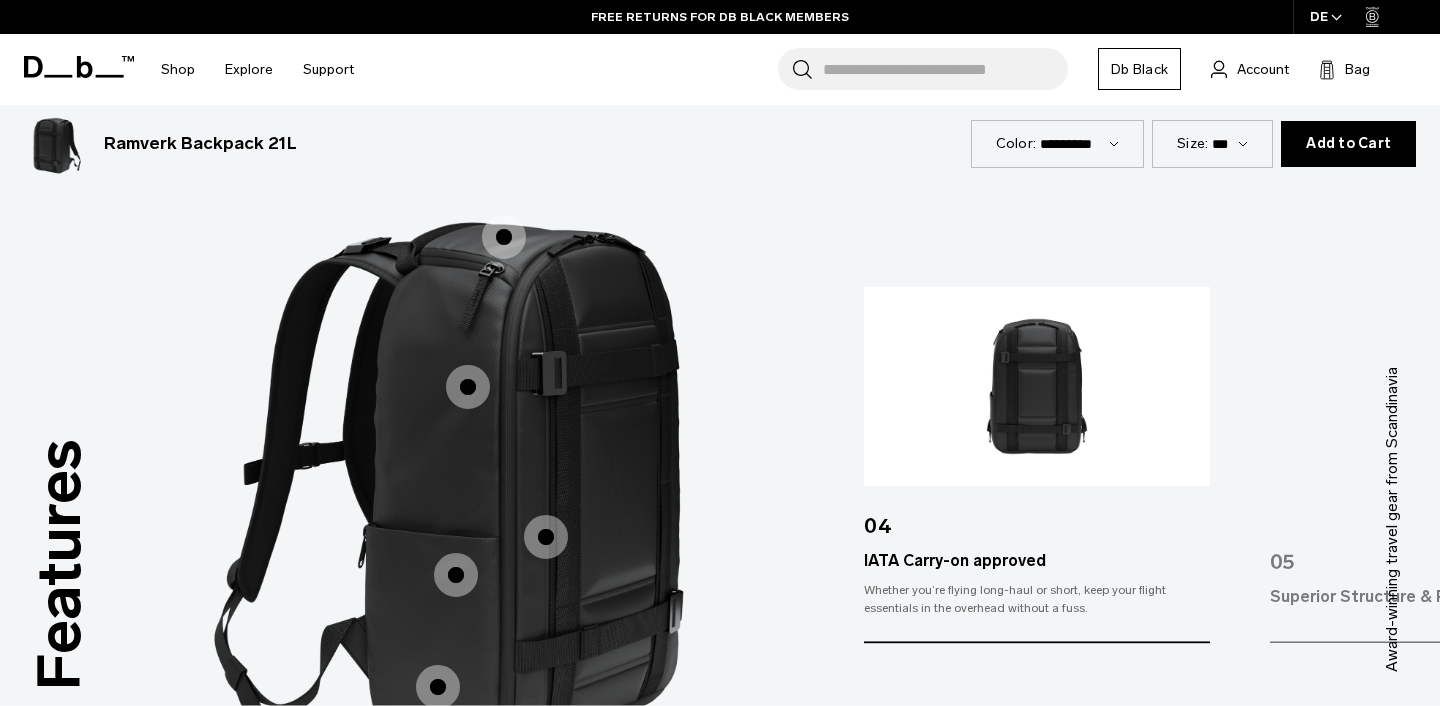 click at bounding box center (504, 237) 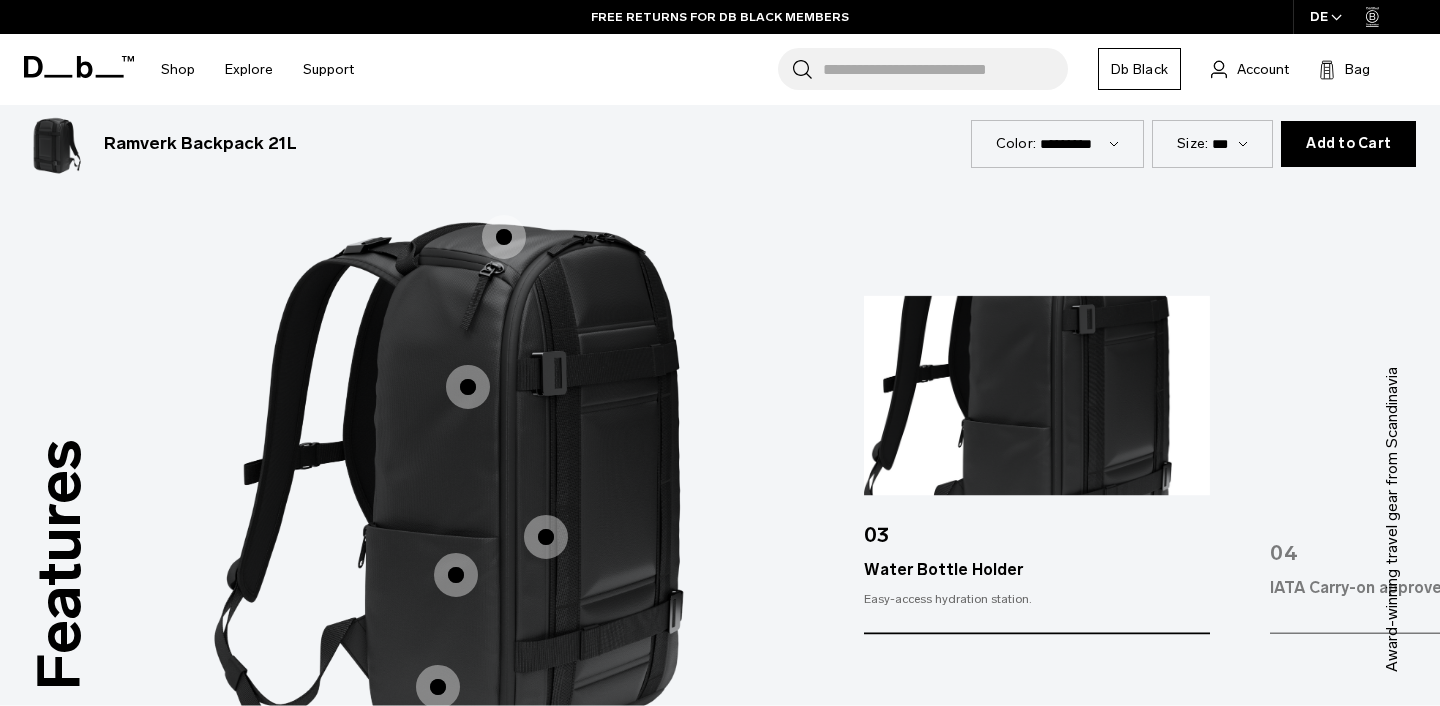 click at bounding box center (480, 489) 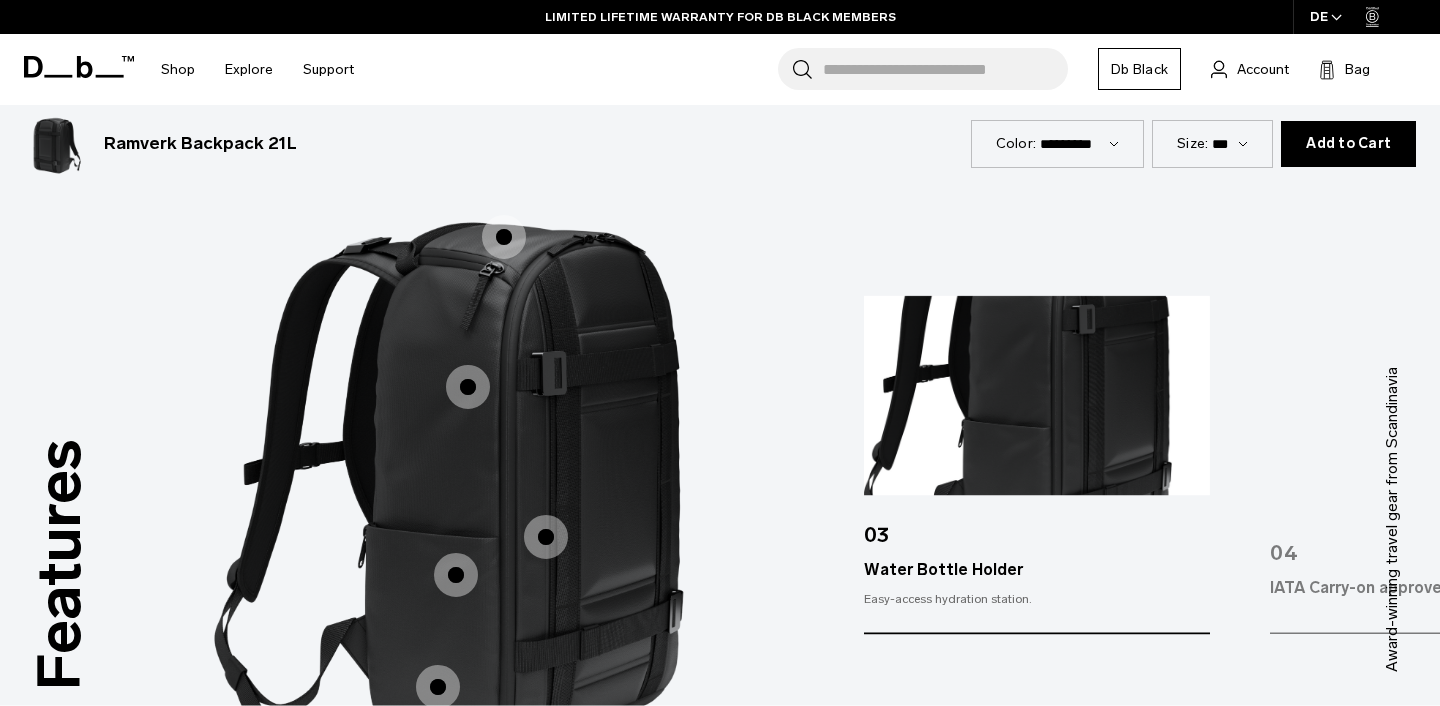click at bounding box center [546, 537] 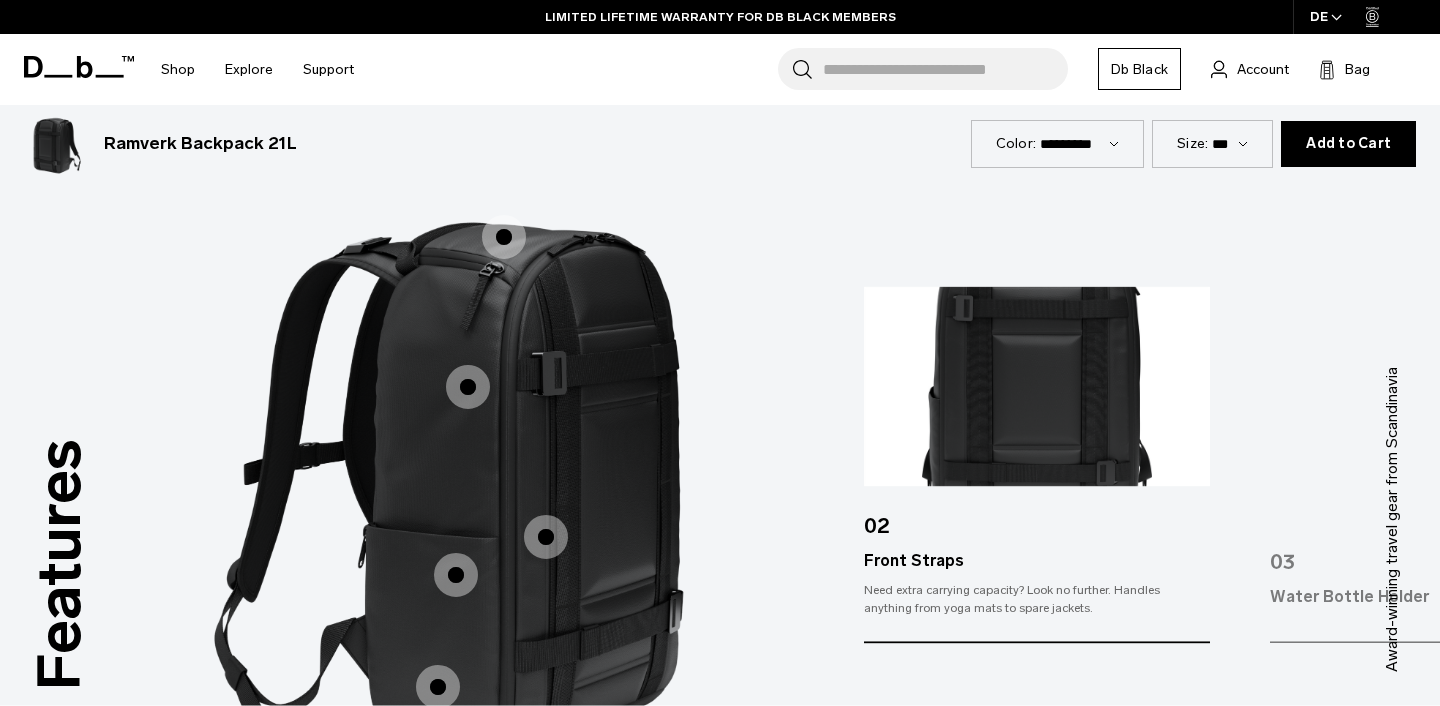 click at bounding box center [468, 387] 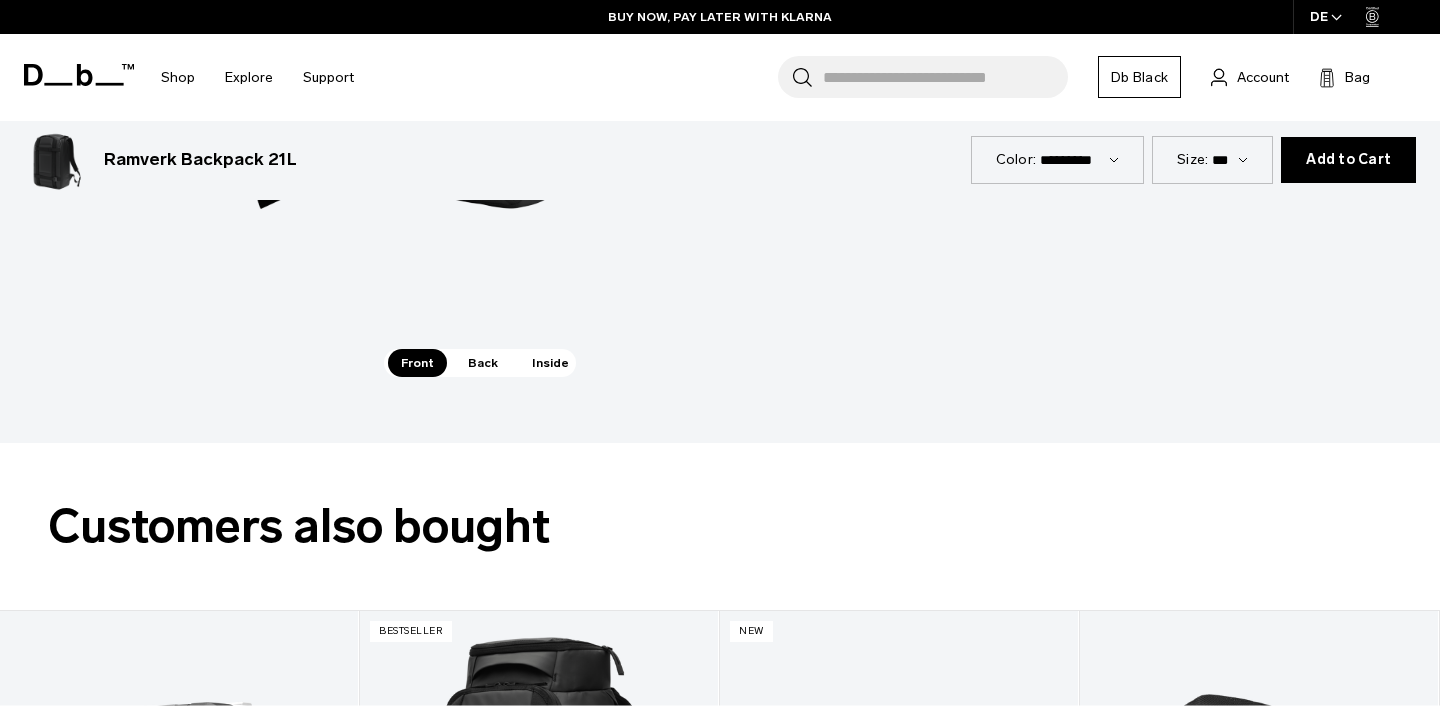scroll, scrollTop: 2950, scrollLeft: 0, axis: vertical 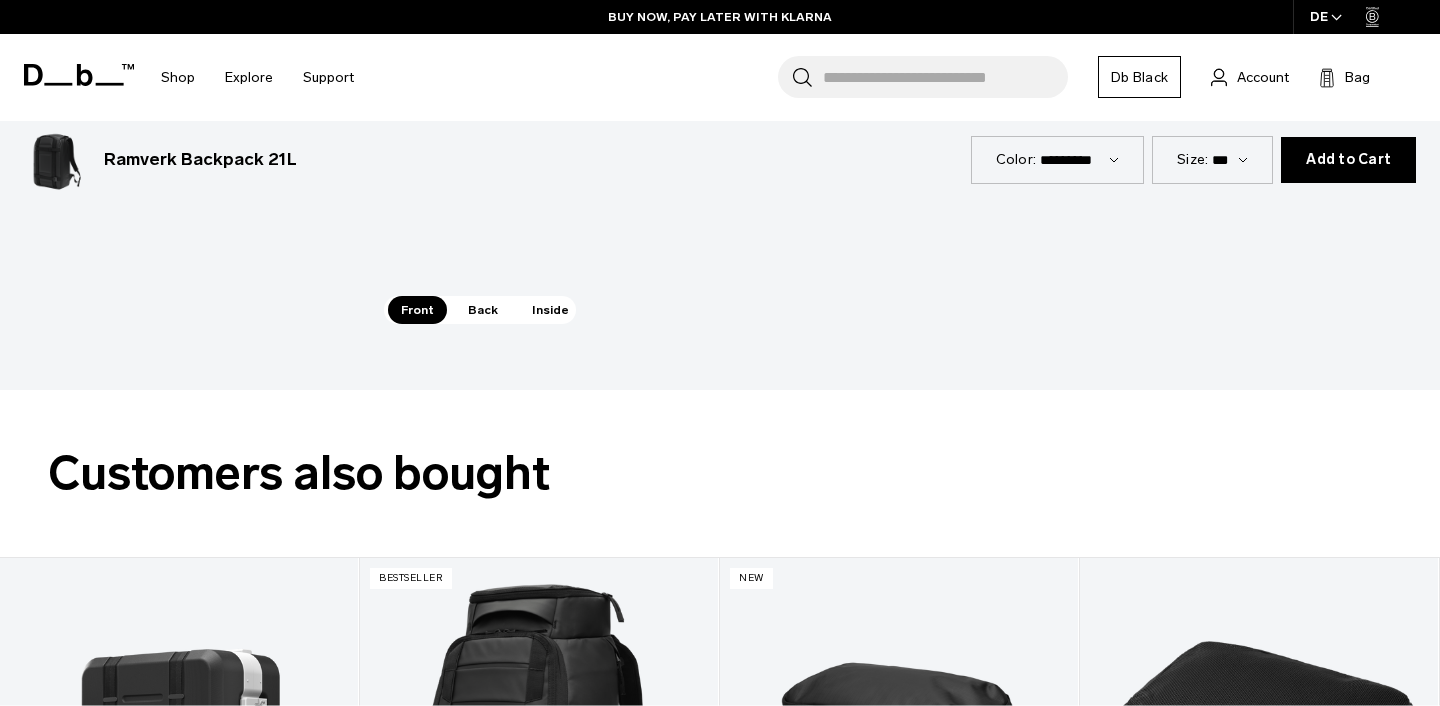 click on "Back" at bounding box center (483, 310) 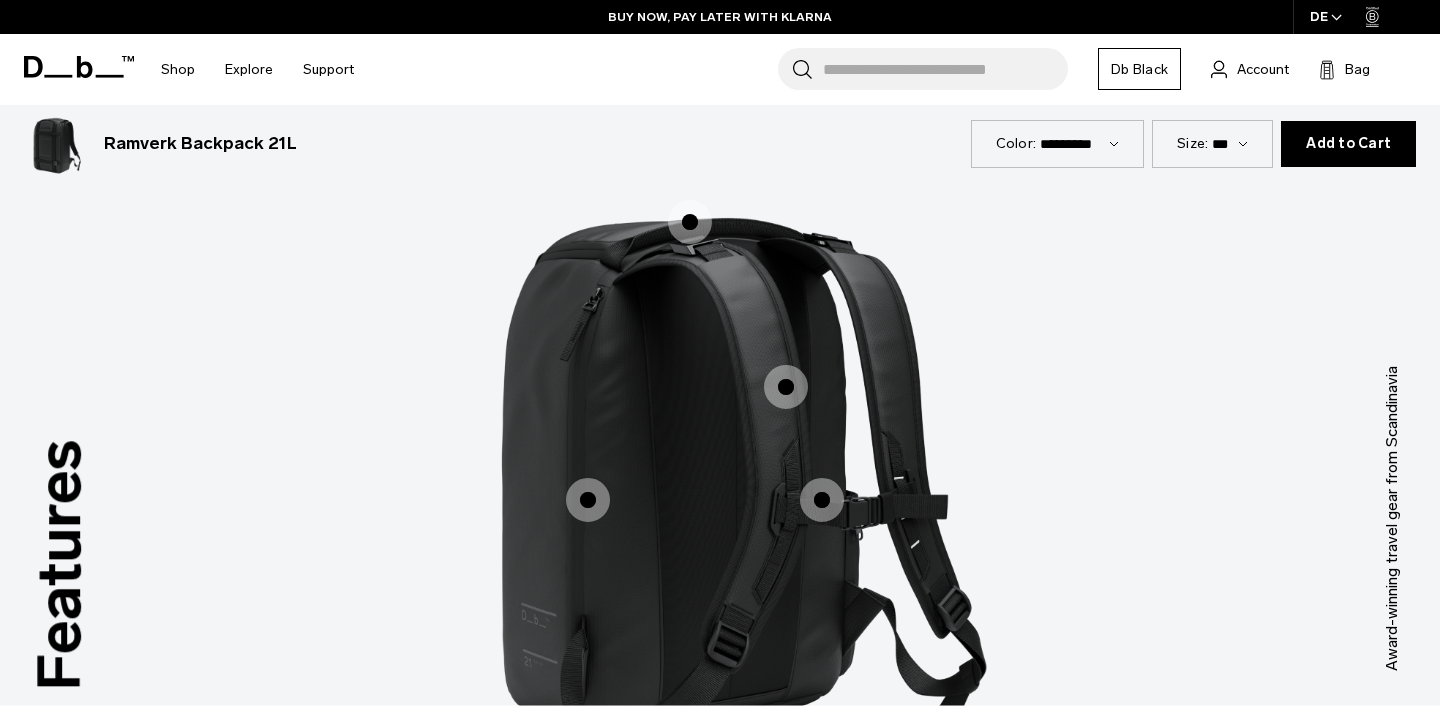 scroll, scrollTop: 2315, scrollLeft: 0, axis: vertical 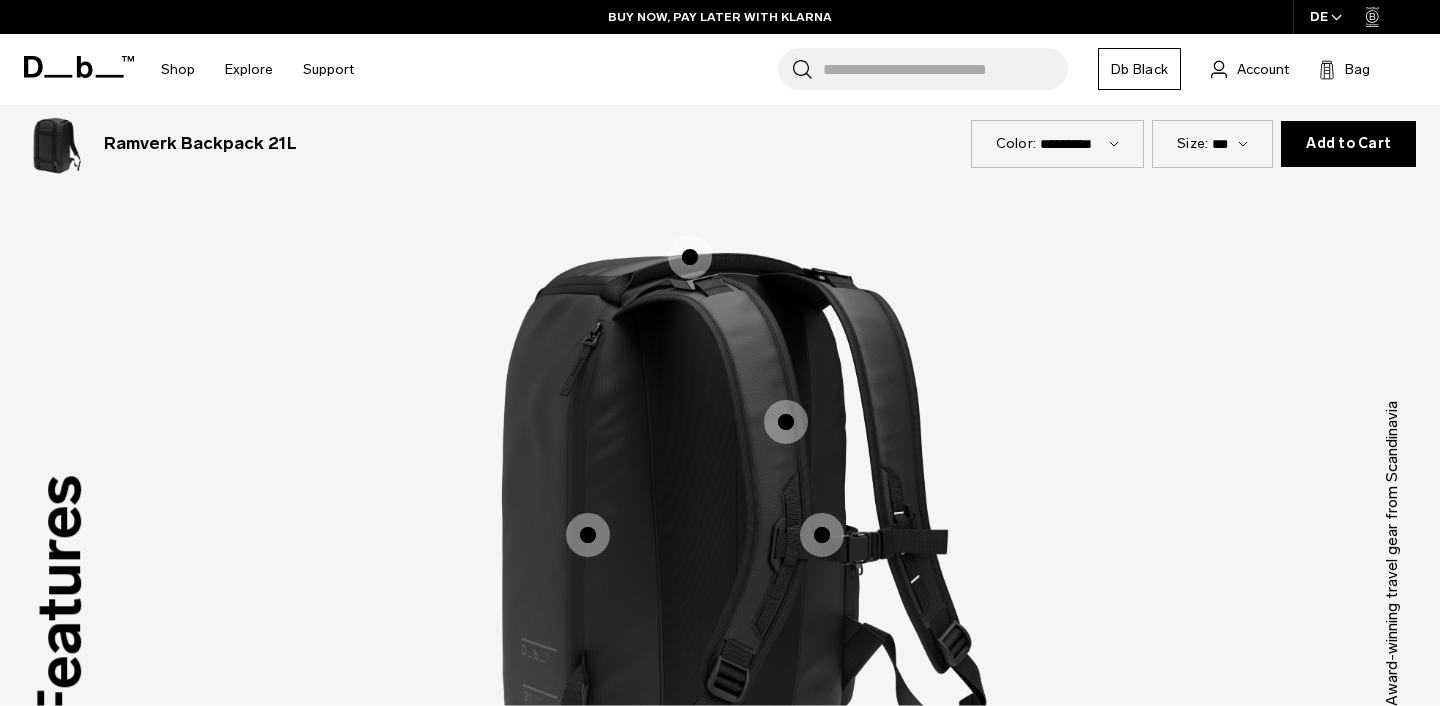 click at bounding box center [720, 524] 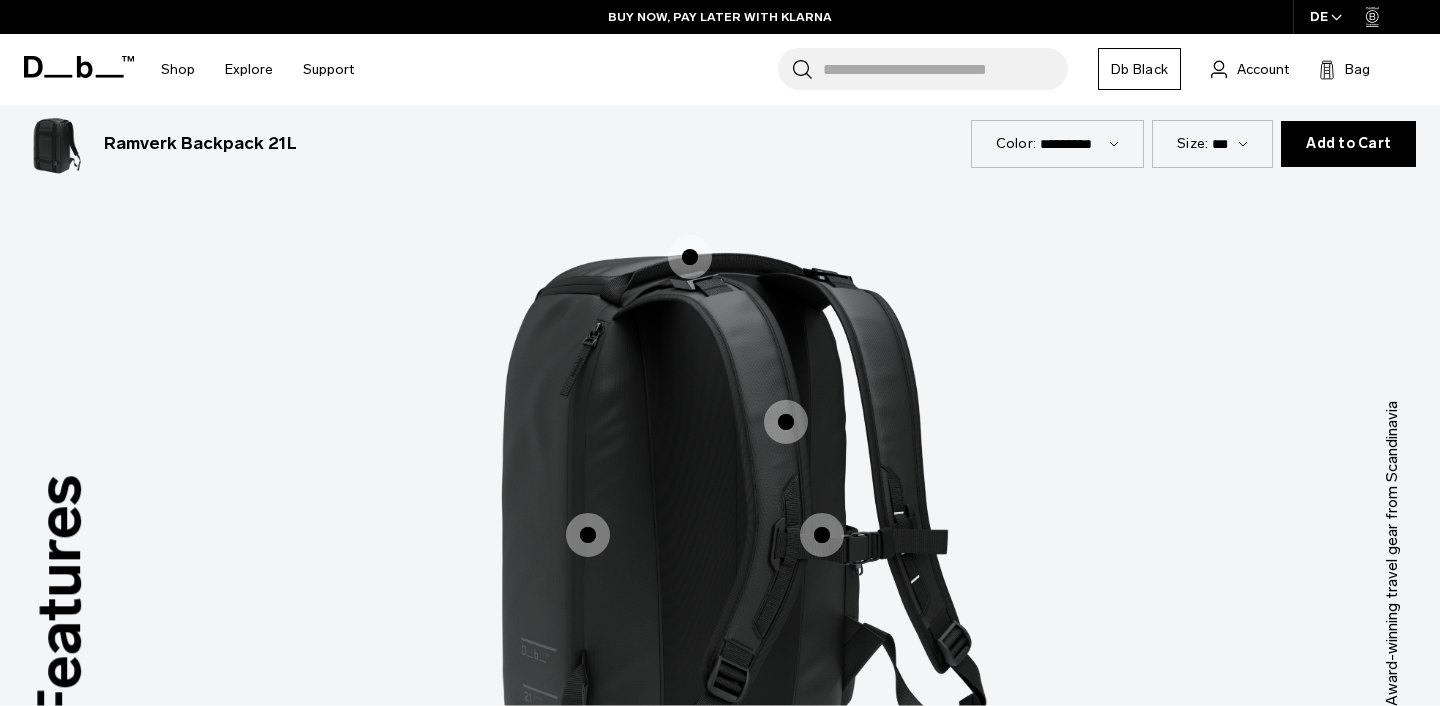 click at bounding box center [588, 535] 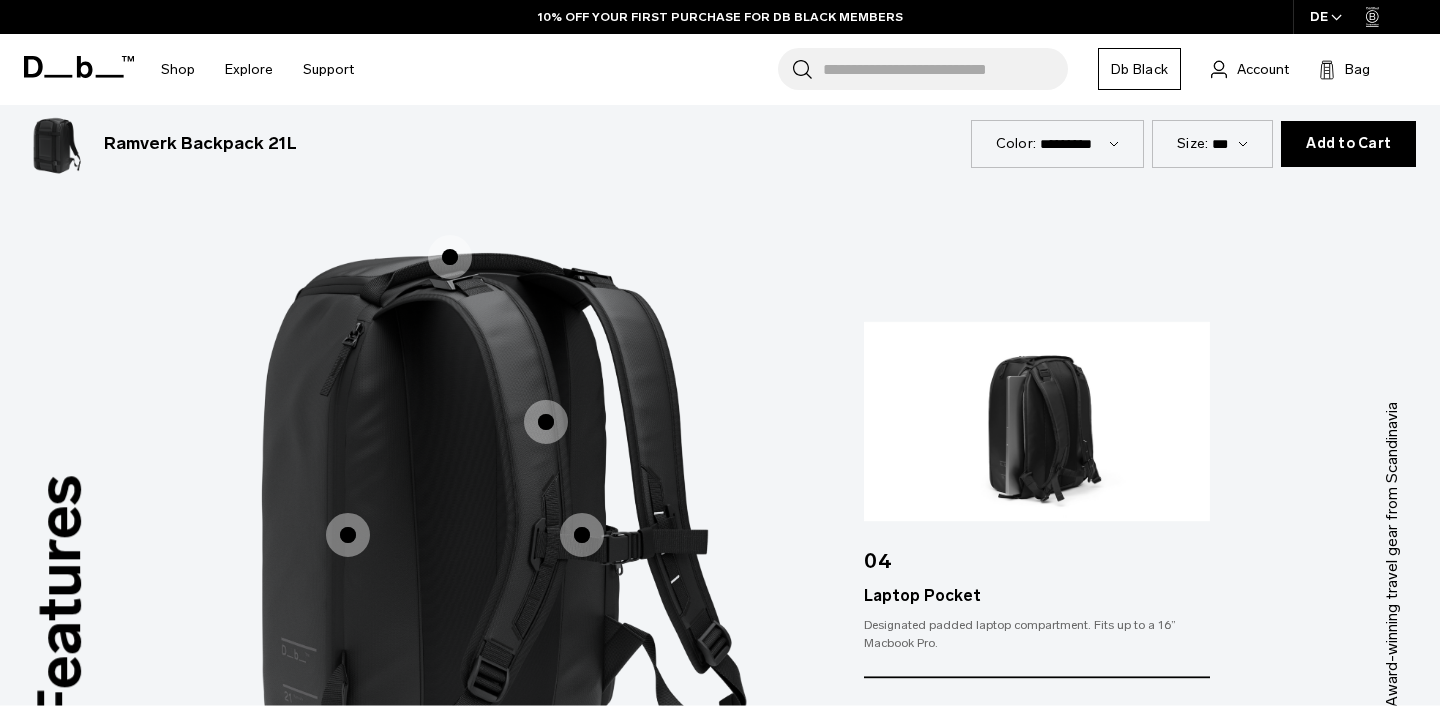 click at bounding box center [546, 422] 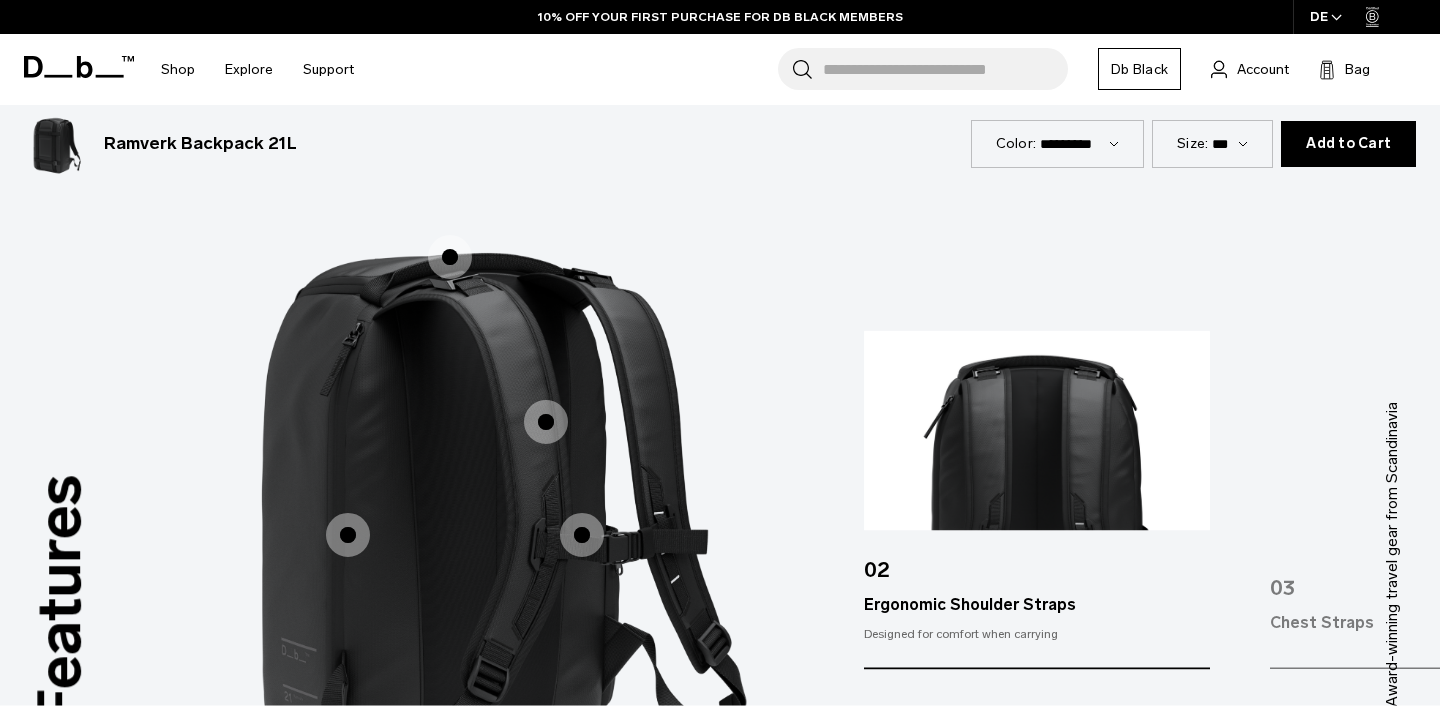click at bounding box center [582, 535] 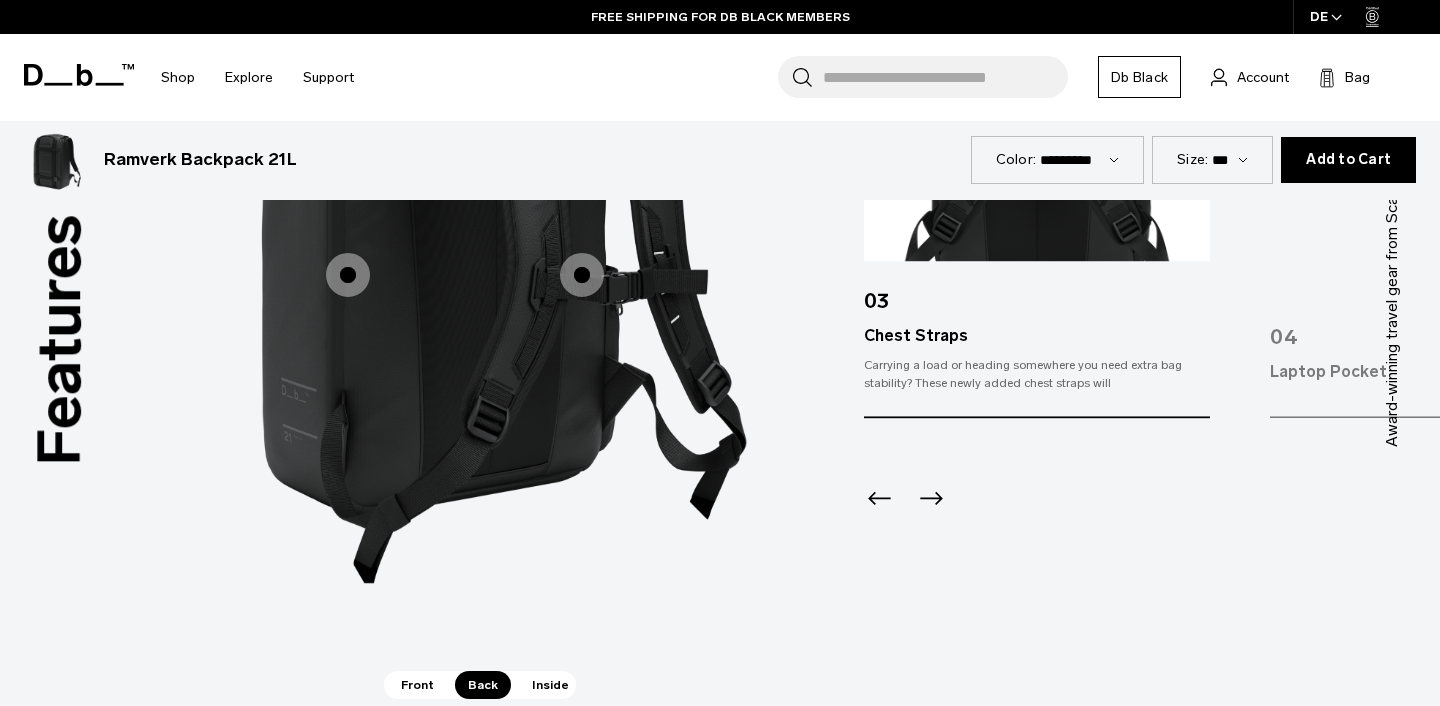 scroll, scrollTop: 2634, scrollLeft: 0, axis: vertical 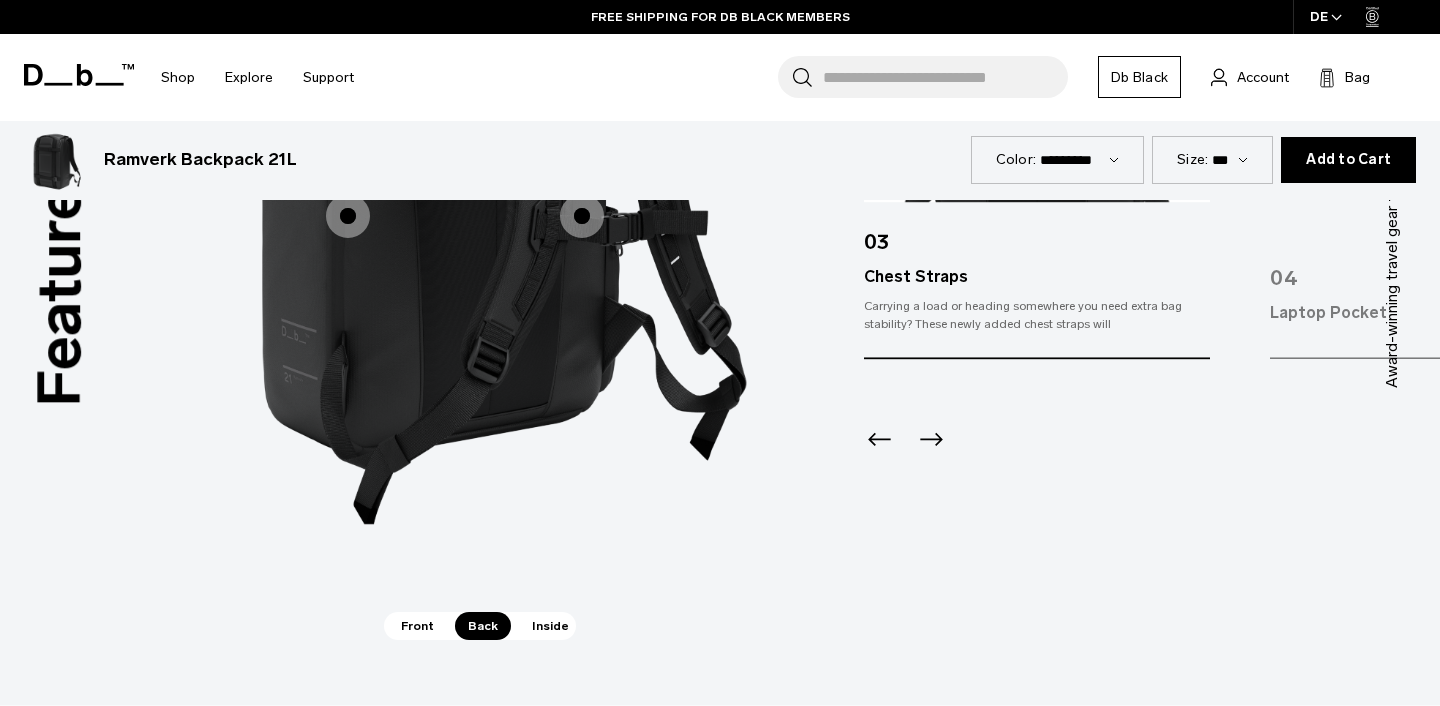 click on "Inside" at bounding box center (550, 626) 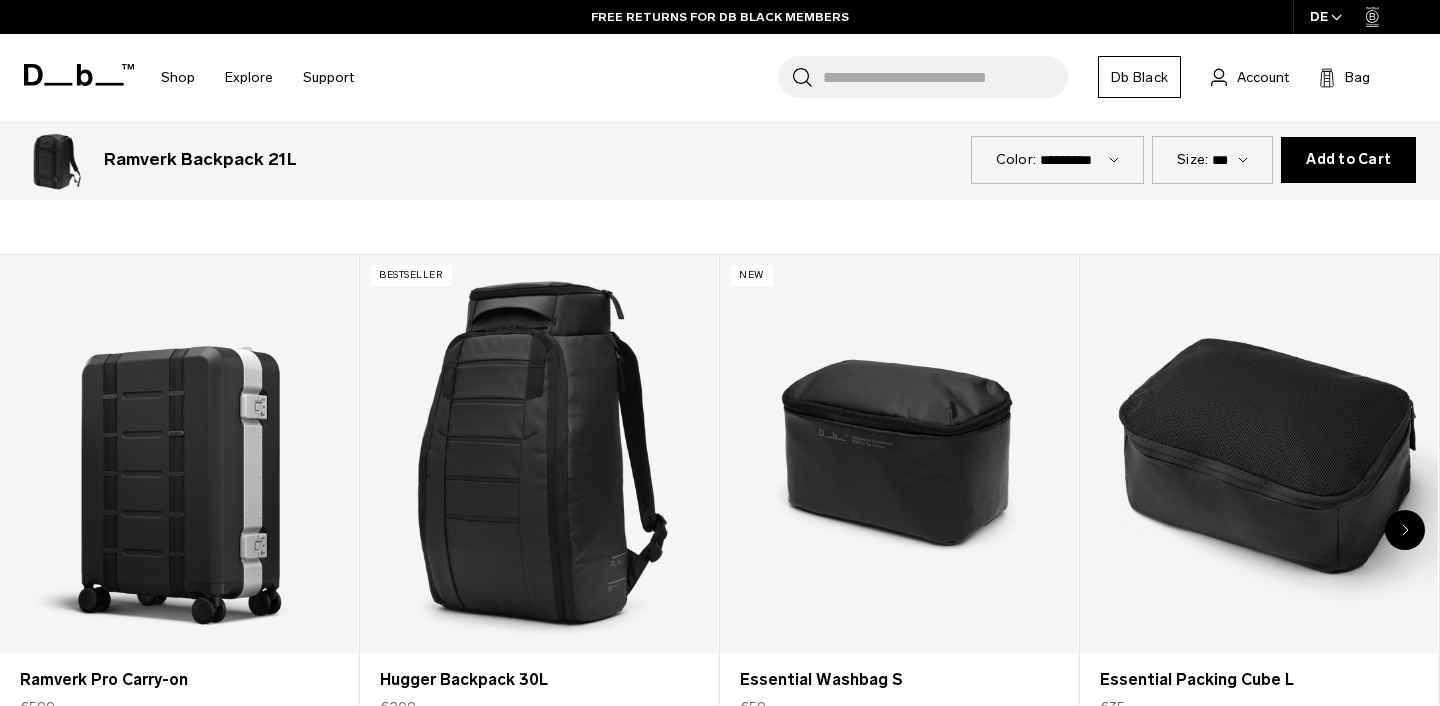 scroll, scrollTop: 3336, scrollLeft: 0, axis: vertical 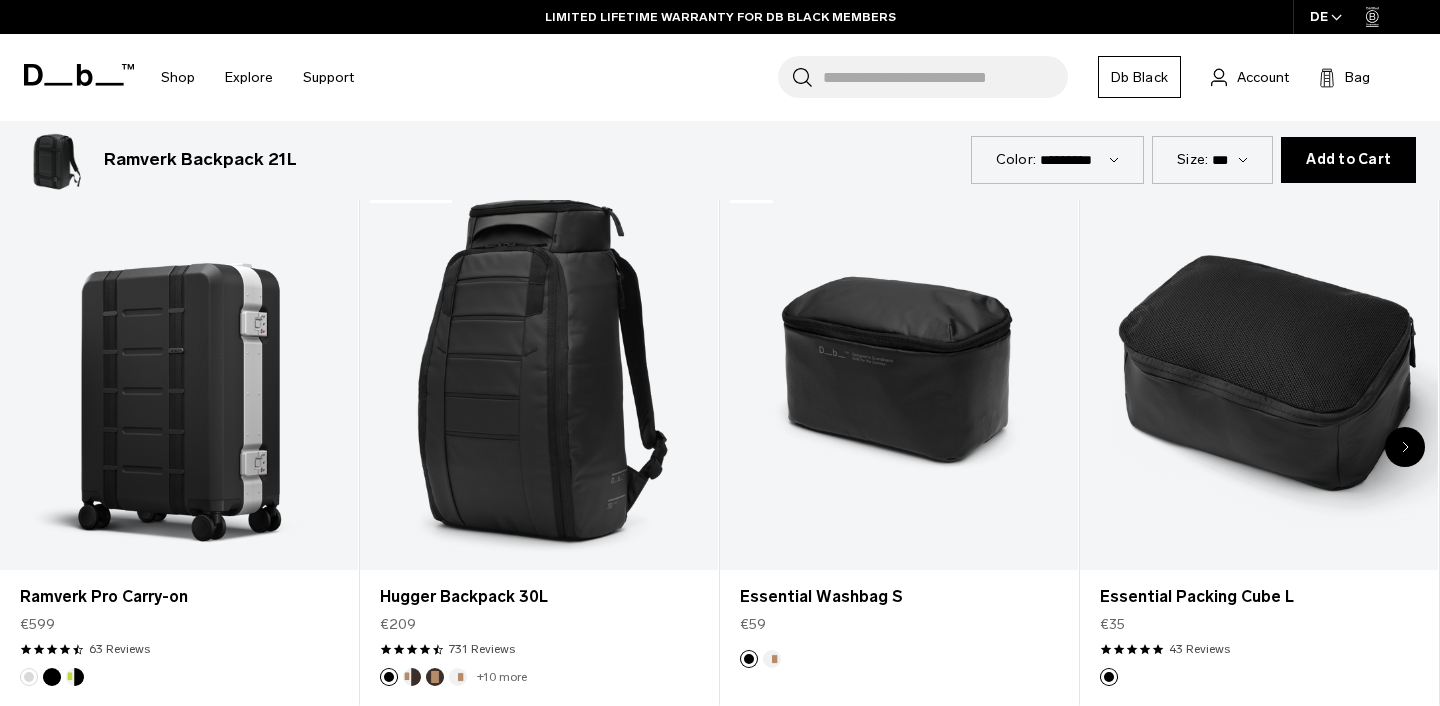 click 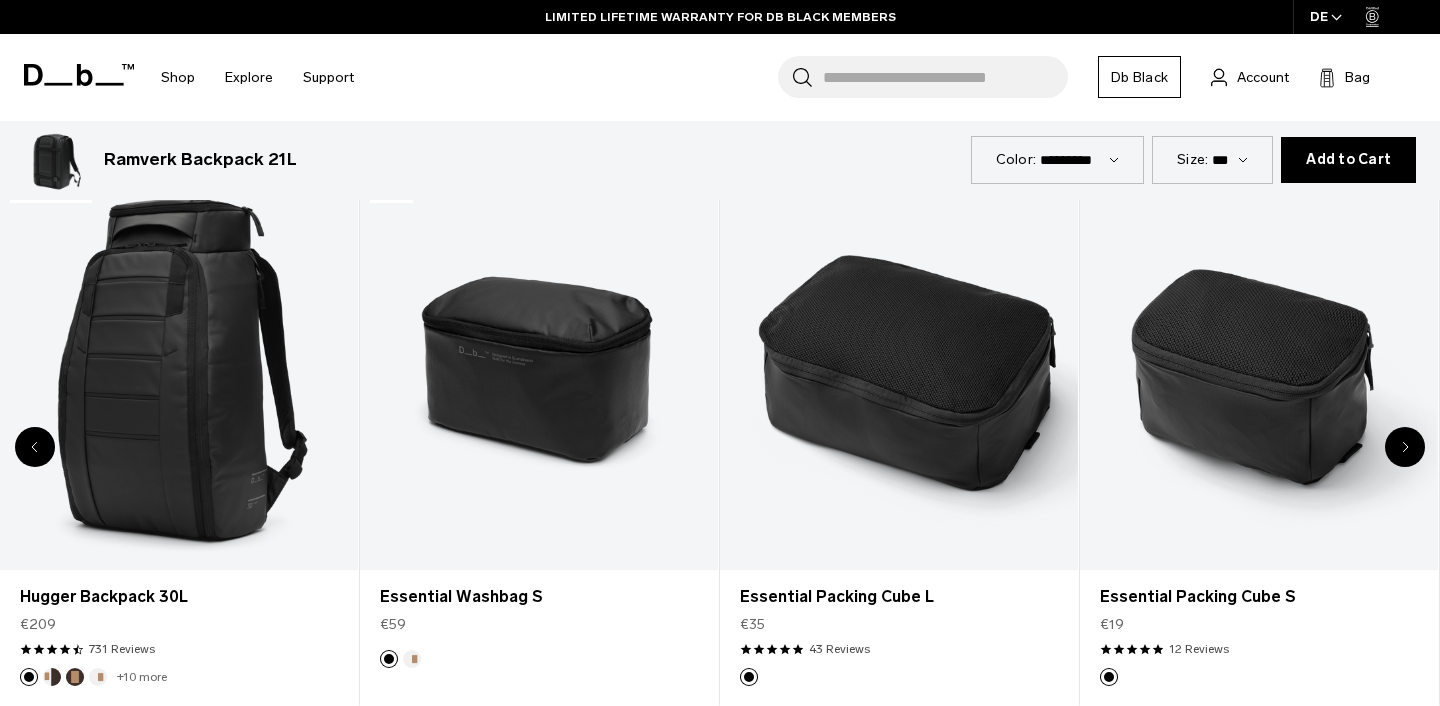 click at bounding box center (1405, 447) 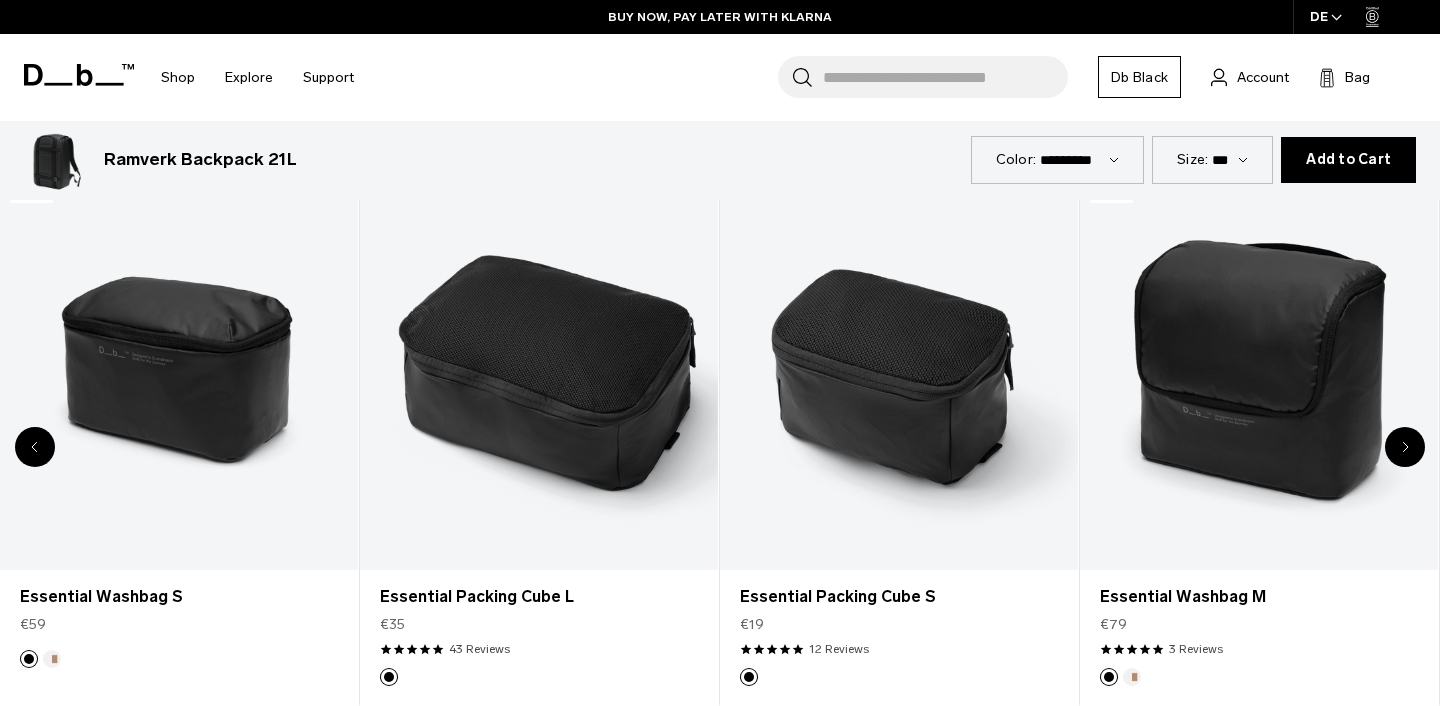 click 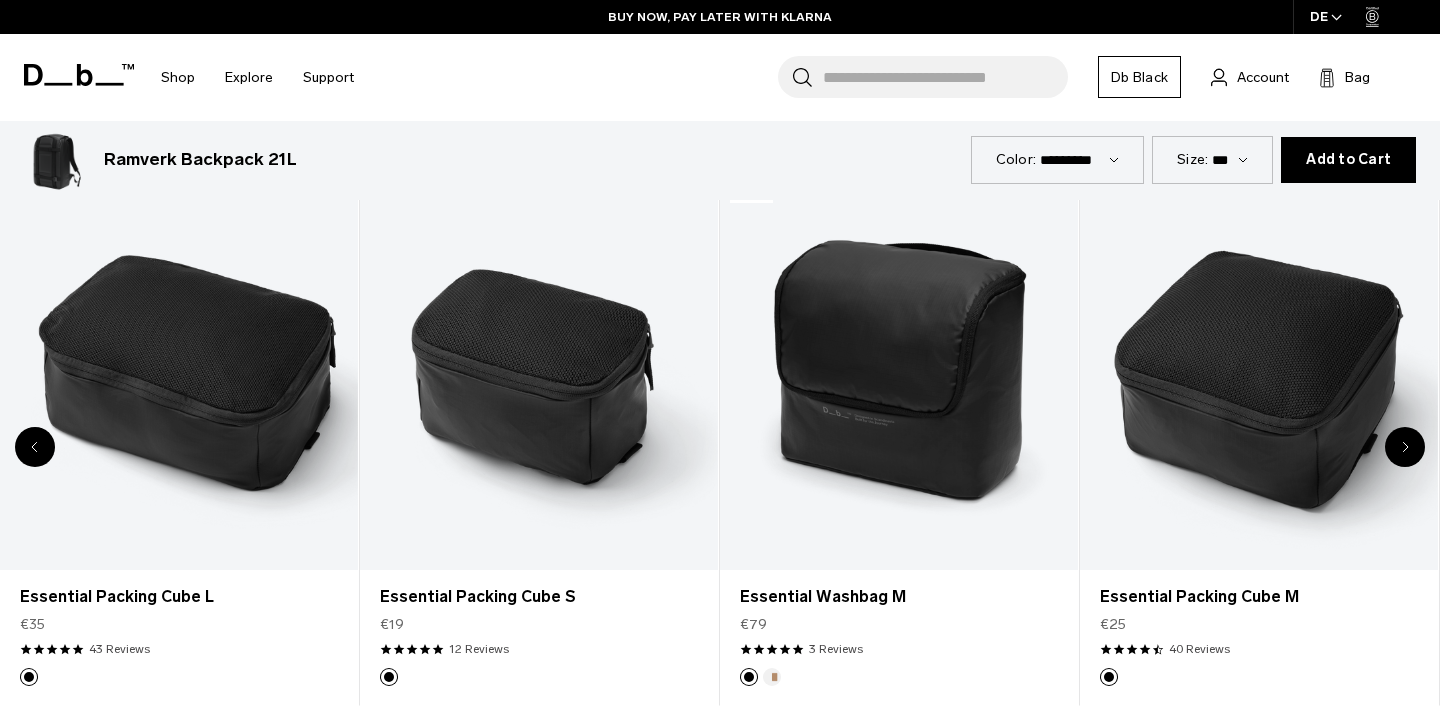 click at bounding box center [1405, 447] 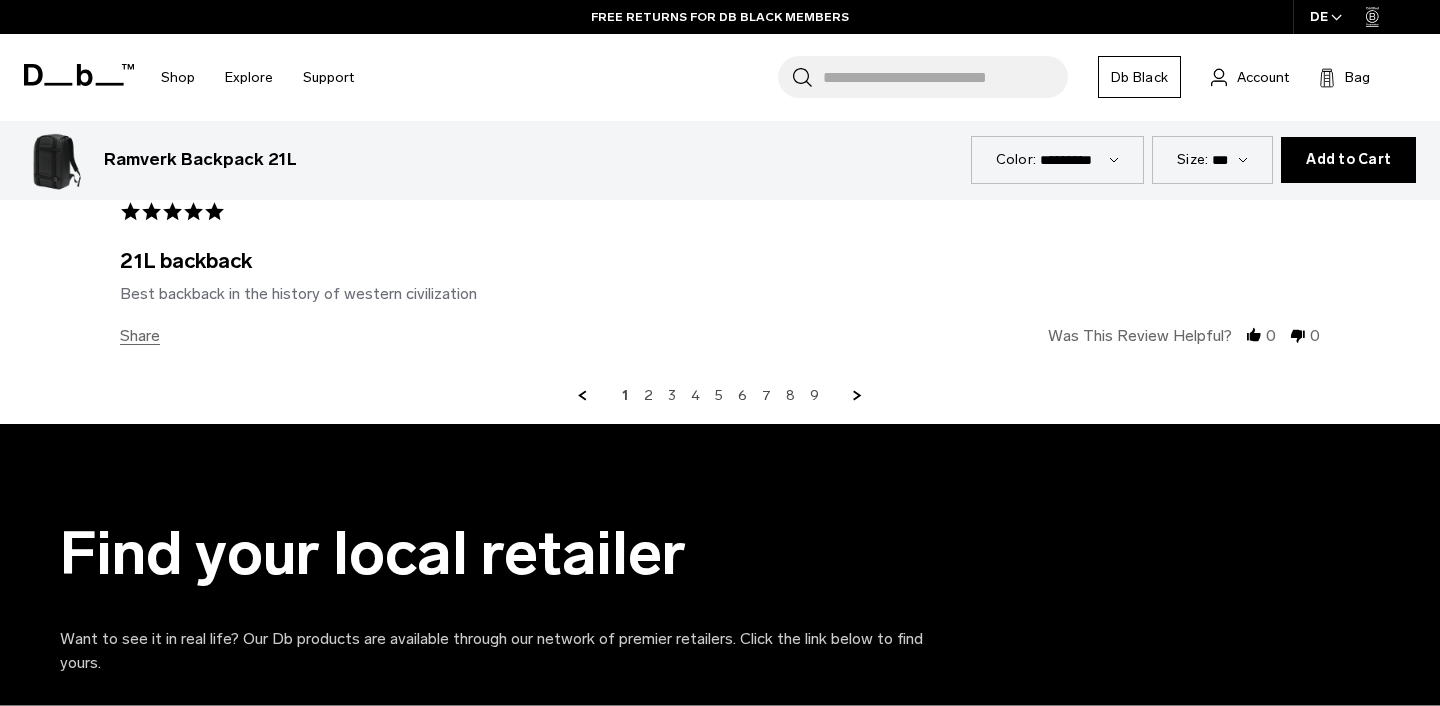 scroll, scrollTop: 5911, scrollLeft: 0, axis: vertical 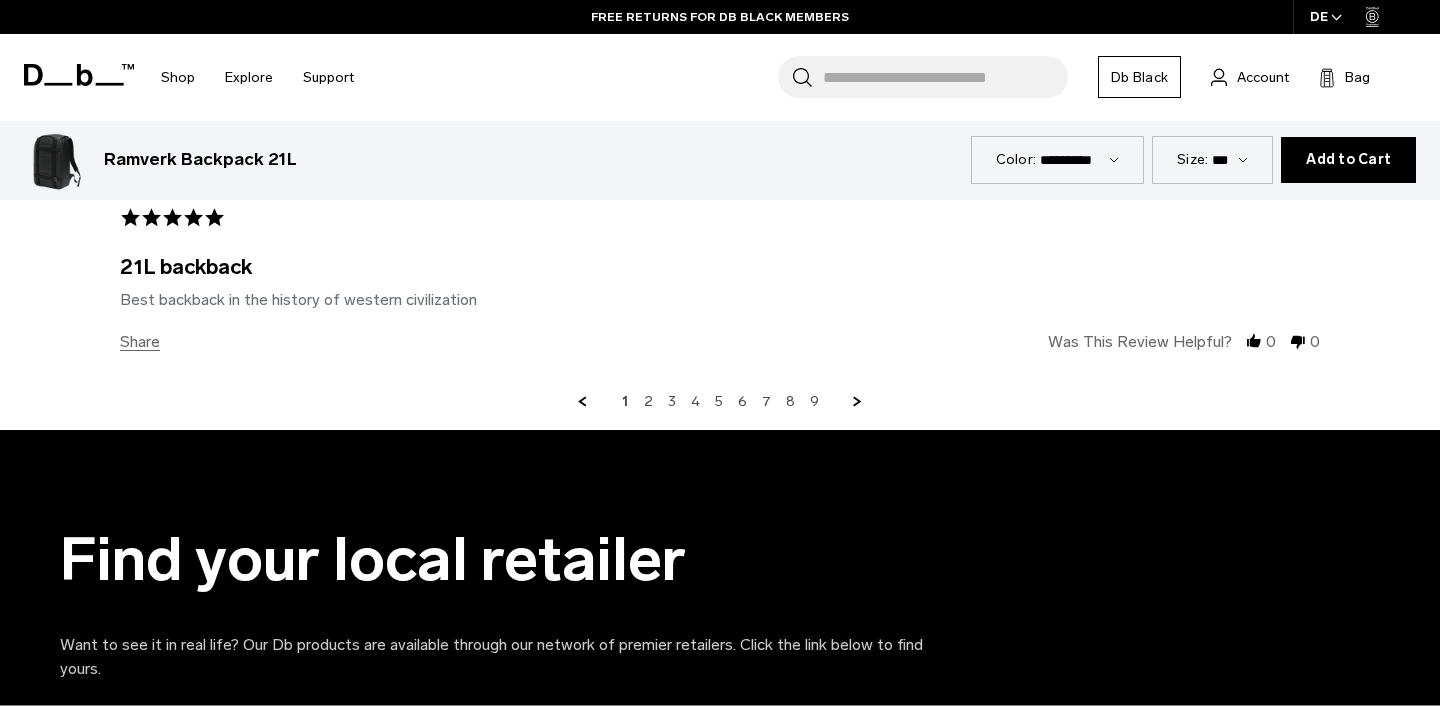 click at bounding box center (858, 402) 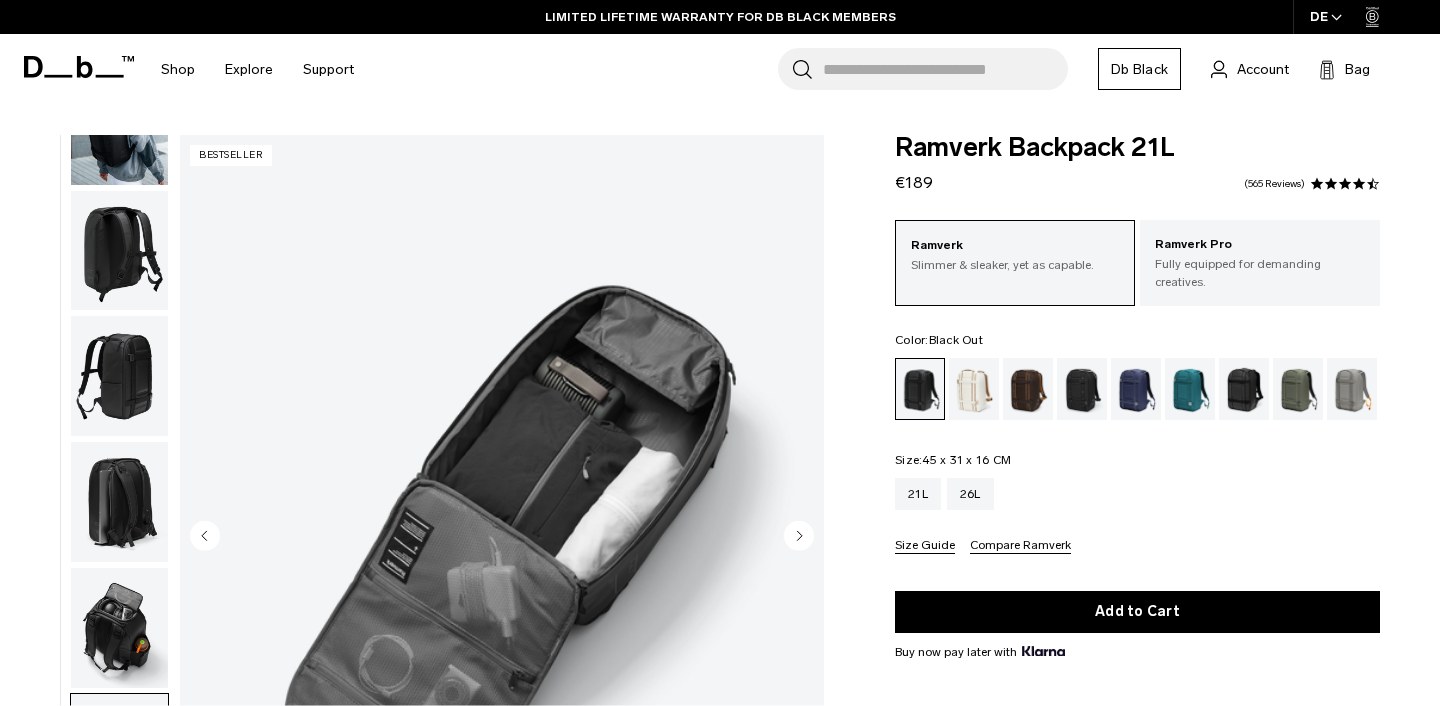 scroll, scrollTop: 0, scrollLeft: 0, axis: both 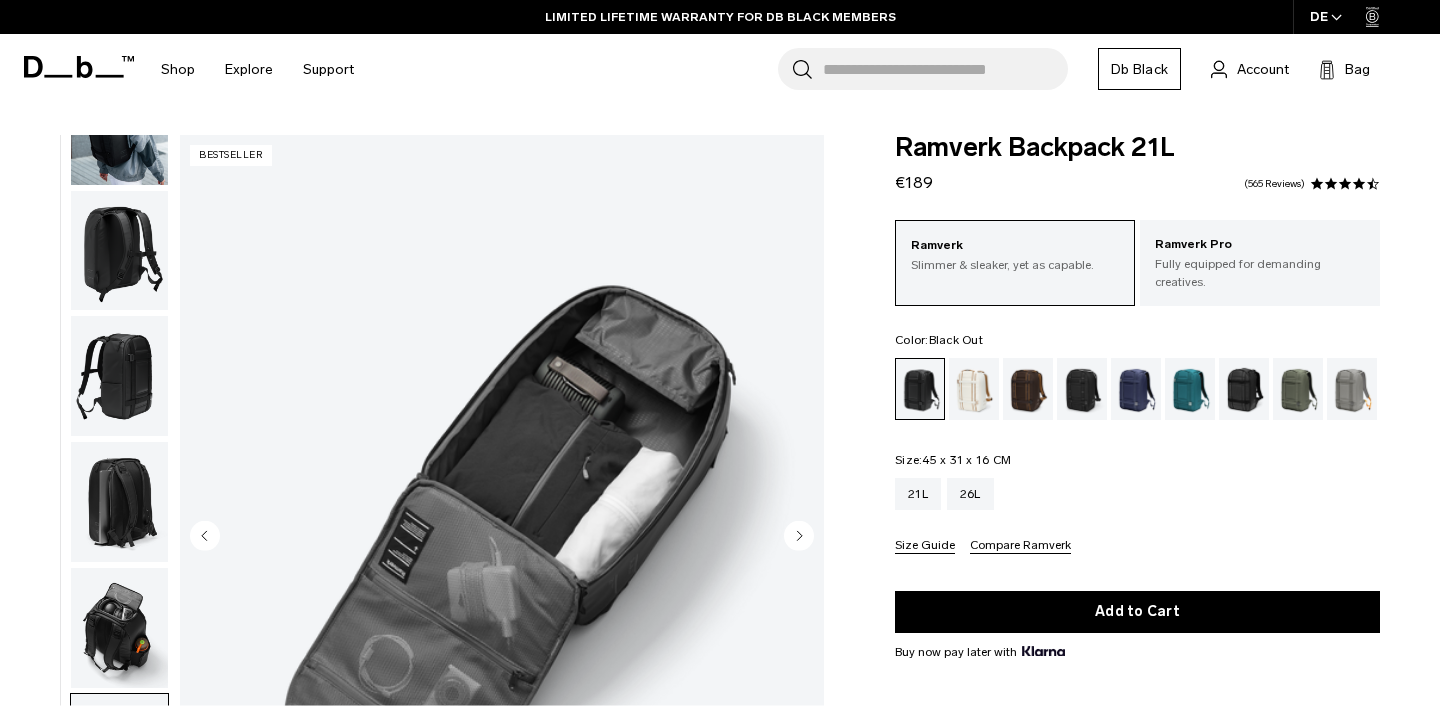 click on "Ramverk Backpack 21L" at bounding box center [1137, 148] 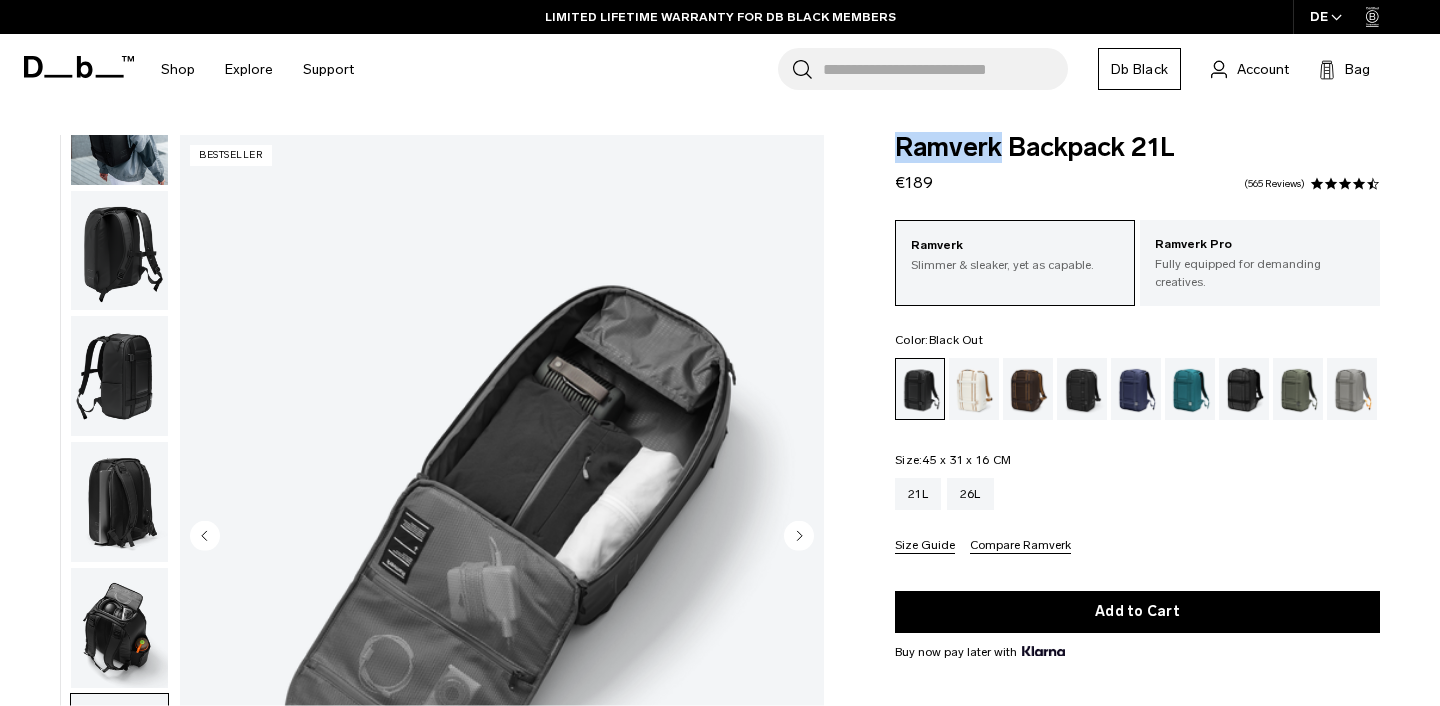 click on "Ramverk Backpack 21L" at bounding box center (1137, 148) 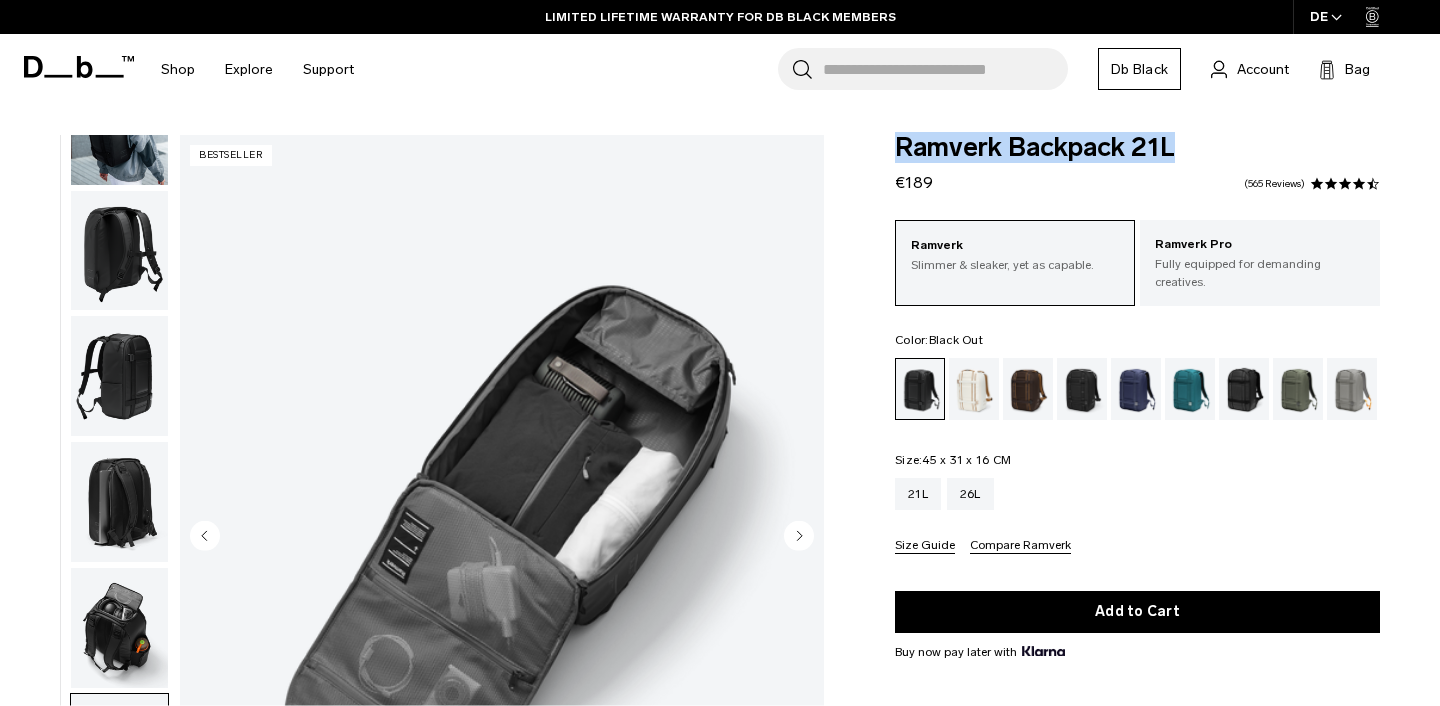 click on "Ramverk Backpack 21L" at bounding box center [1137, 148] 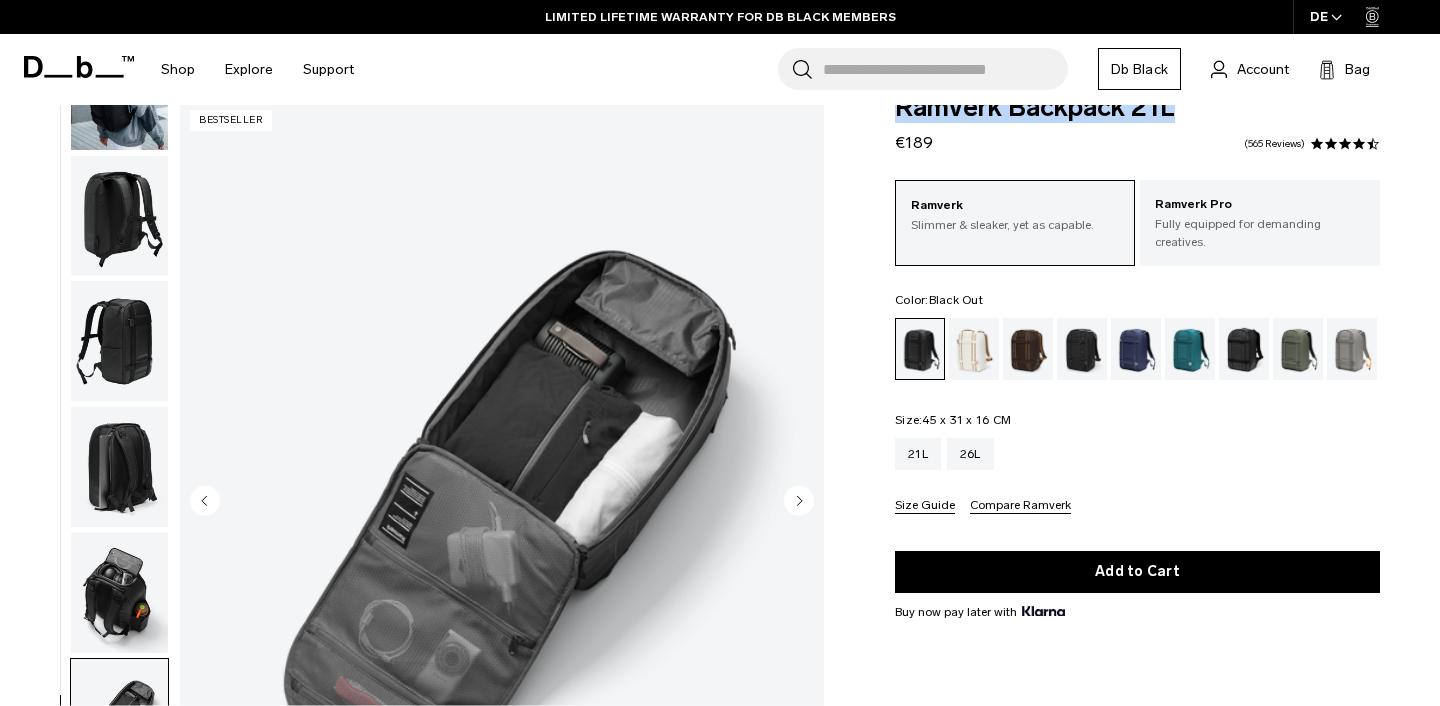 scroll, scrollTop: 50, scrollLeft: 0, axis: vertical 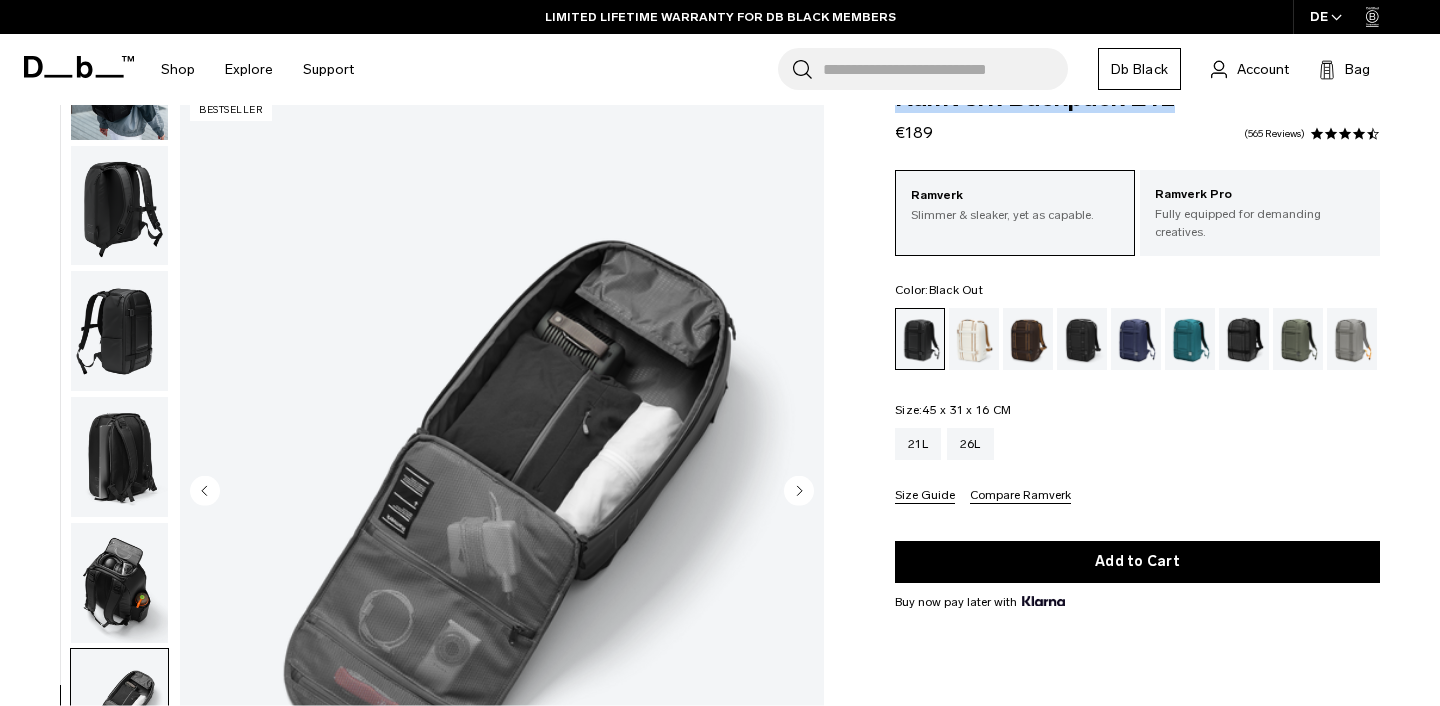 click at bounding box center [119, 205] 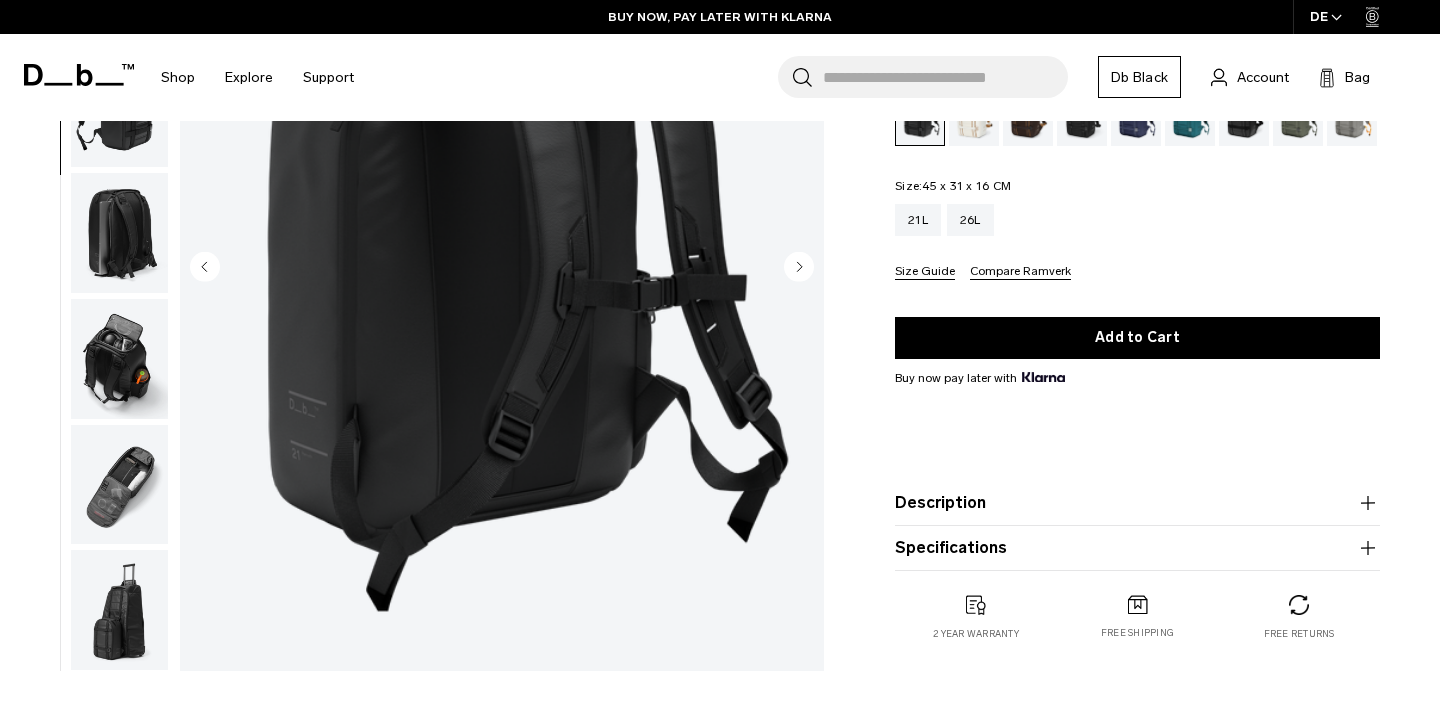 scroll, scrollTop: 275, scrollLeft: 0, axis: vertical 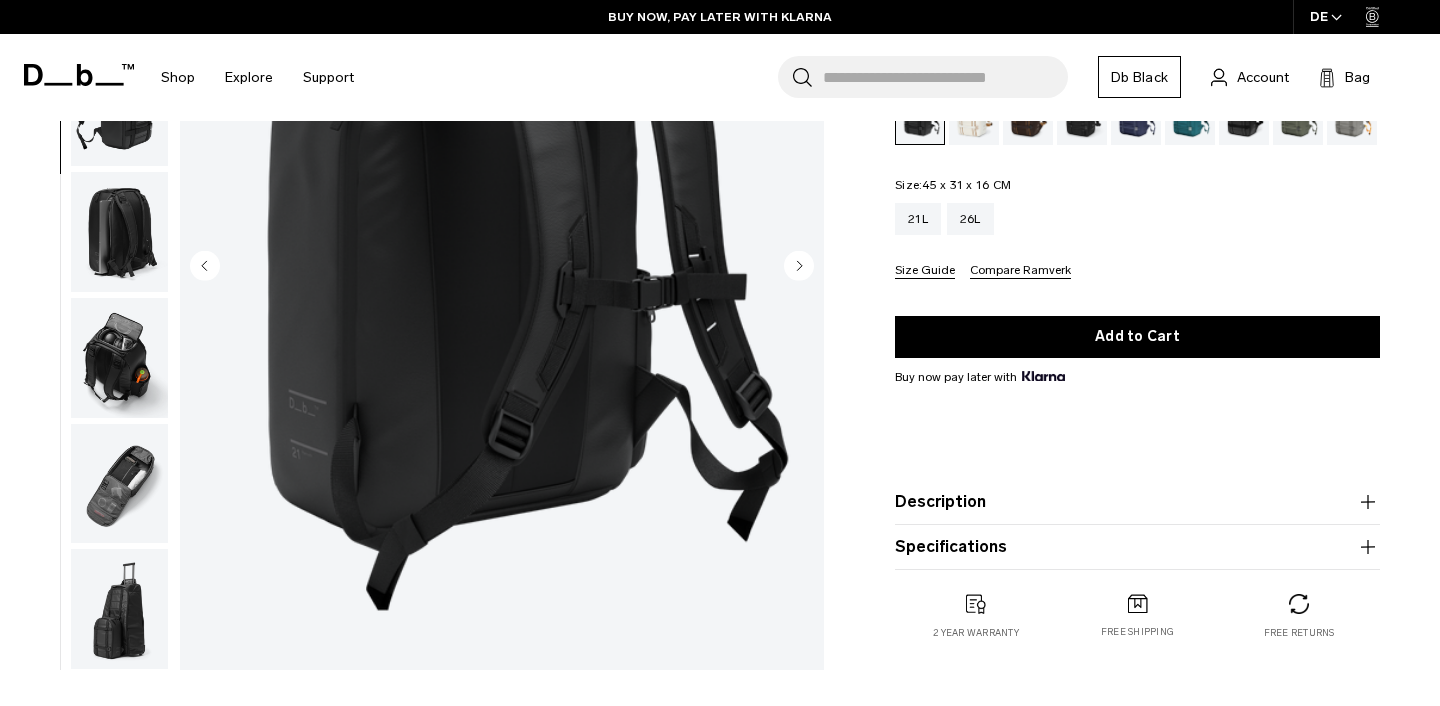 click at bounding box center [502, 267] 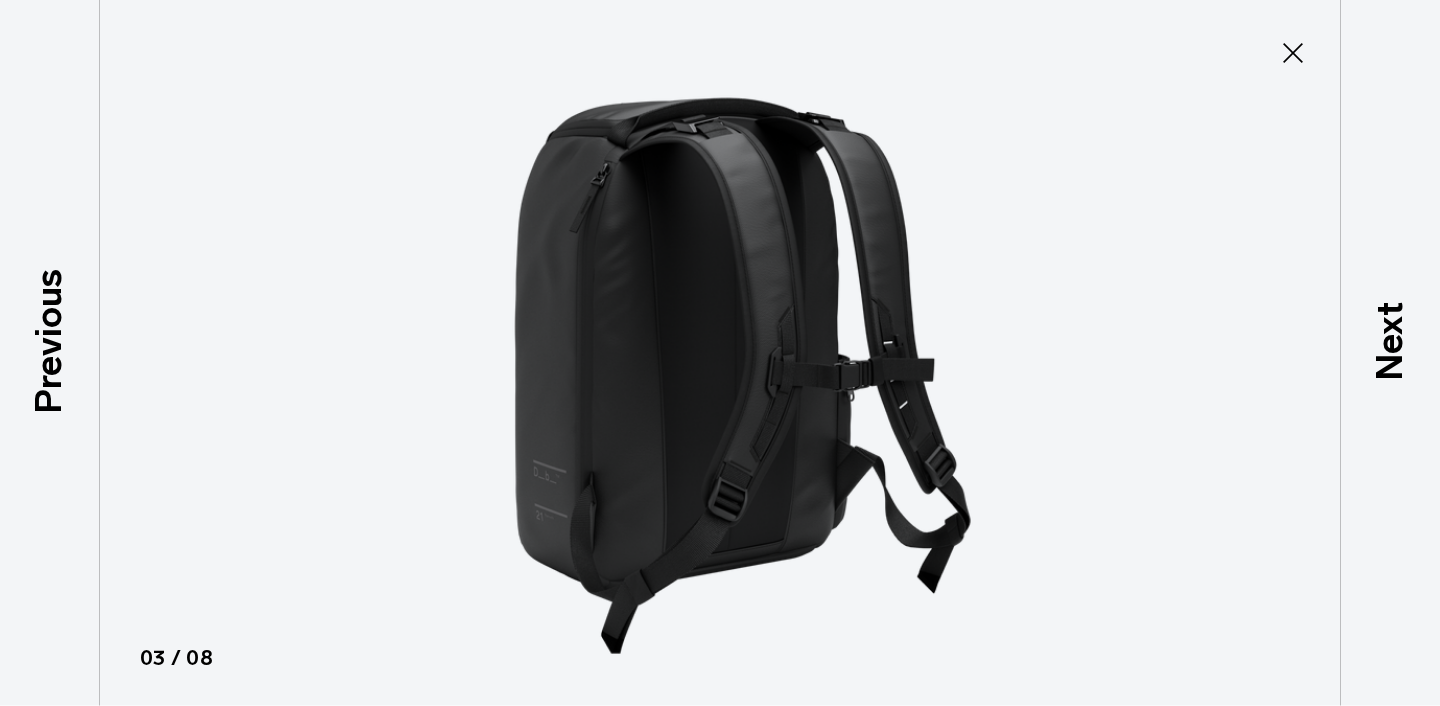click at bounding box center [720, 353] 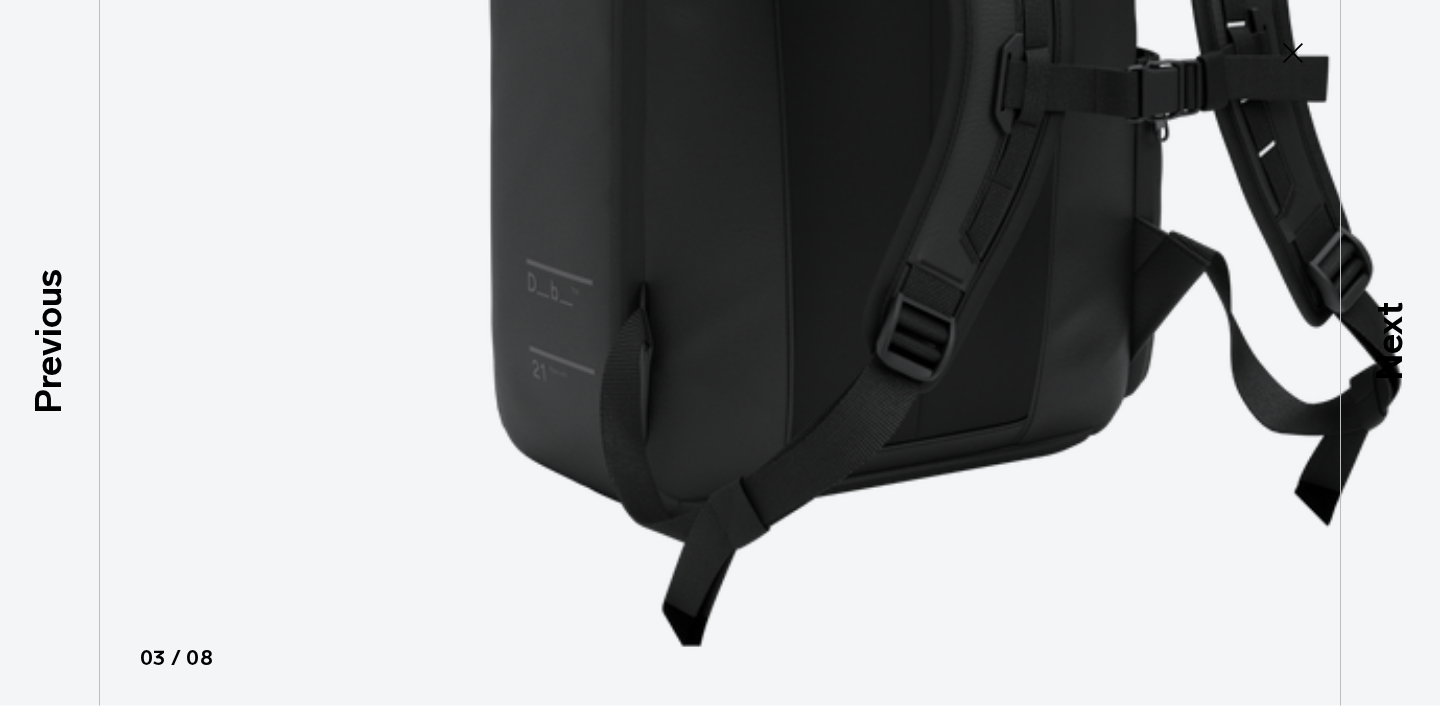 click at bounding box center (900, 45) 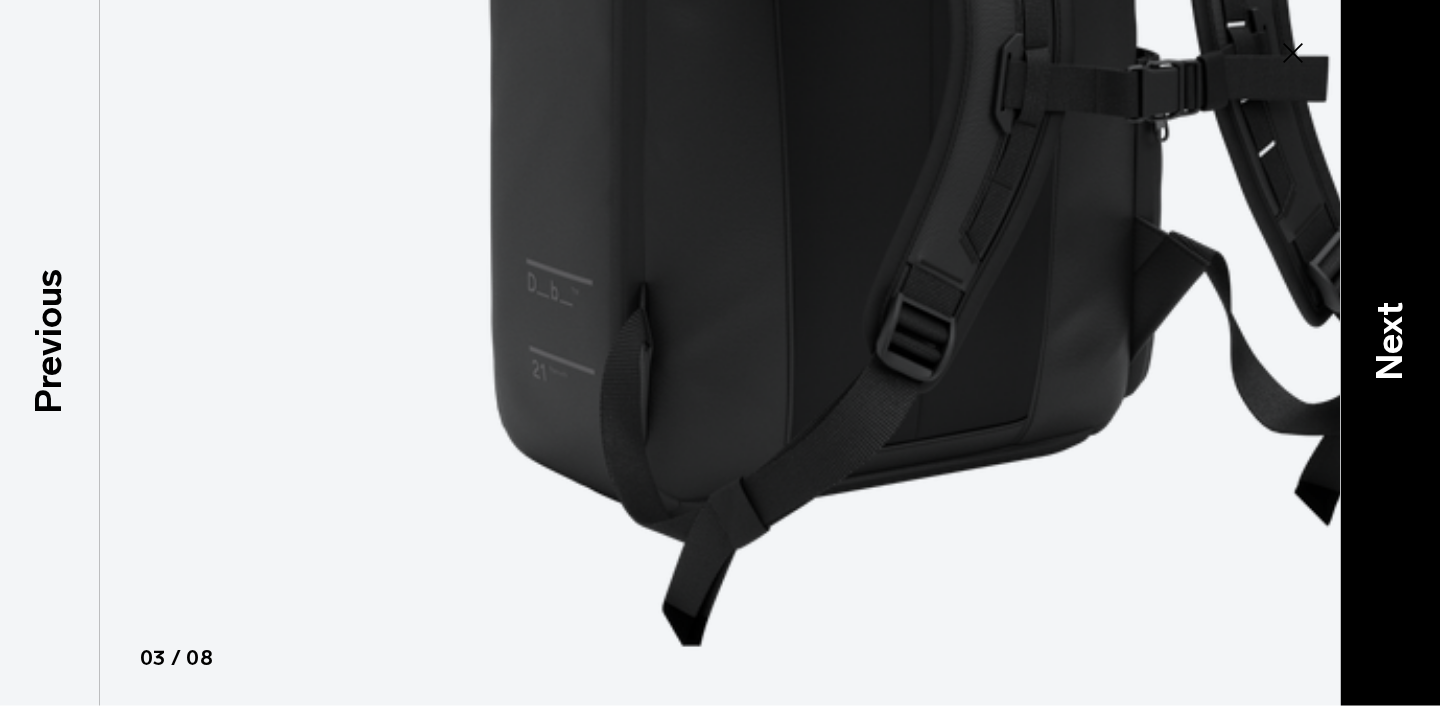 click on "Next" at bounding box center [1390, 340] 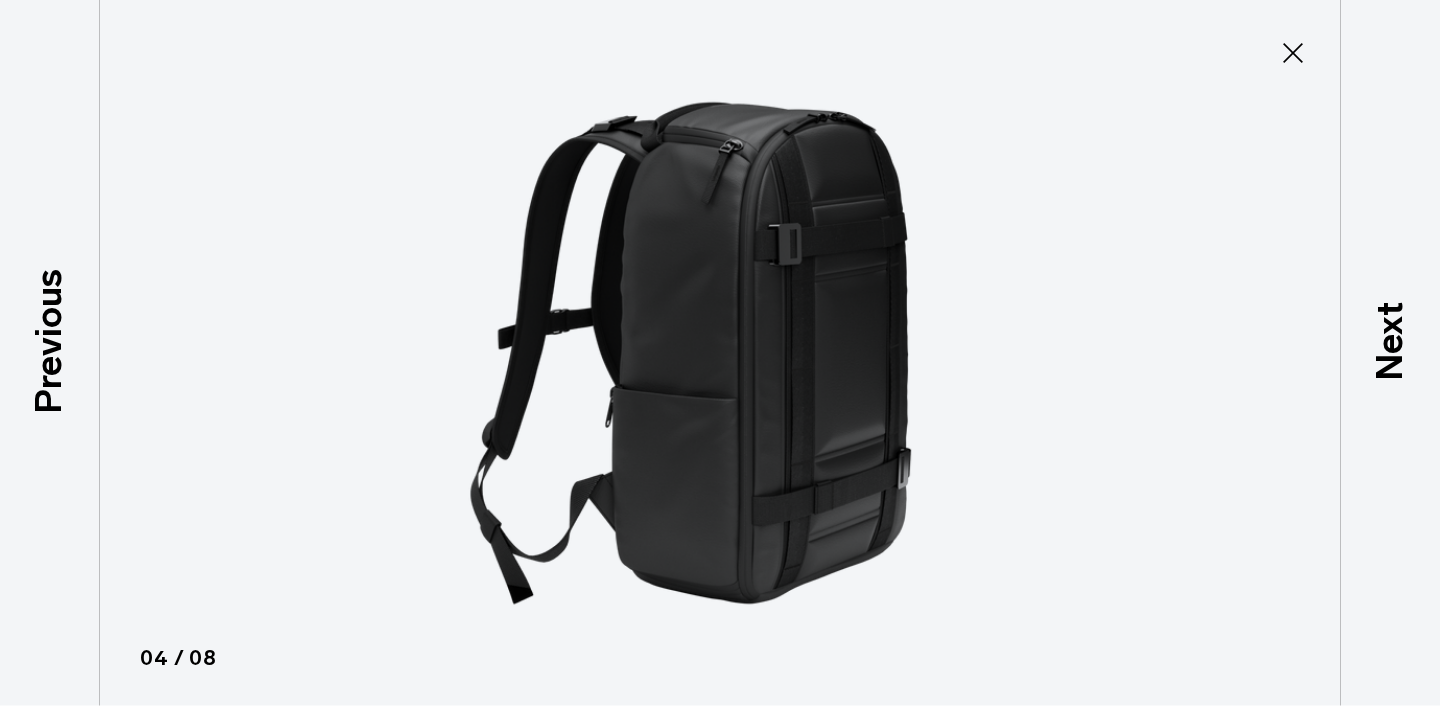 click at bounding box center (720, 353) 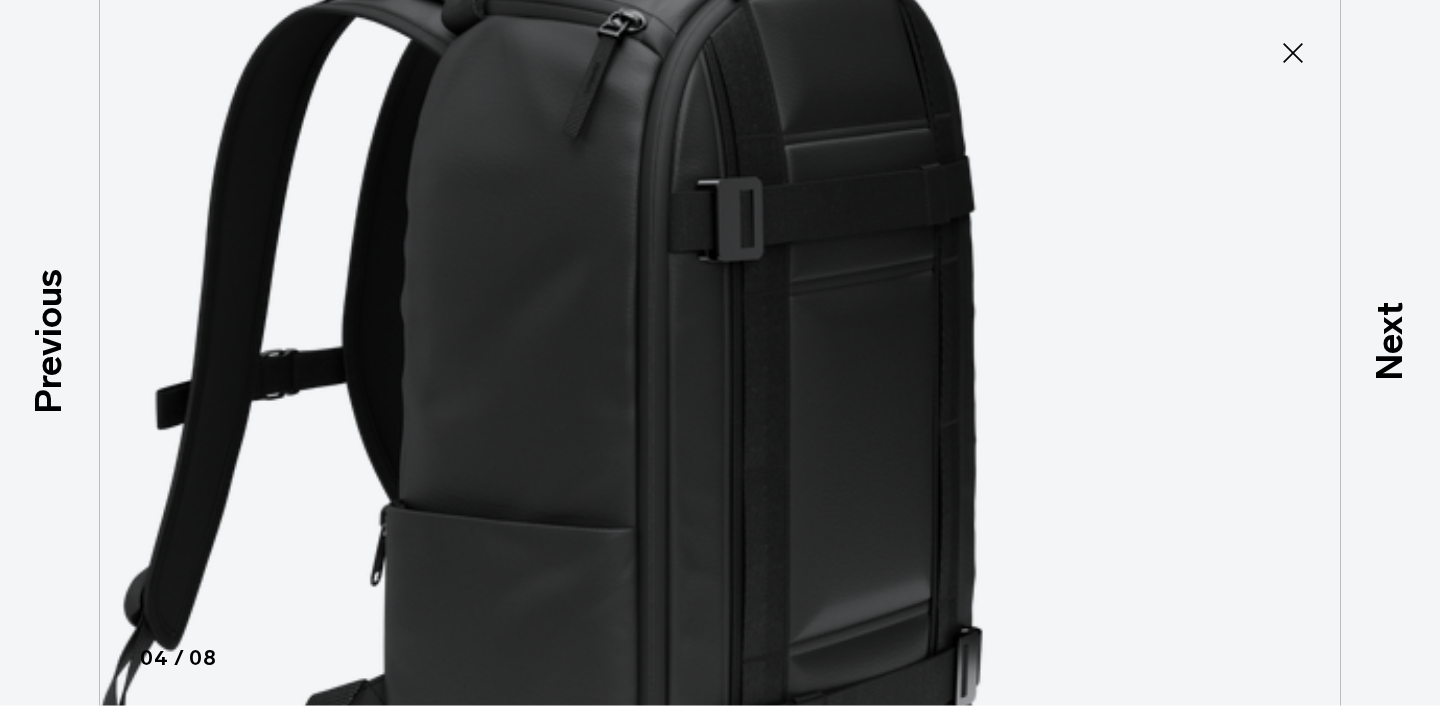 click at bounding box center [600, 437] 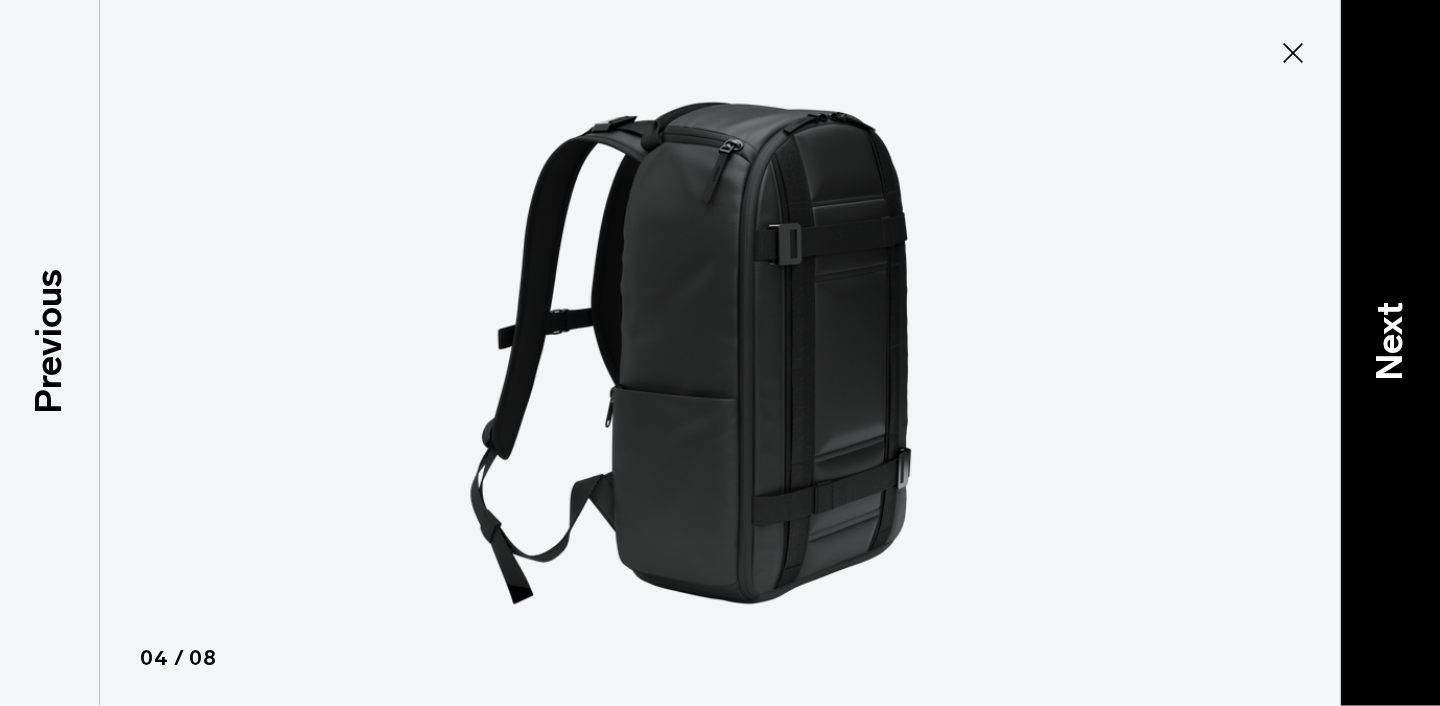click on "Next" at bounding box center [1390, 340] 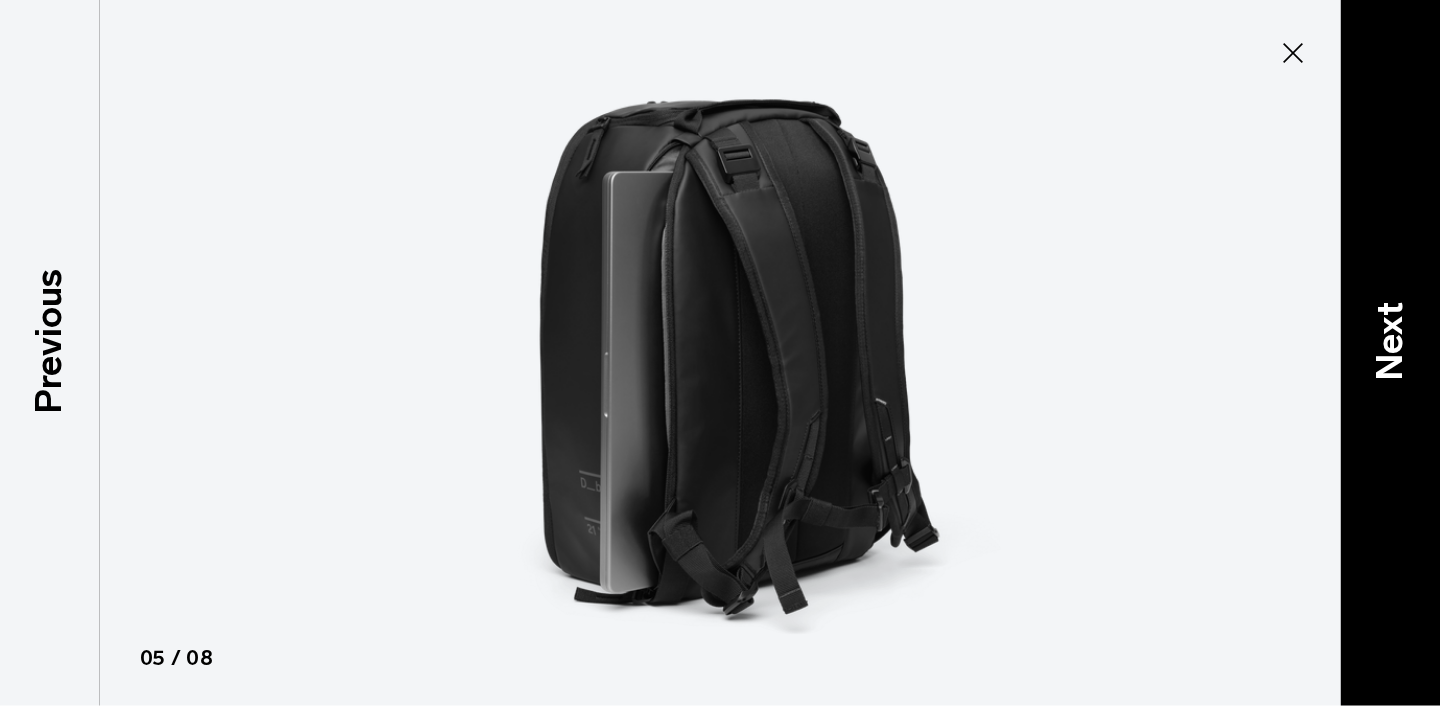 click on "Next" at bounding box center (1390, 340) 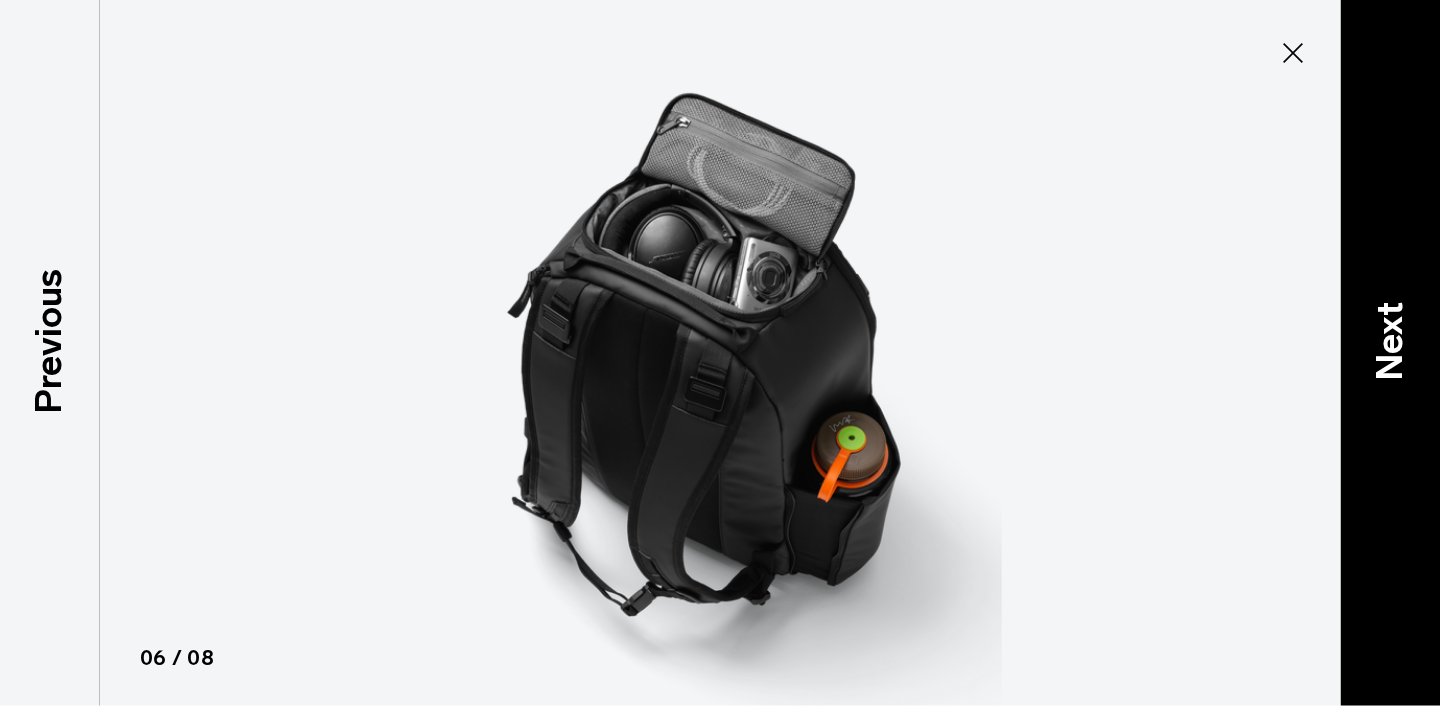 click on "Next" at bounding box center (1390, 340) 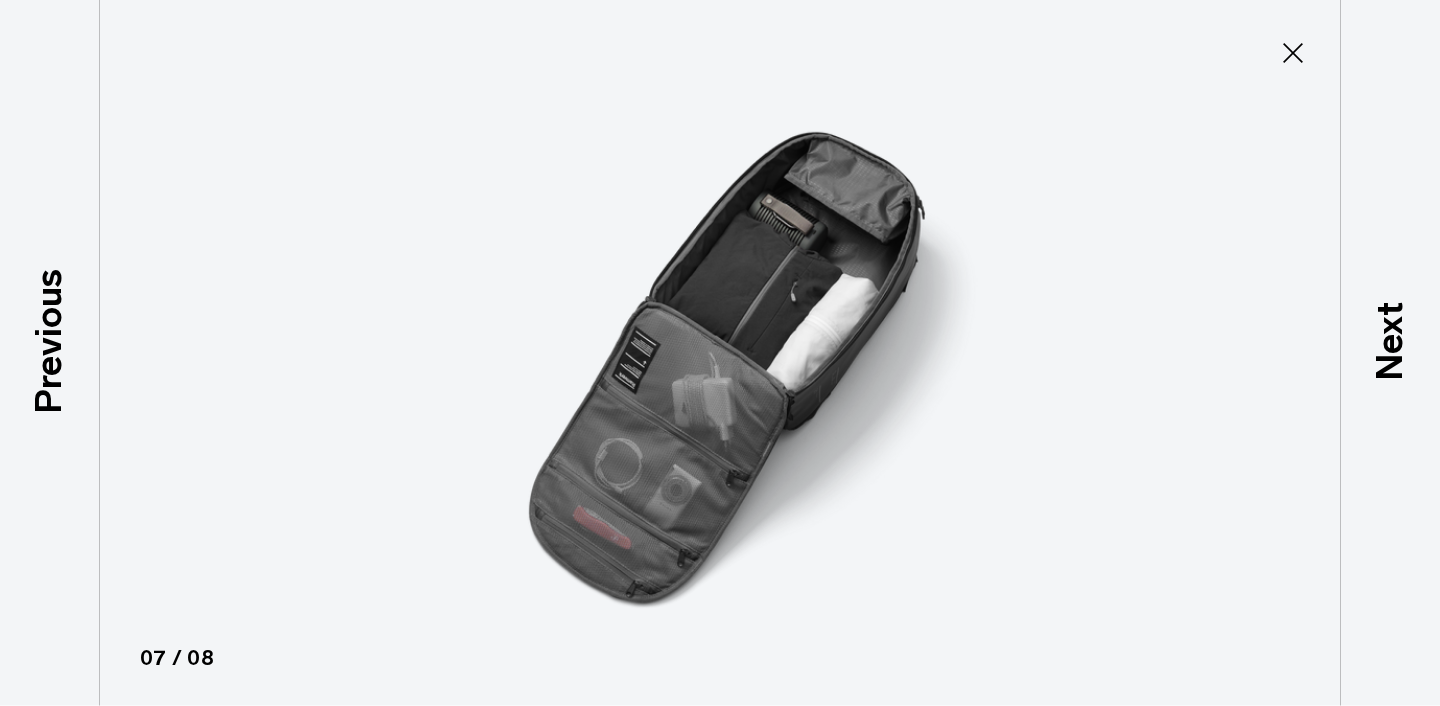 click 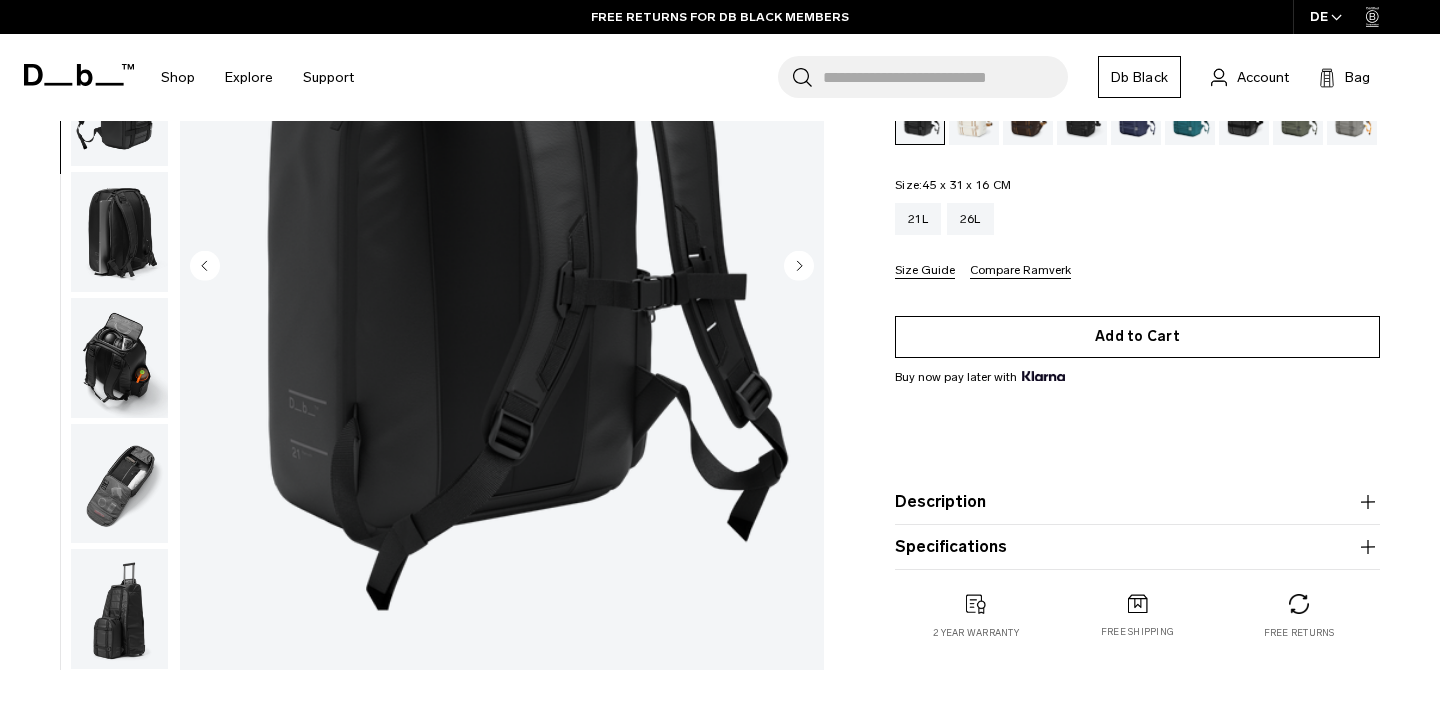 scroll, scrollTop: 489, scrollLeft: 0, axis: vertical 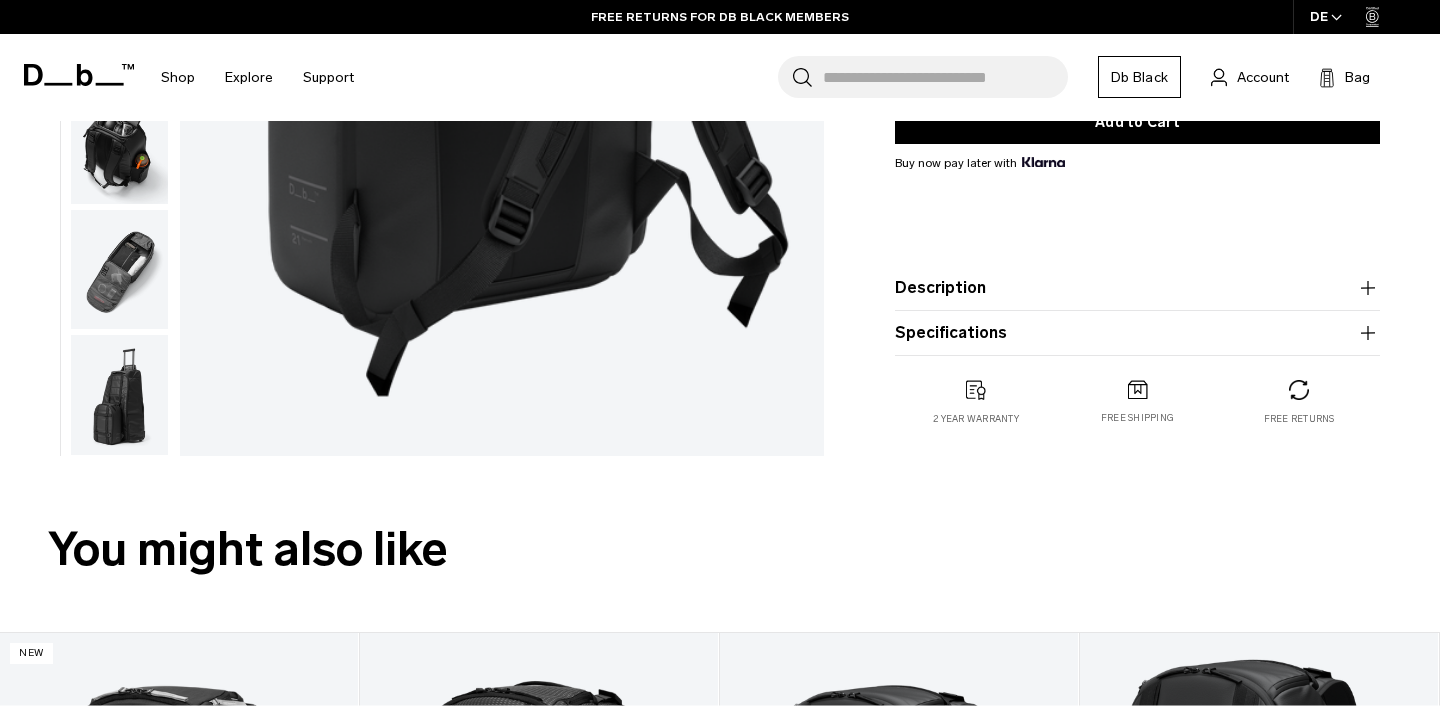 click on "Description" at bounding box center [1137, 288] 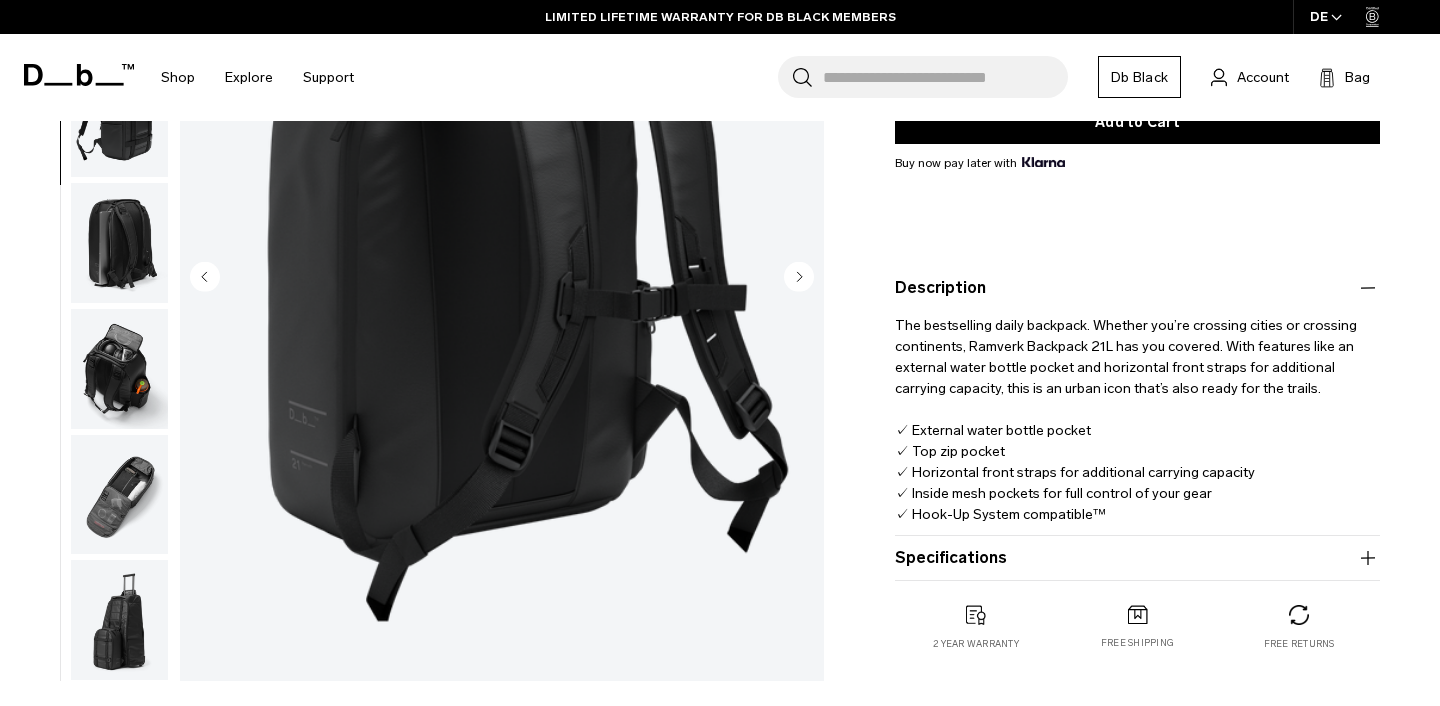click on "Specifications" at bounding box center [1137, 558] 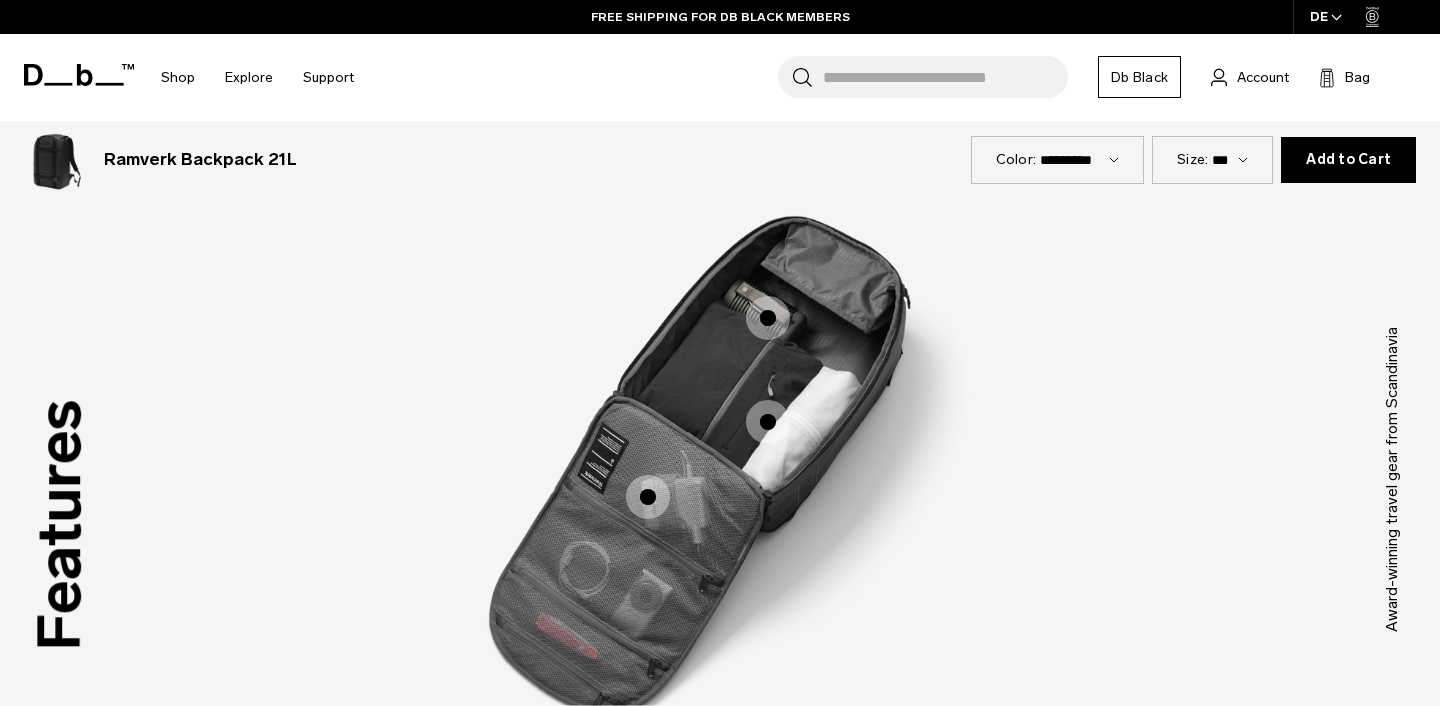 scroll, scrollTop: 2680, scrollLeft: 0, axis: vertical 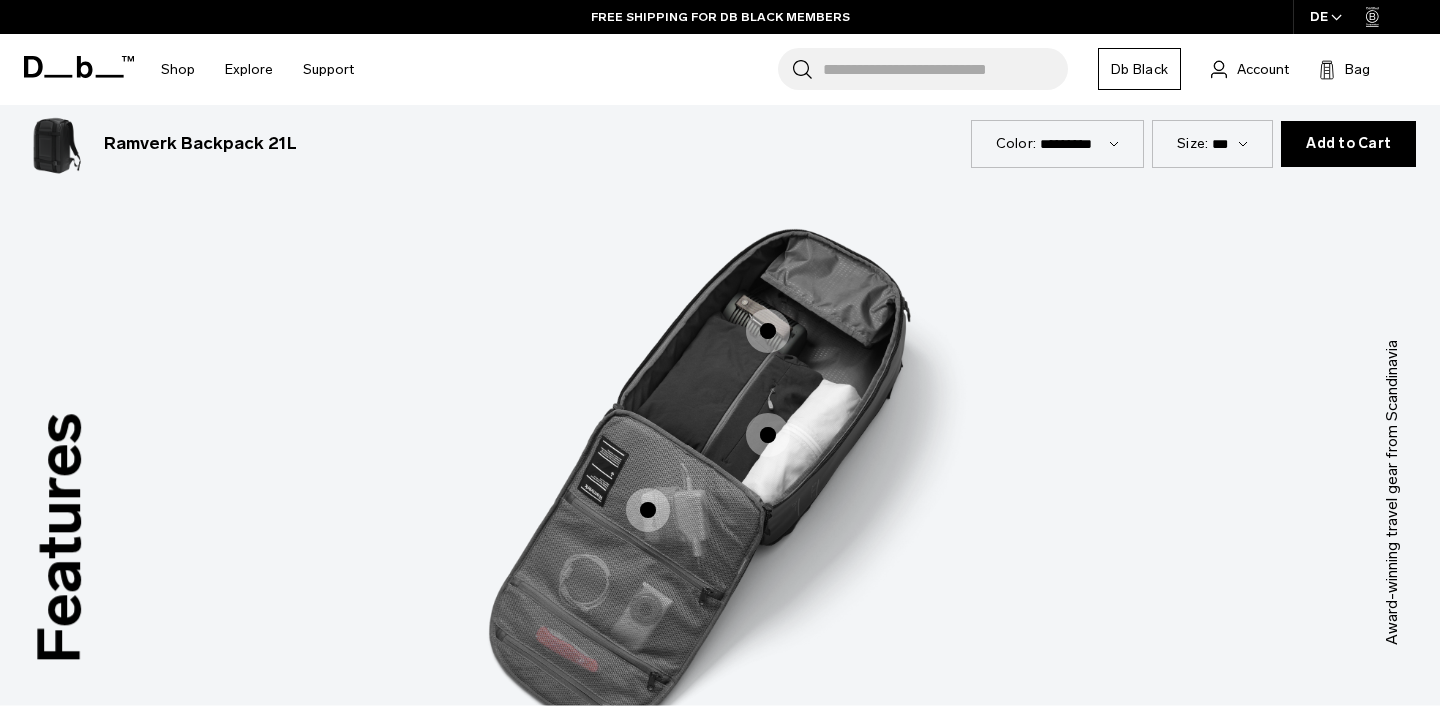 click at bounding box center [648, 510] 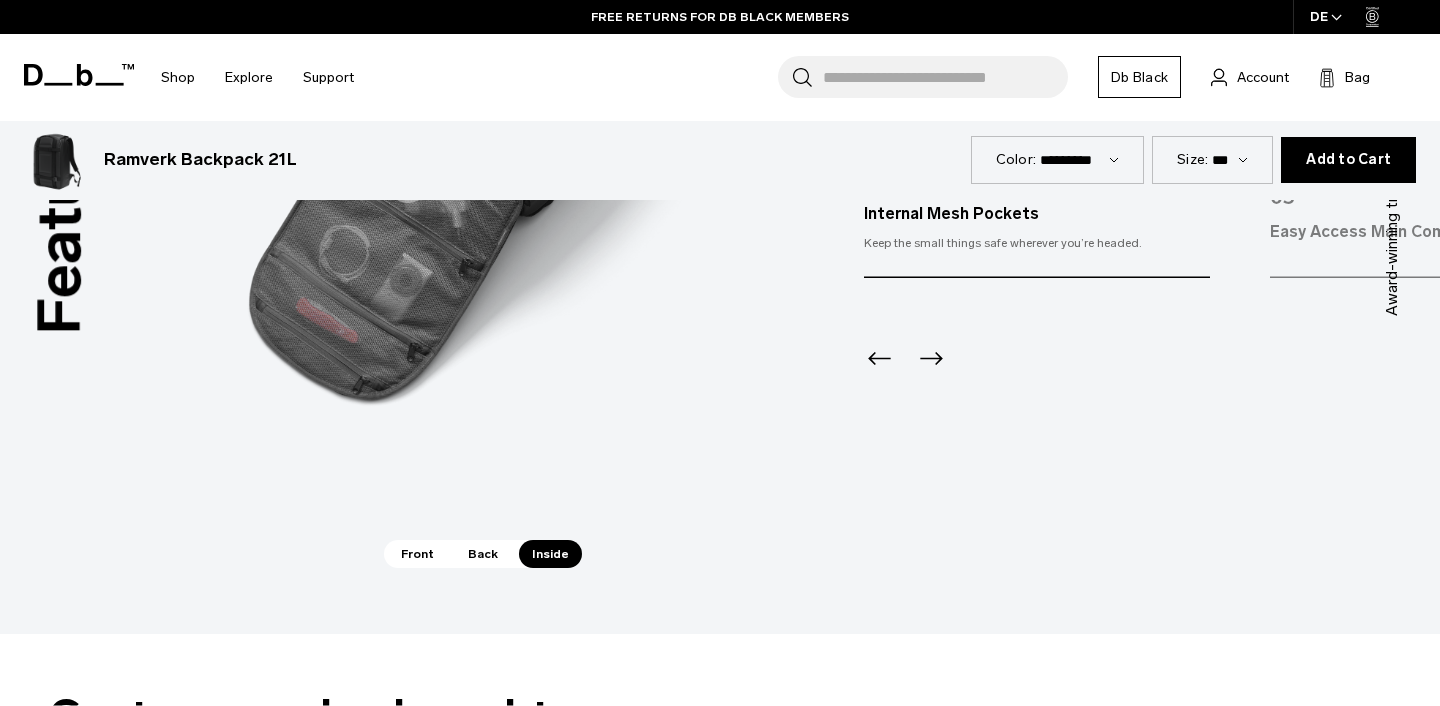 scroll, scrollTop: 3095, scrollLeft: 0, axis: vertical 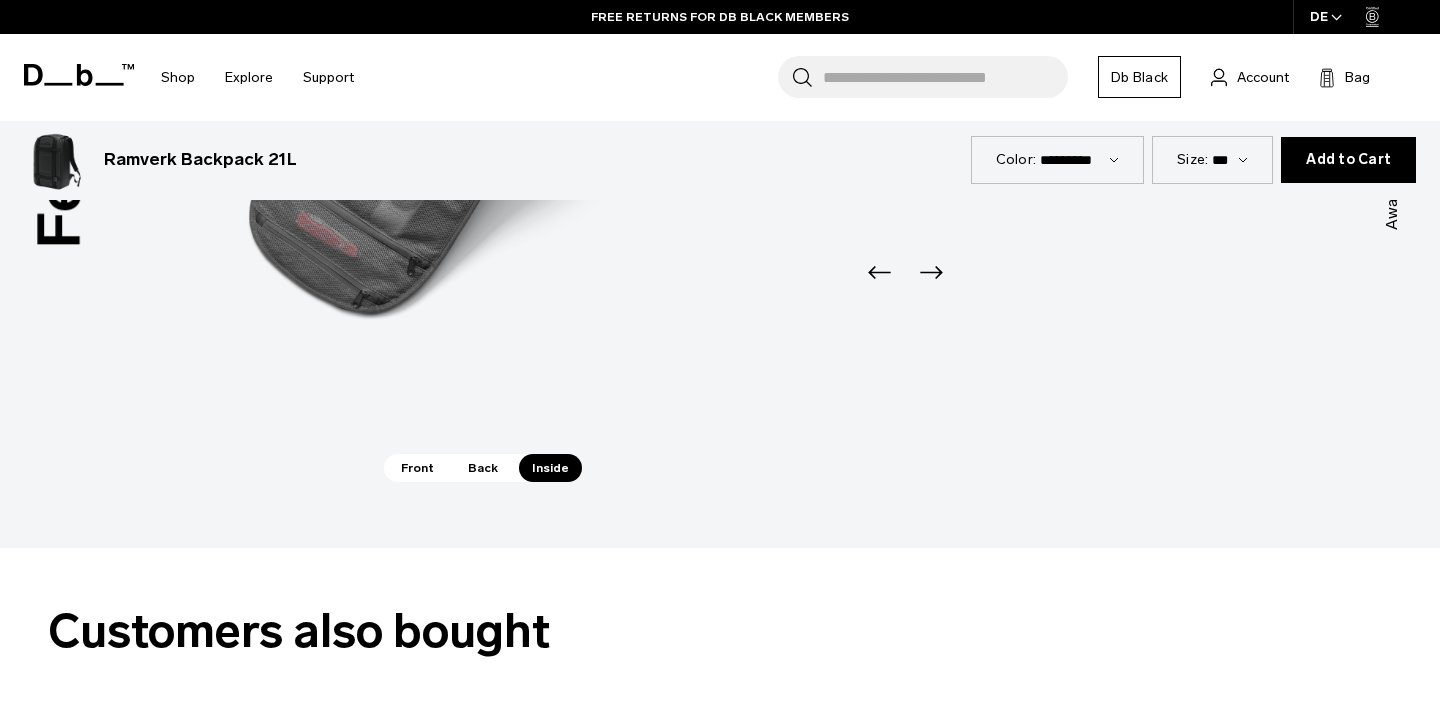 click on "Back" at bounding box center (483, 468) 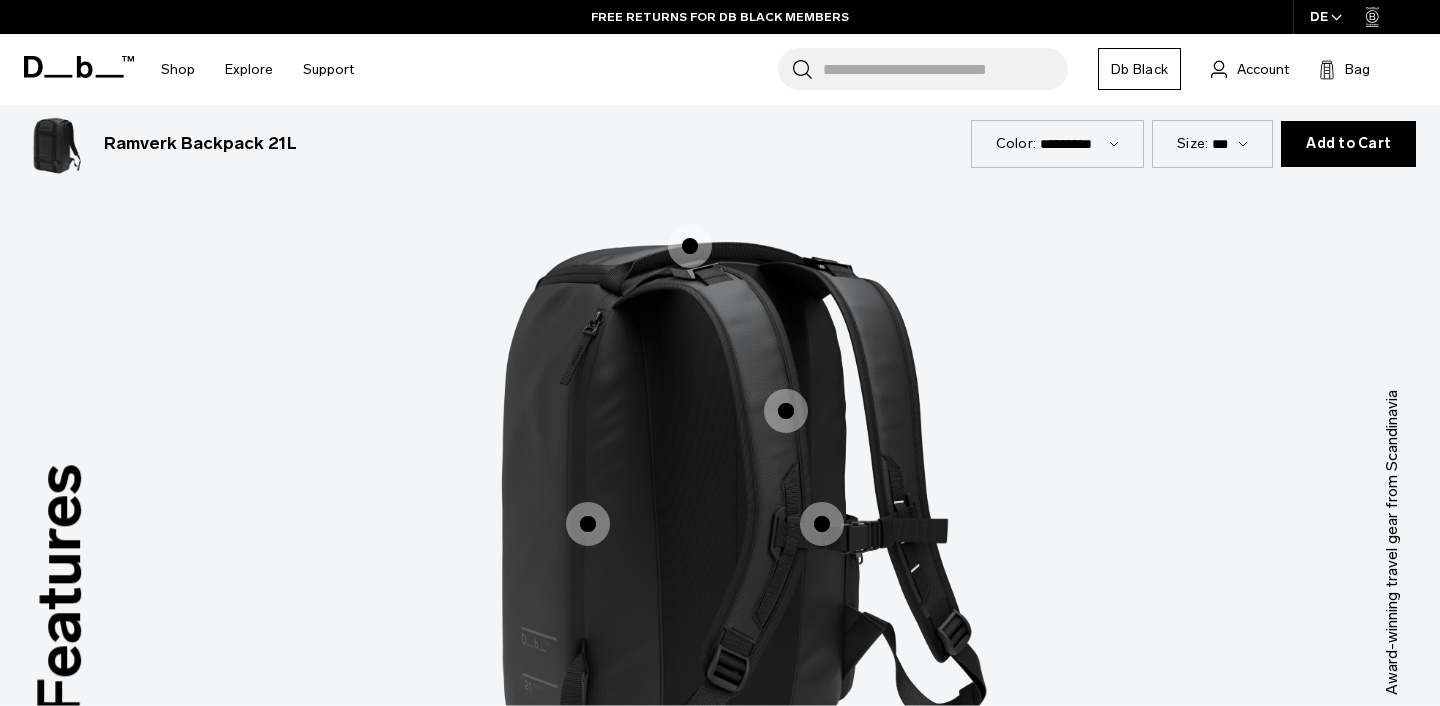 scroll, scrollTop: 2563, scrollLeft: 0, axis: vertical 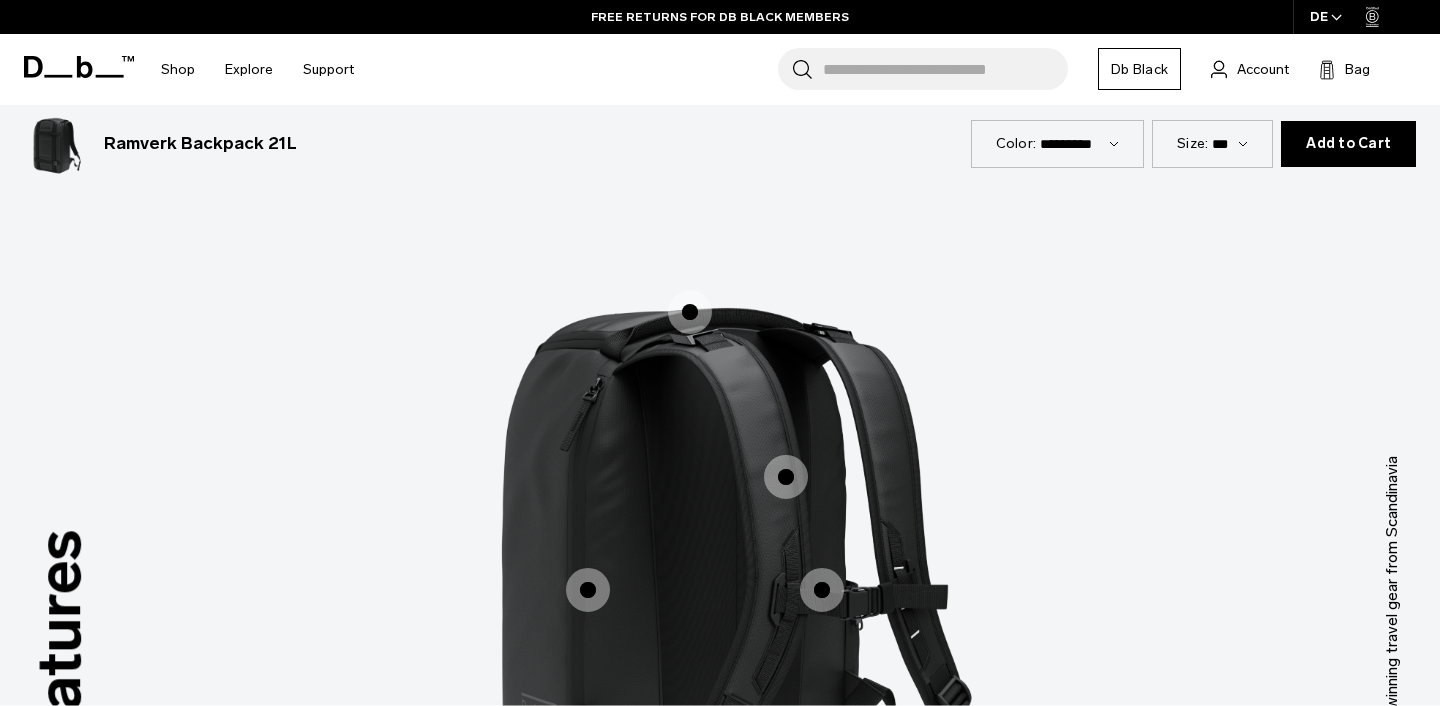 click at bounding box center (690, 312) 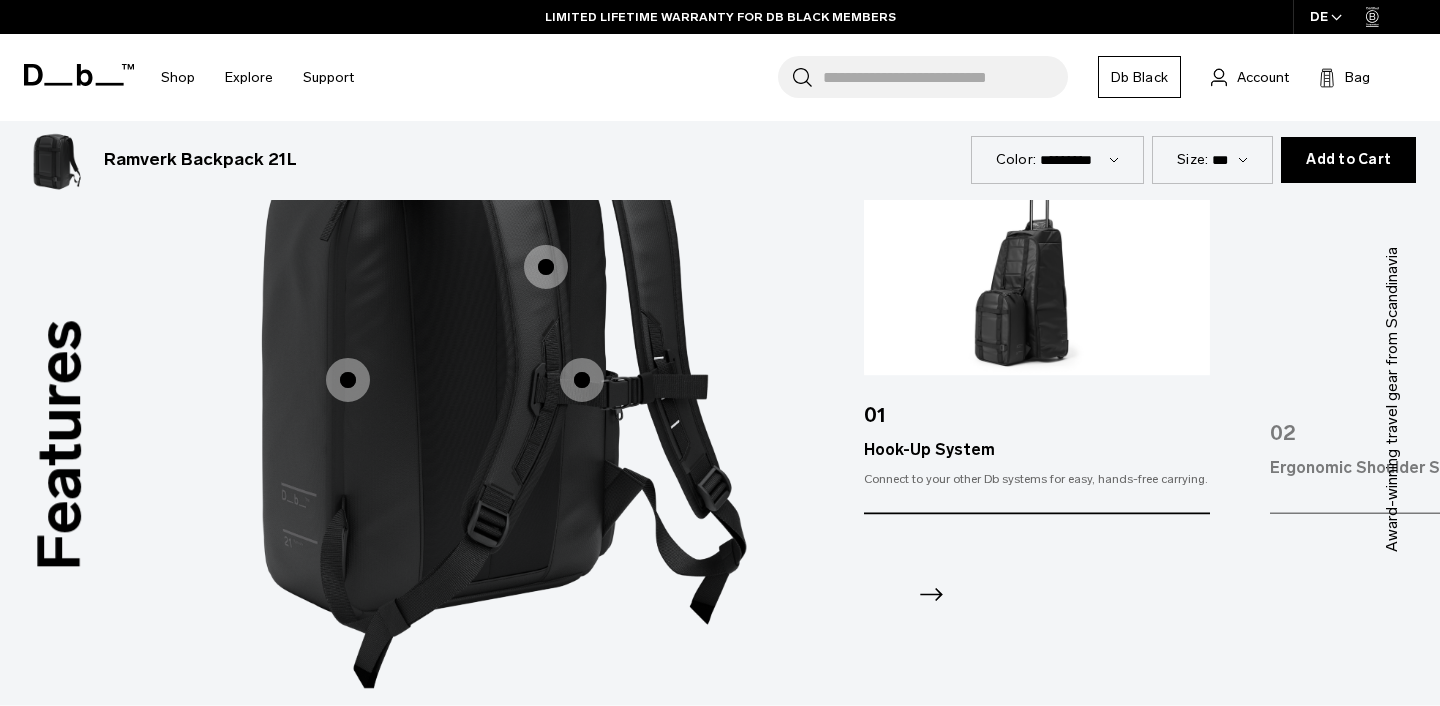 scroll, scrollTop: 2777, scrollLeft: 0, axis: vertical 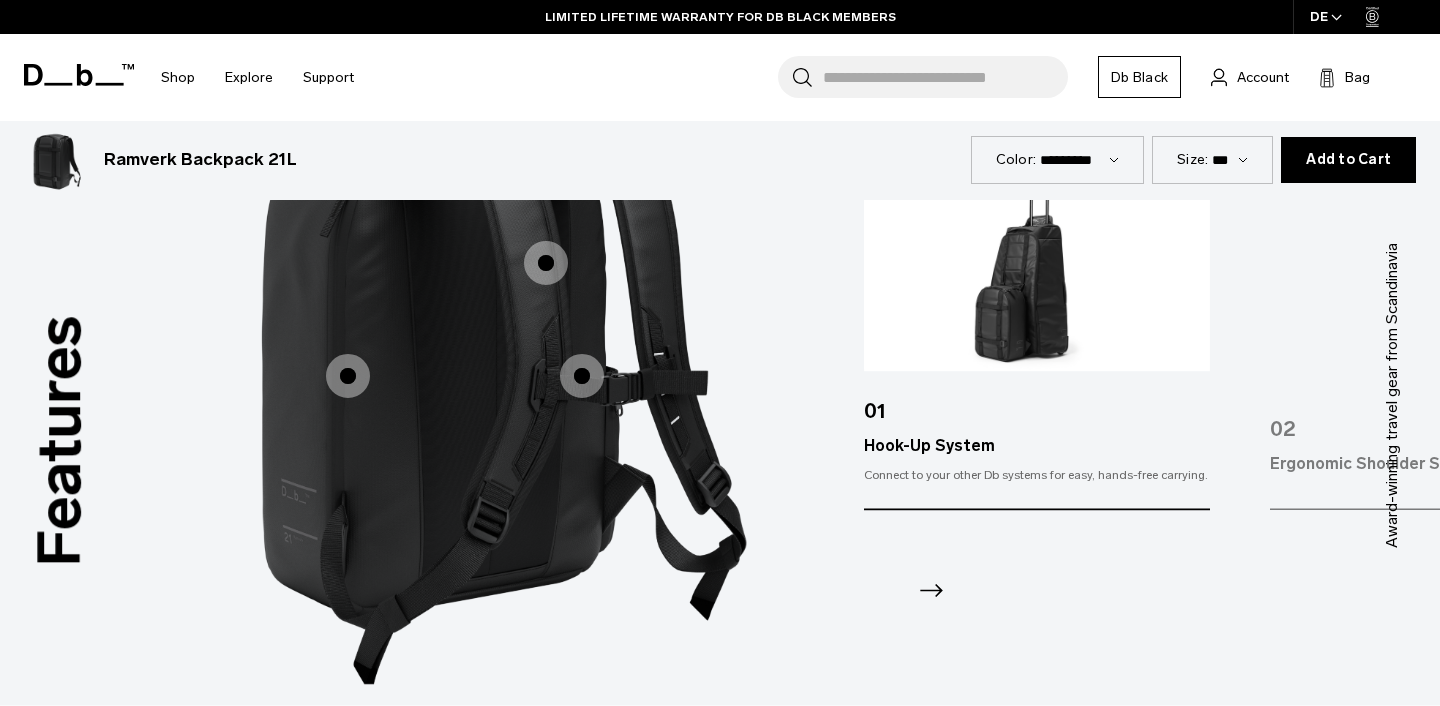 click at bounding box center [582, 376] 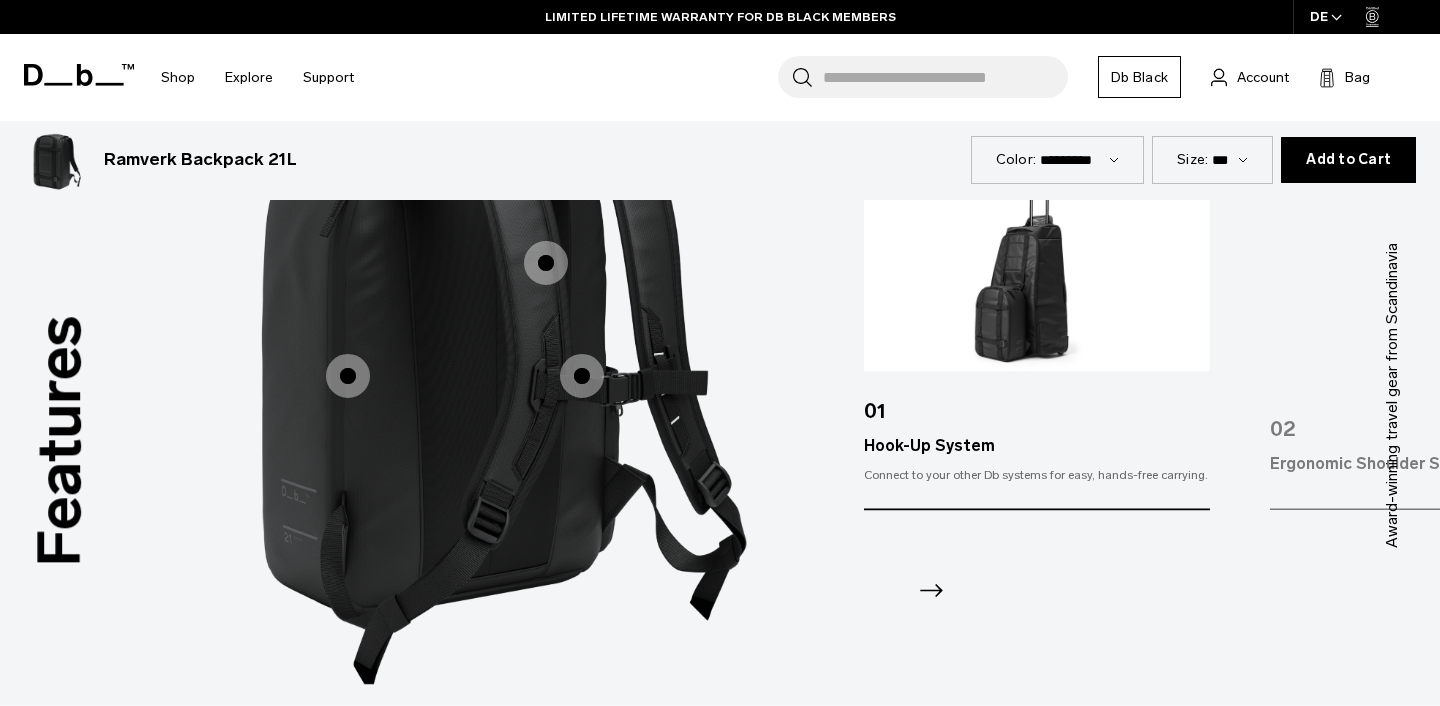 click at bounding box center (582, 376) 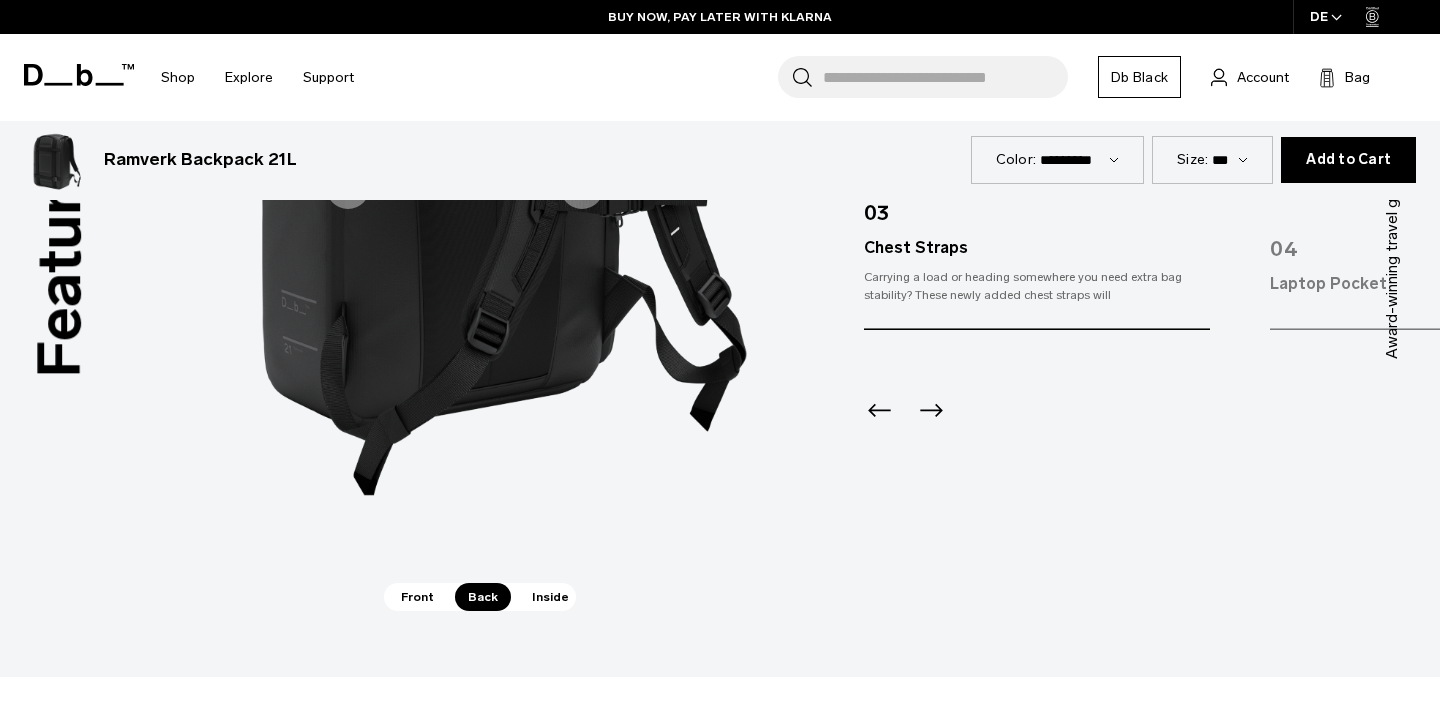 scroll, scrollTop: 2968, scrollLeft: 0, axis: vertical 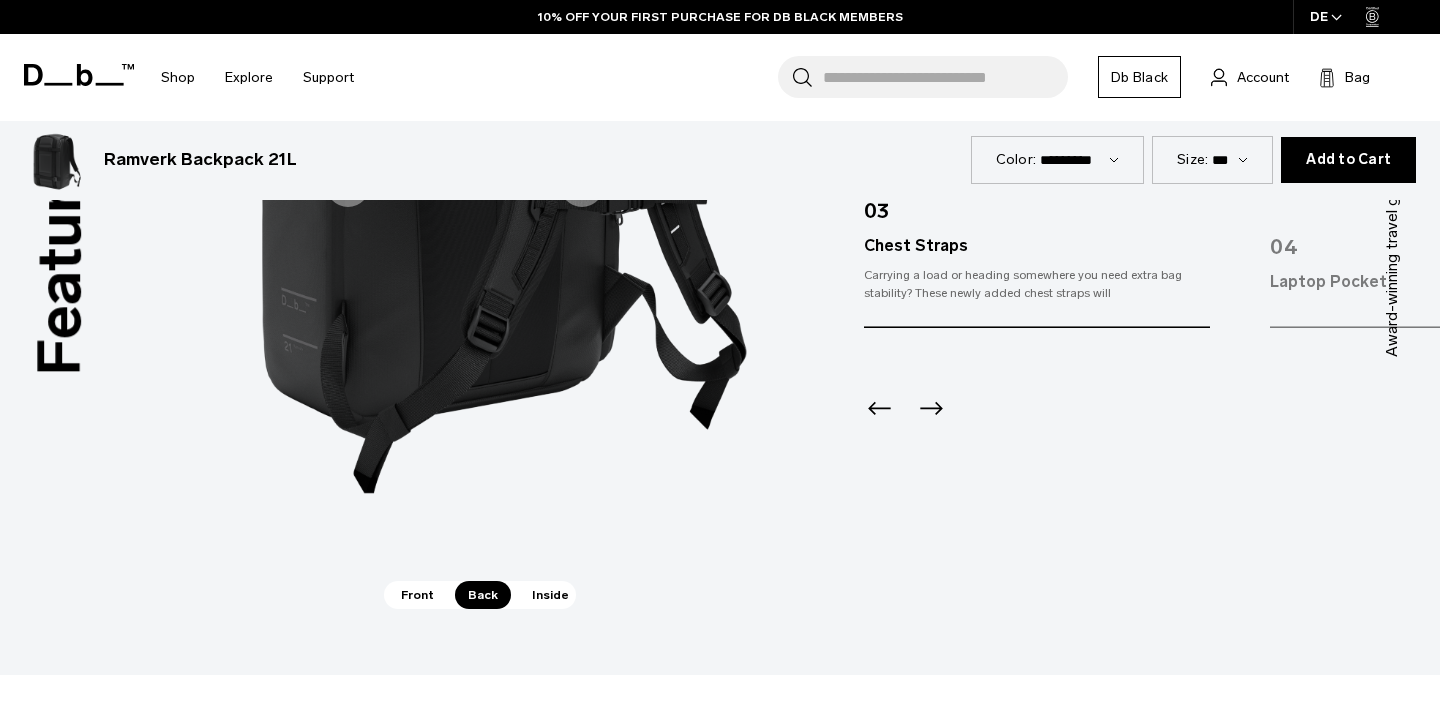 click on "Front" at bounding box center (417, 595) 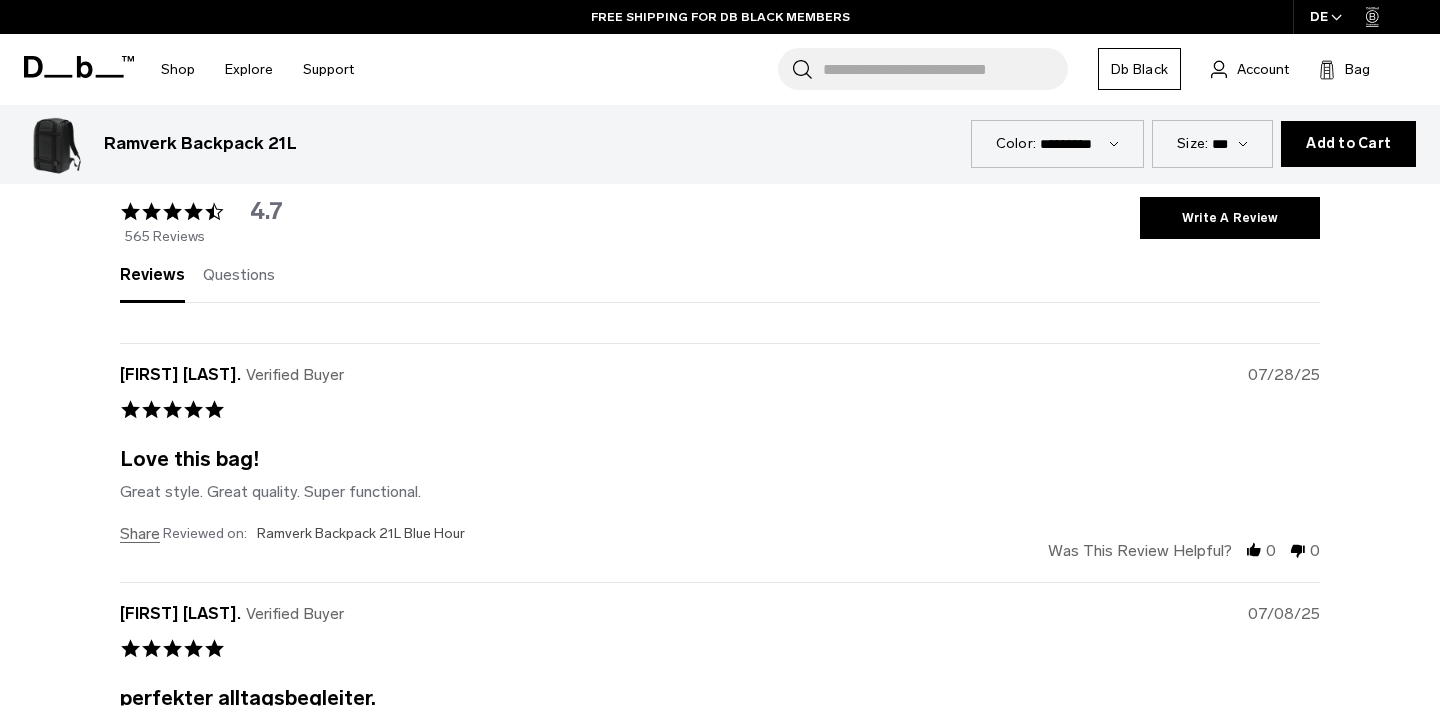 scroll, scrollTop: 4856, scrollLeft: 0, axis: vertical 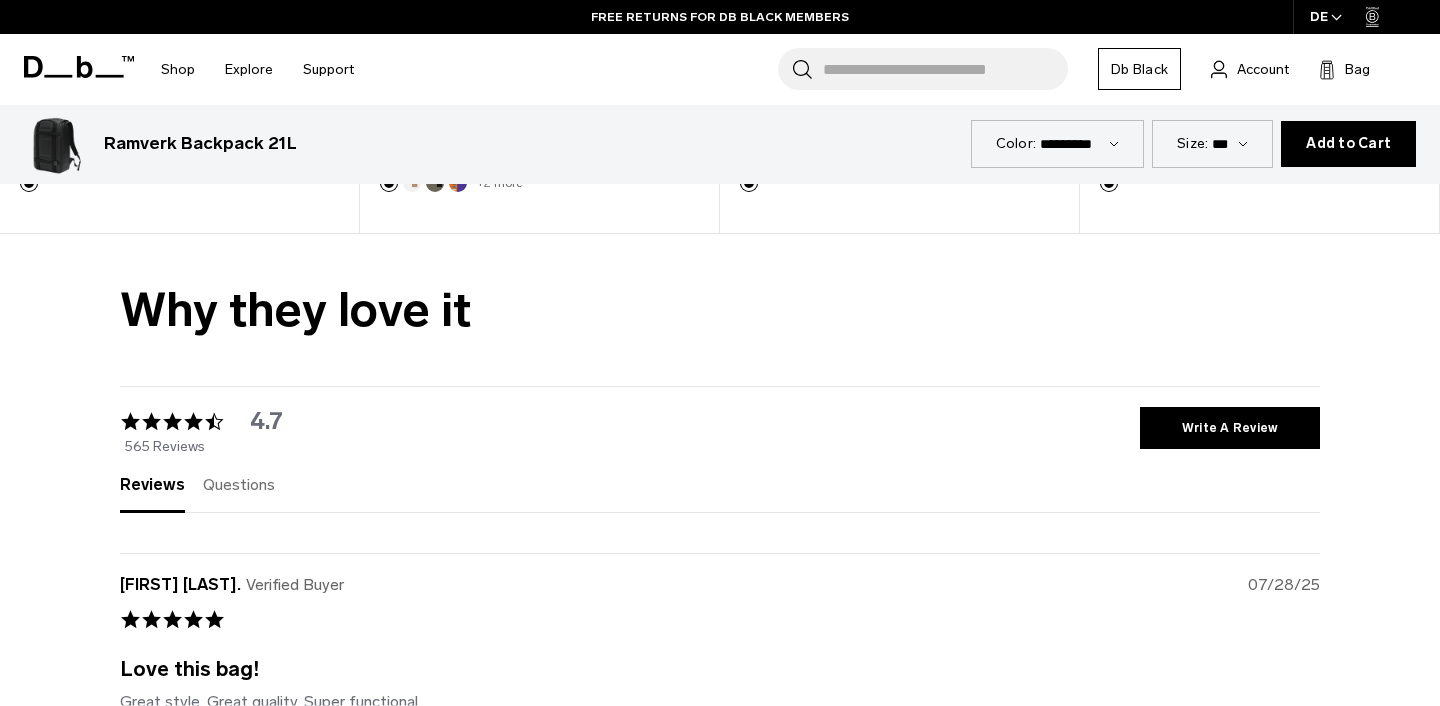click on "Questions" at bounding box center [239, 484] 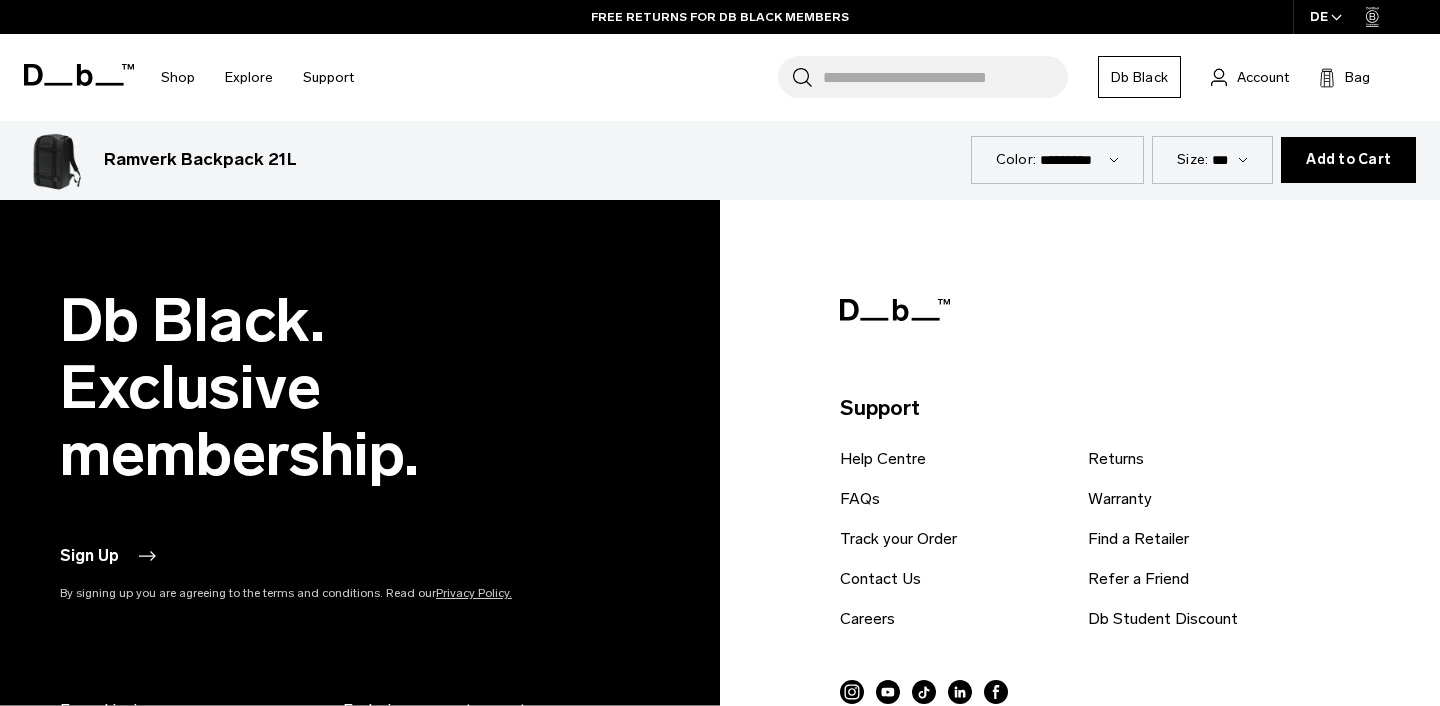 scroll, scrollTop: 5714, scrollLeft: 0, axis: vertical 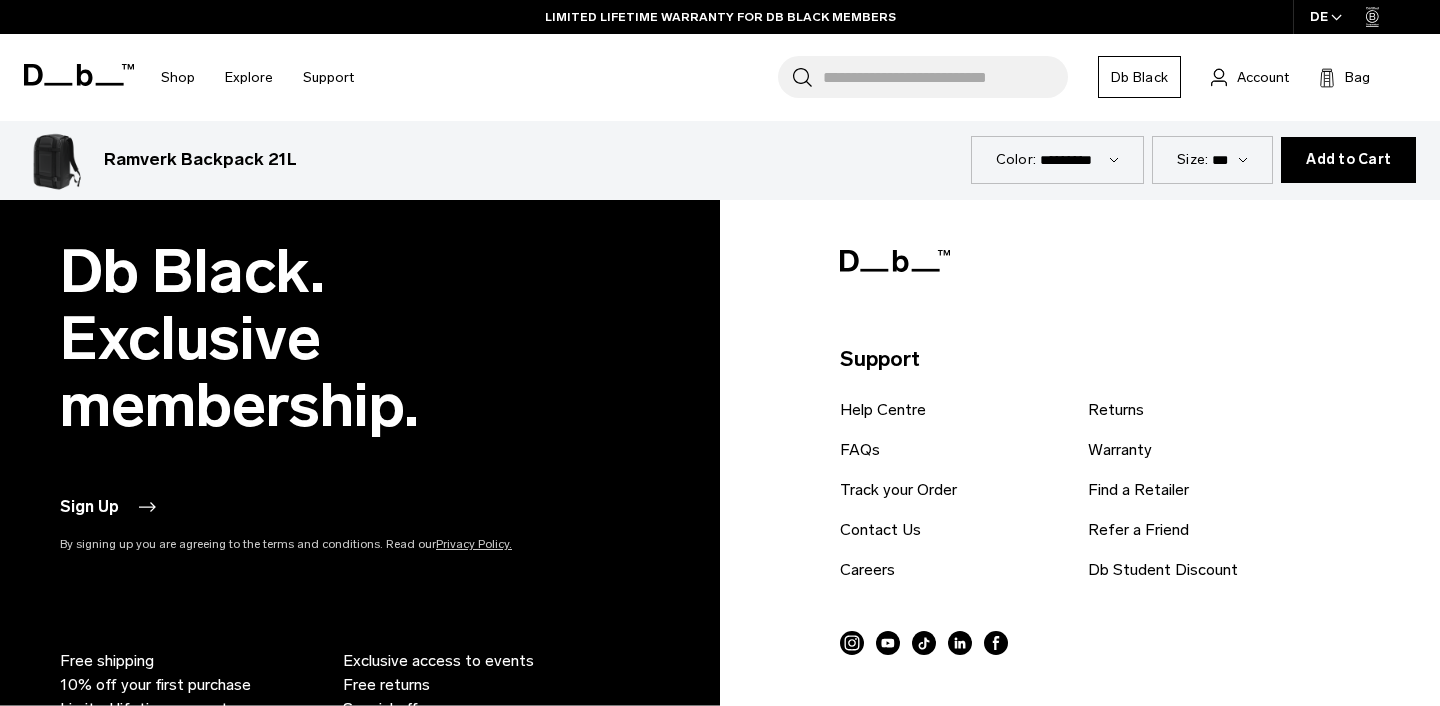 click 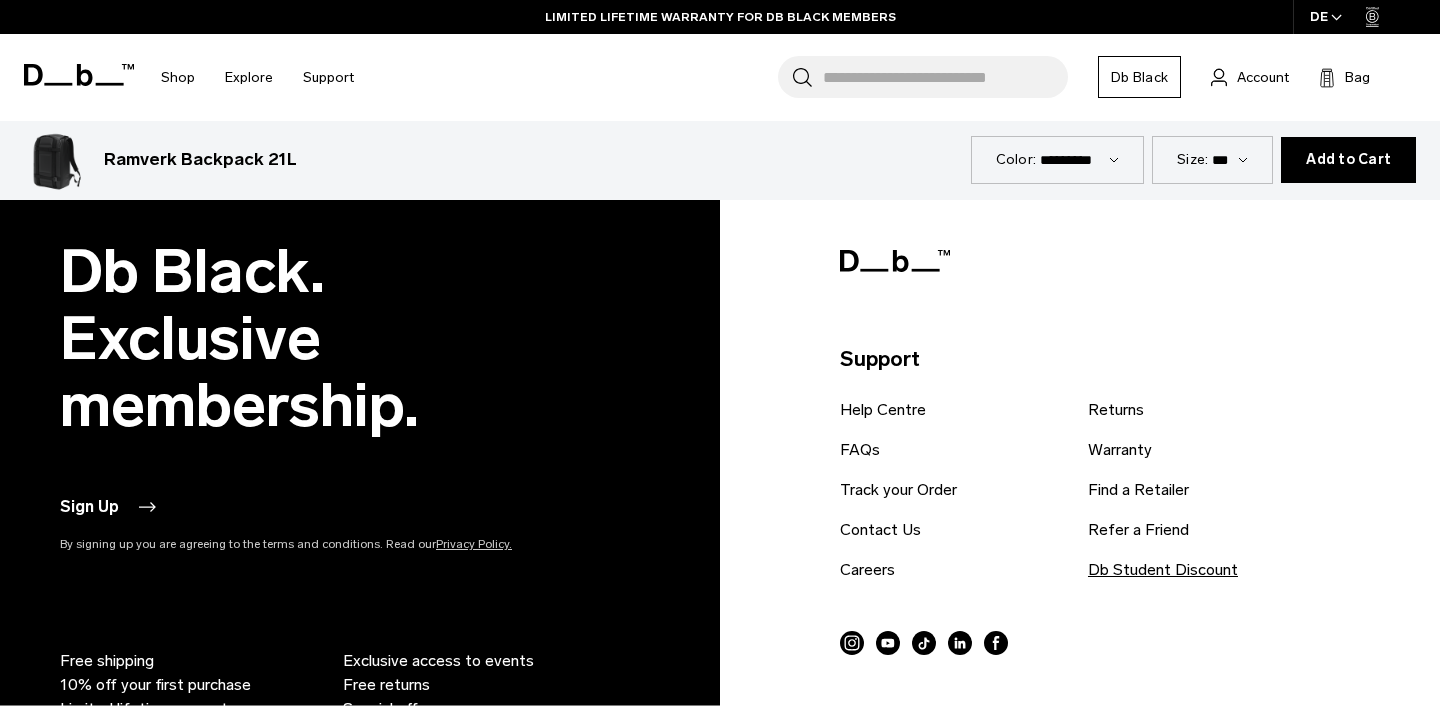 click on "Db Student Discount" at bounding box center [1163, 570] 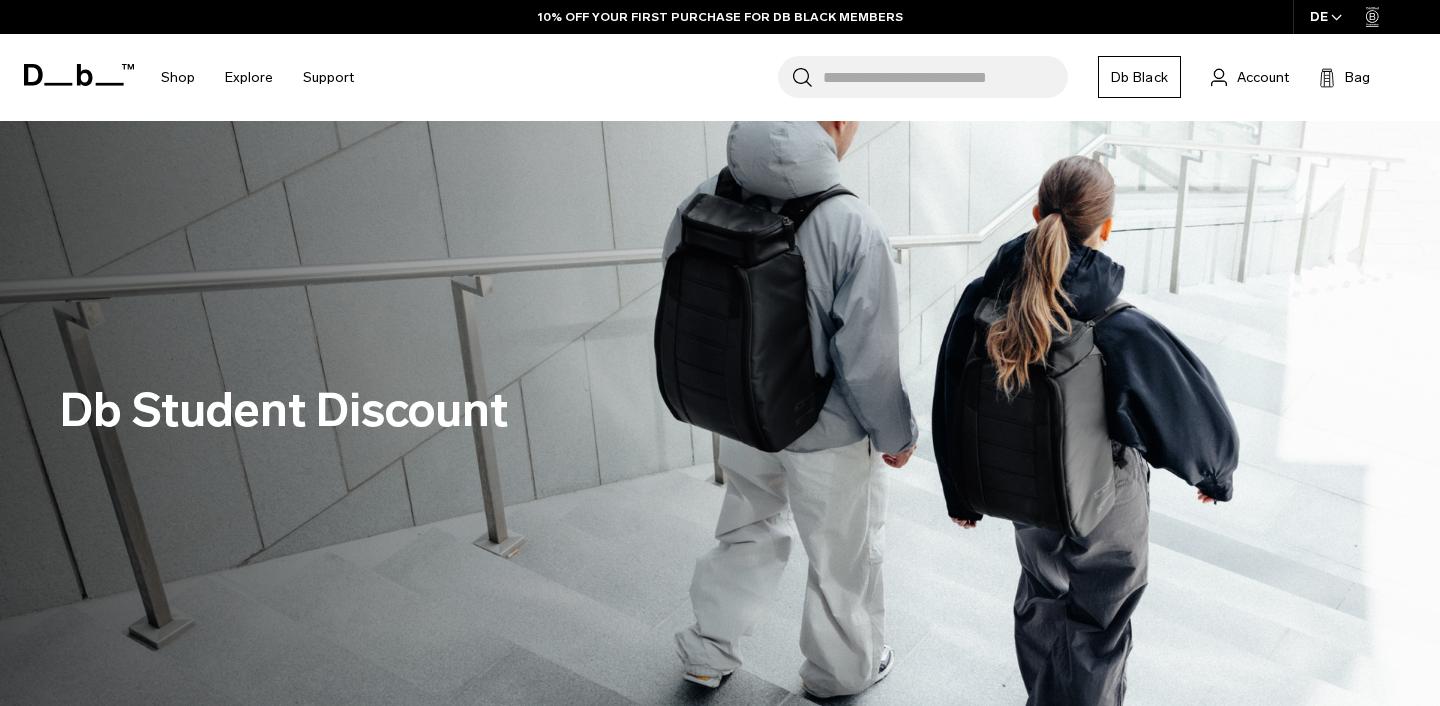 scroll, scrollTop: 0, scrollLeft: 0, axis: both 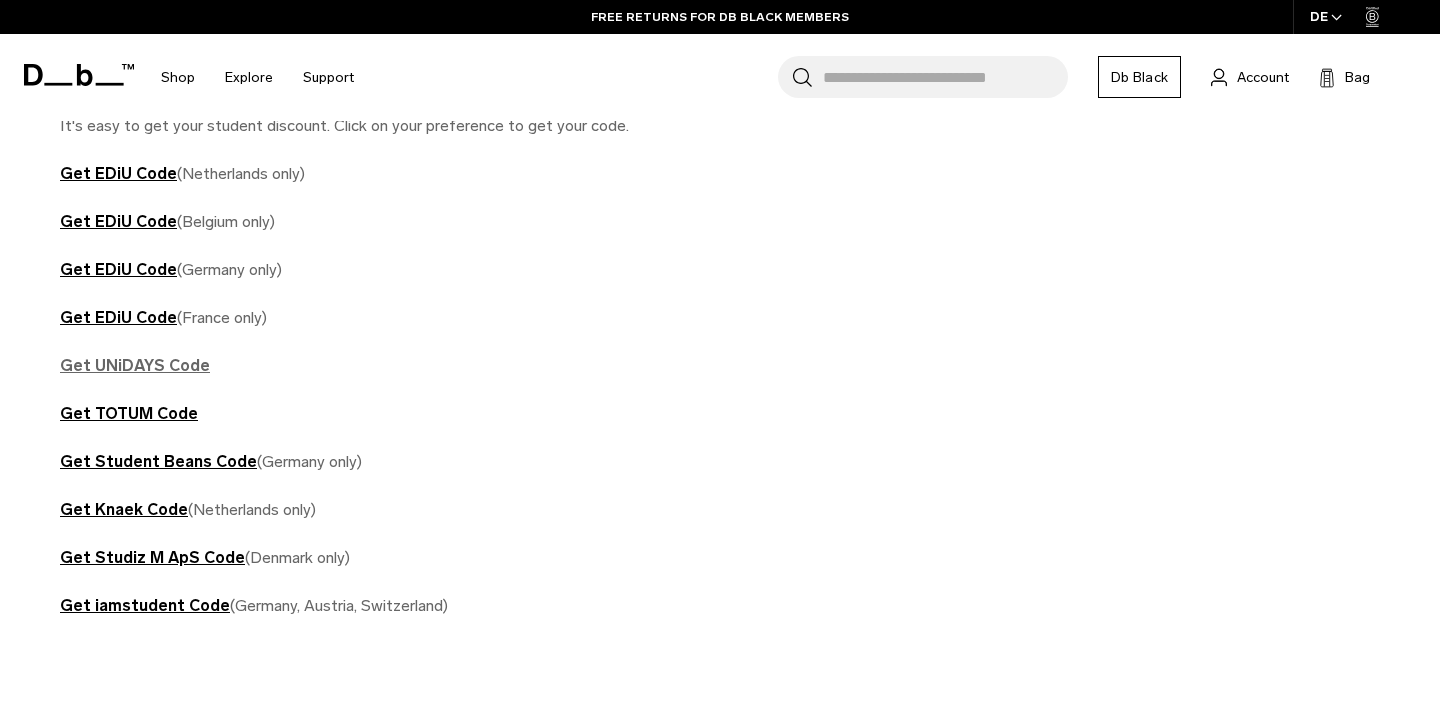 click on "Get UNiDAYS Code" at bounding box center [135, 365] 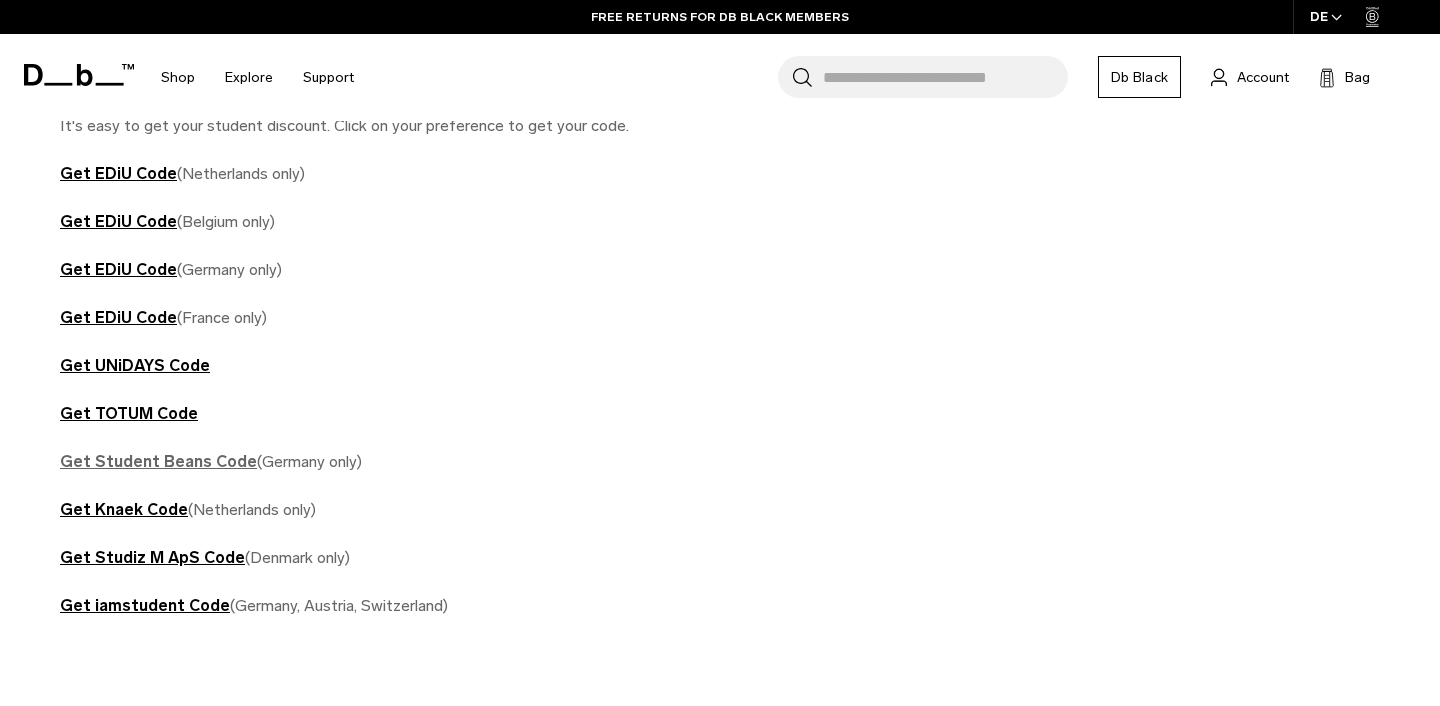 click on "Get Student Beans Code" at bounding box center [158, 461] 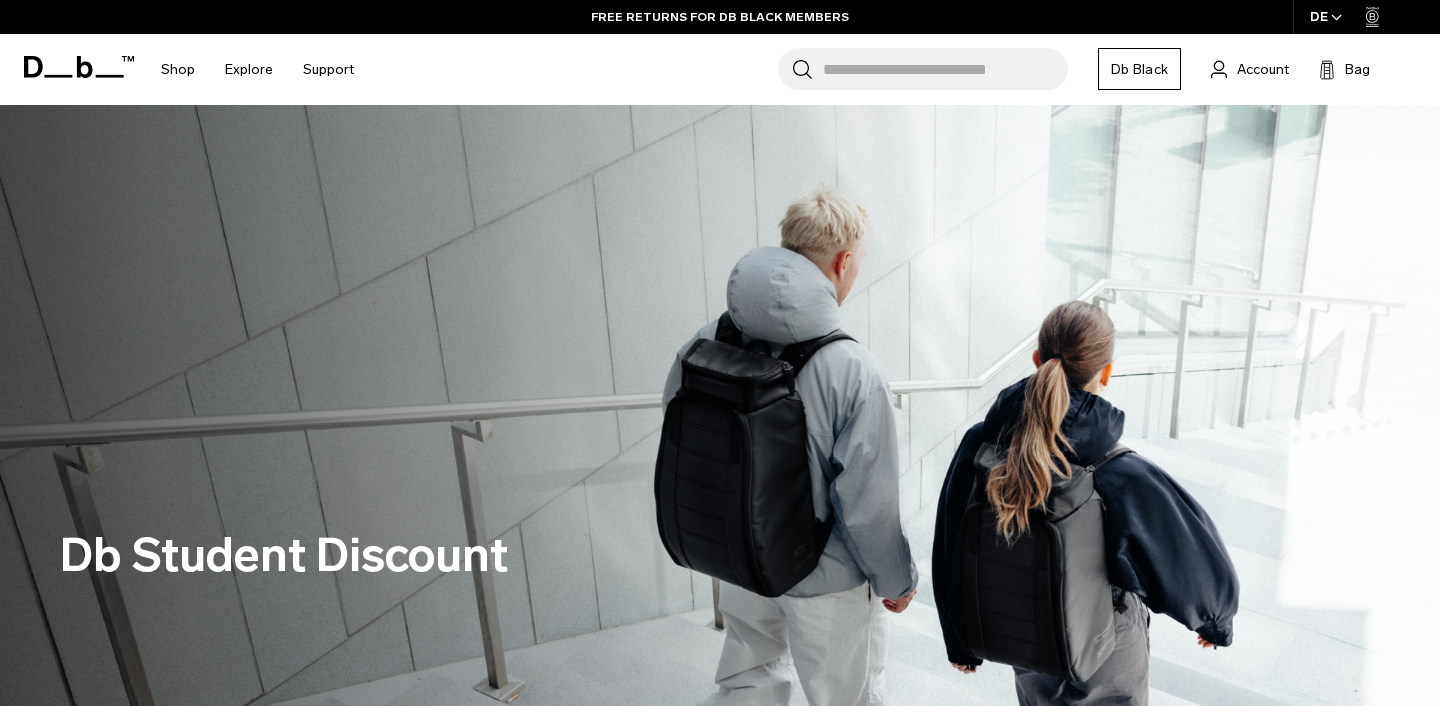 scroll, scrollTop: 0, scrollLeft: 0, axis: both 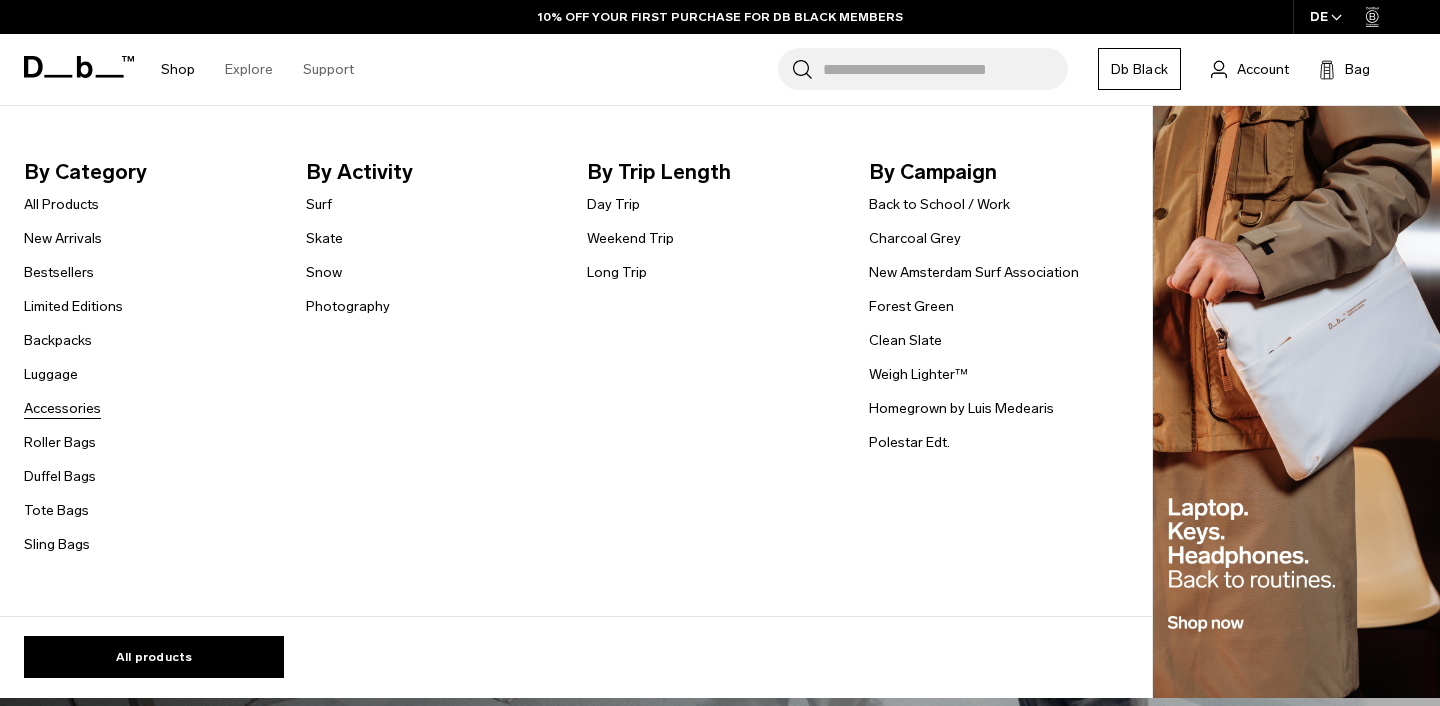 click on "Accessories" at bounding box center (62, 408) 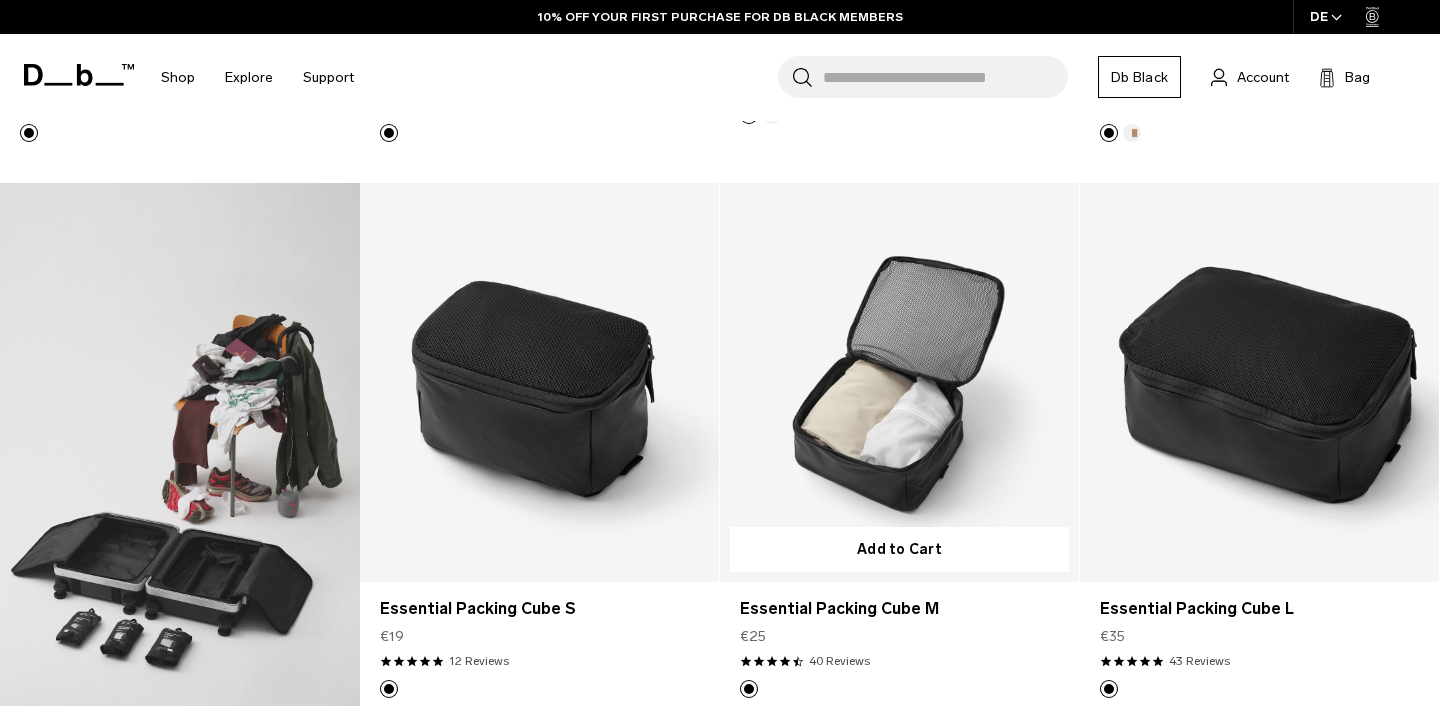 scroll, scrollTop: 1093, scrollLeft: 0, axis: vertical 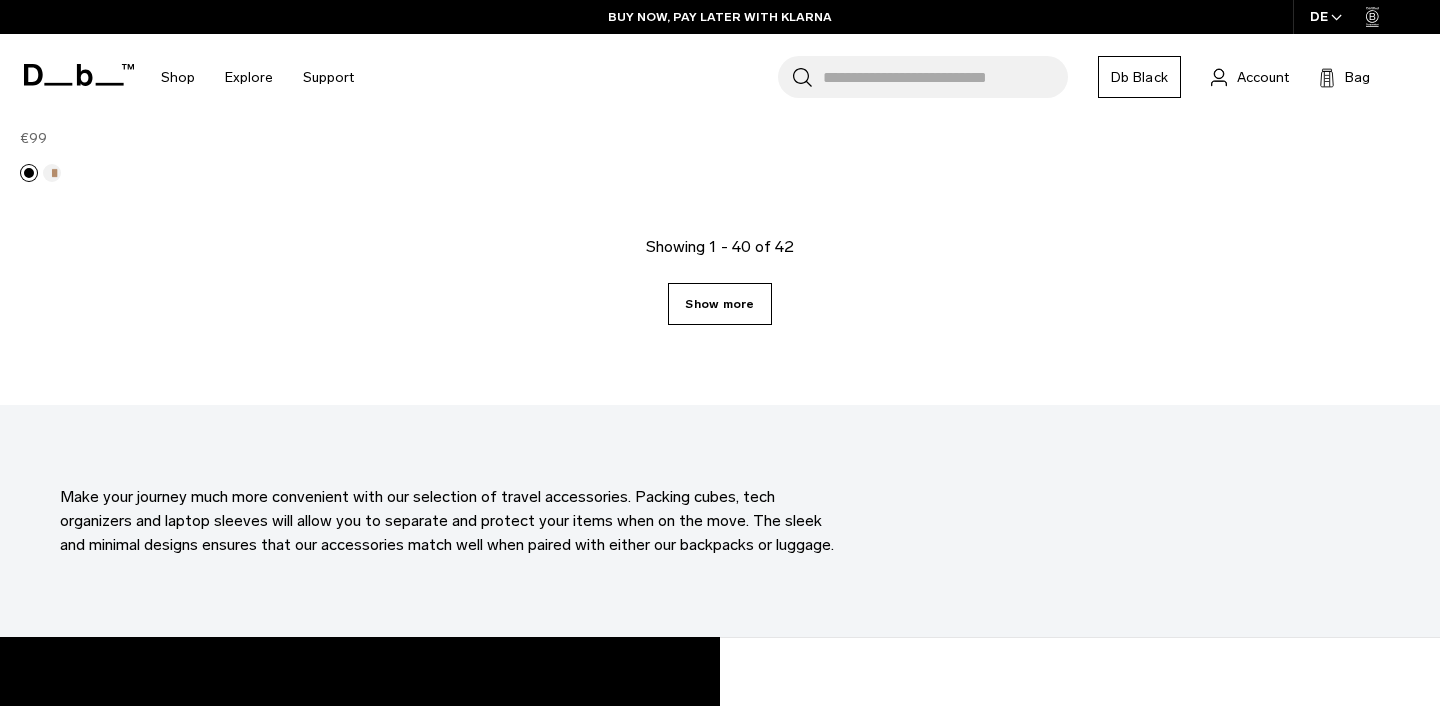 click on "Show more" at bounding box center (719, 304) 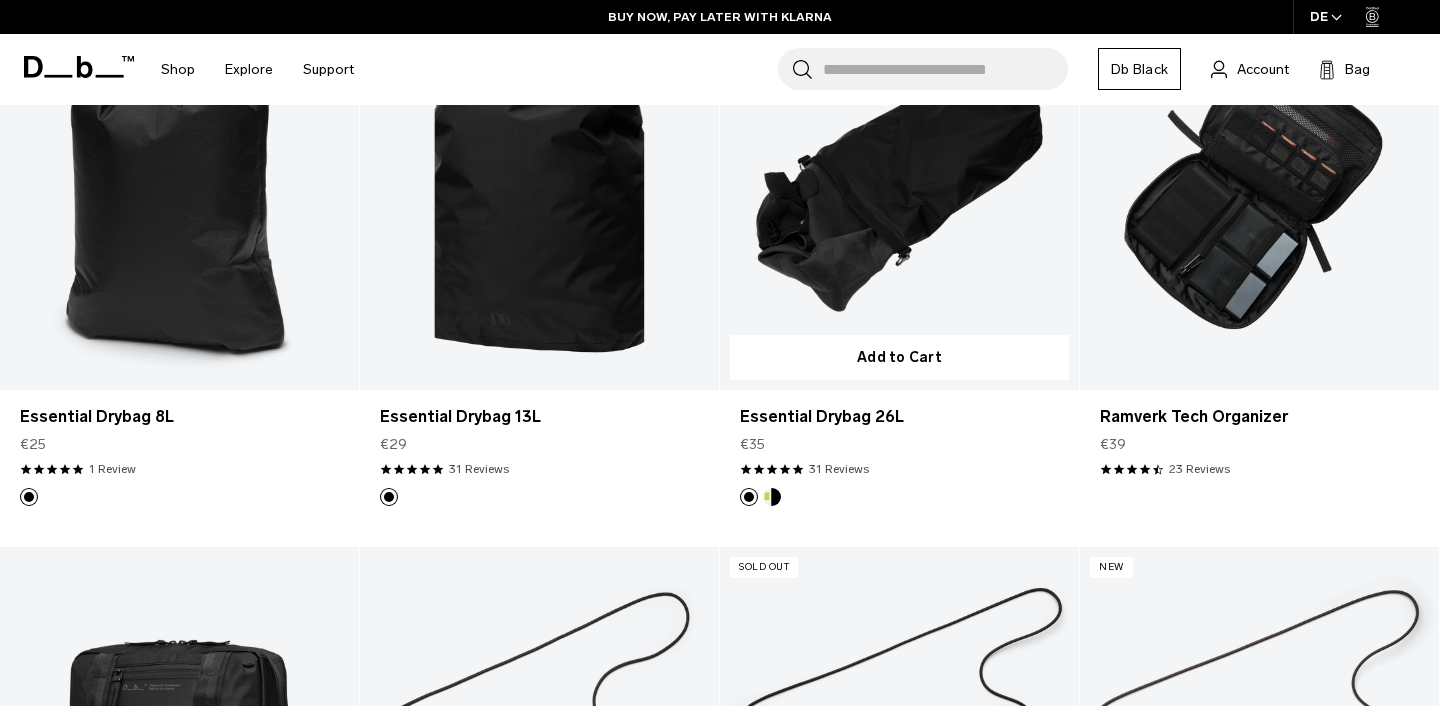 scroll, scrollTop: 1617, scrollLeft: 0, axis: vertical 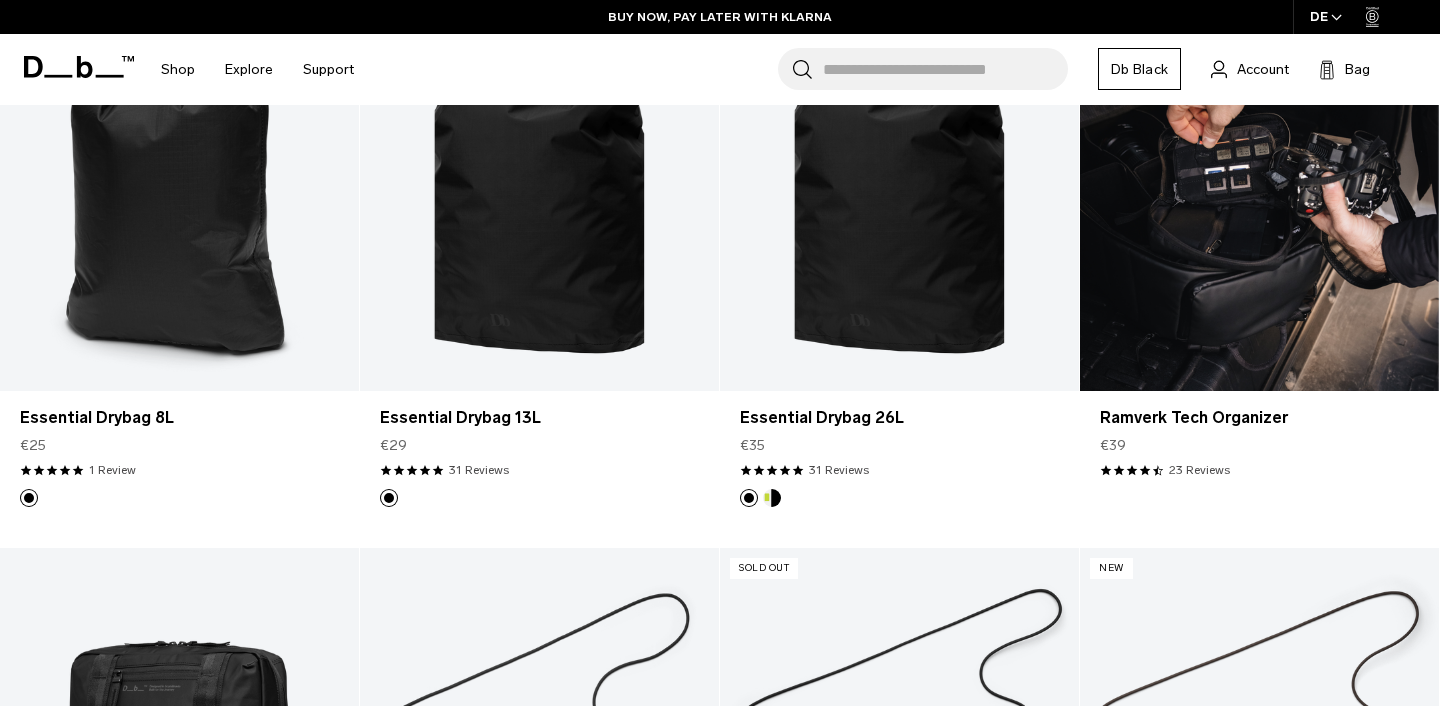 click at bounding box center (1259, 191) 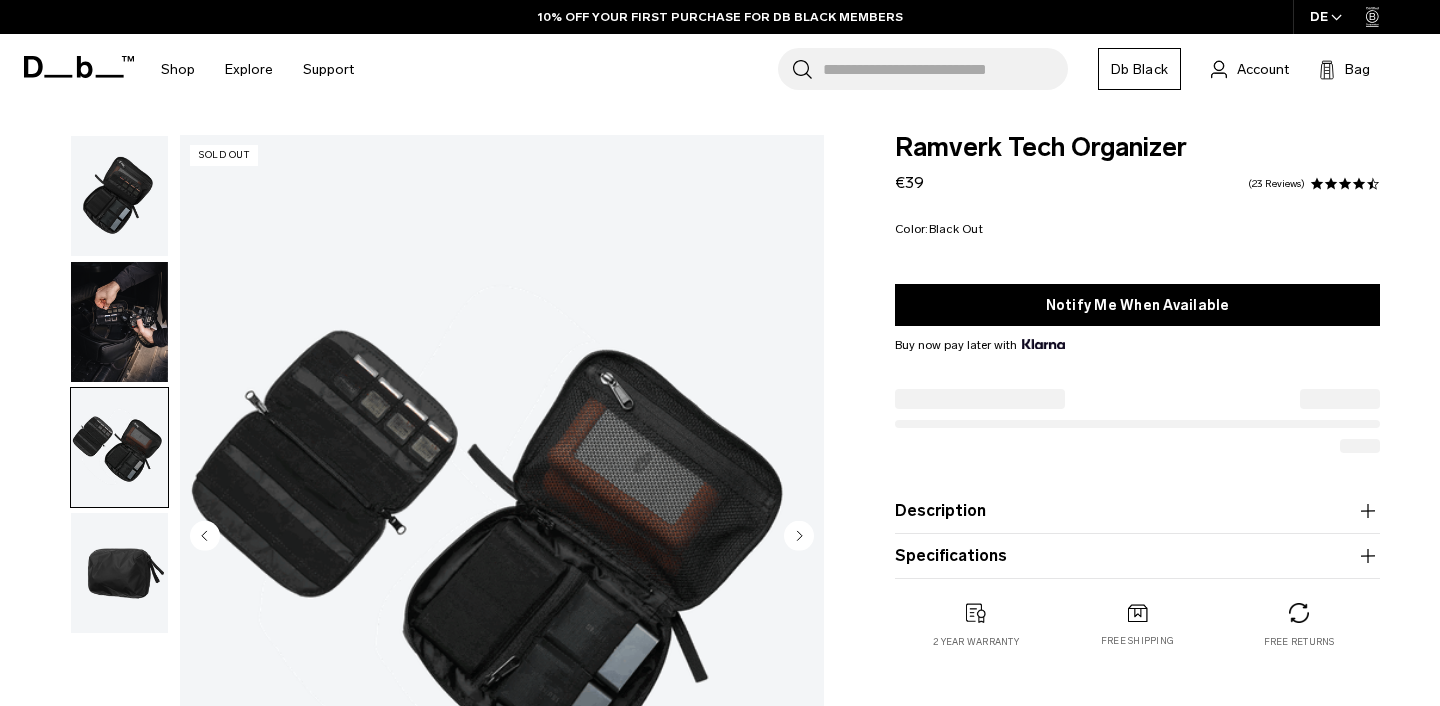 scroll, scrollTop: 143, scrollLeft: 0, axis: vertical 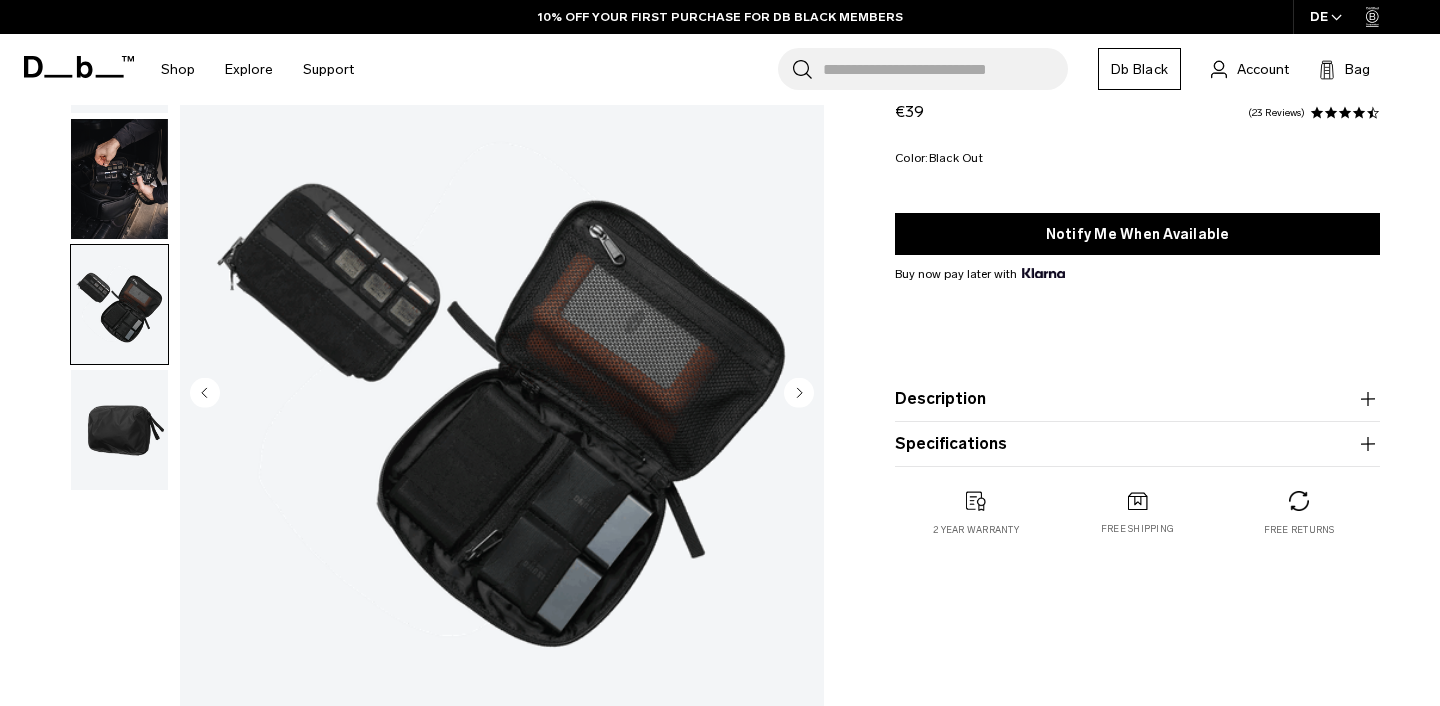 click at bounding box center (119, 430) 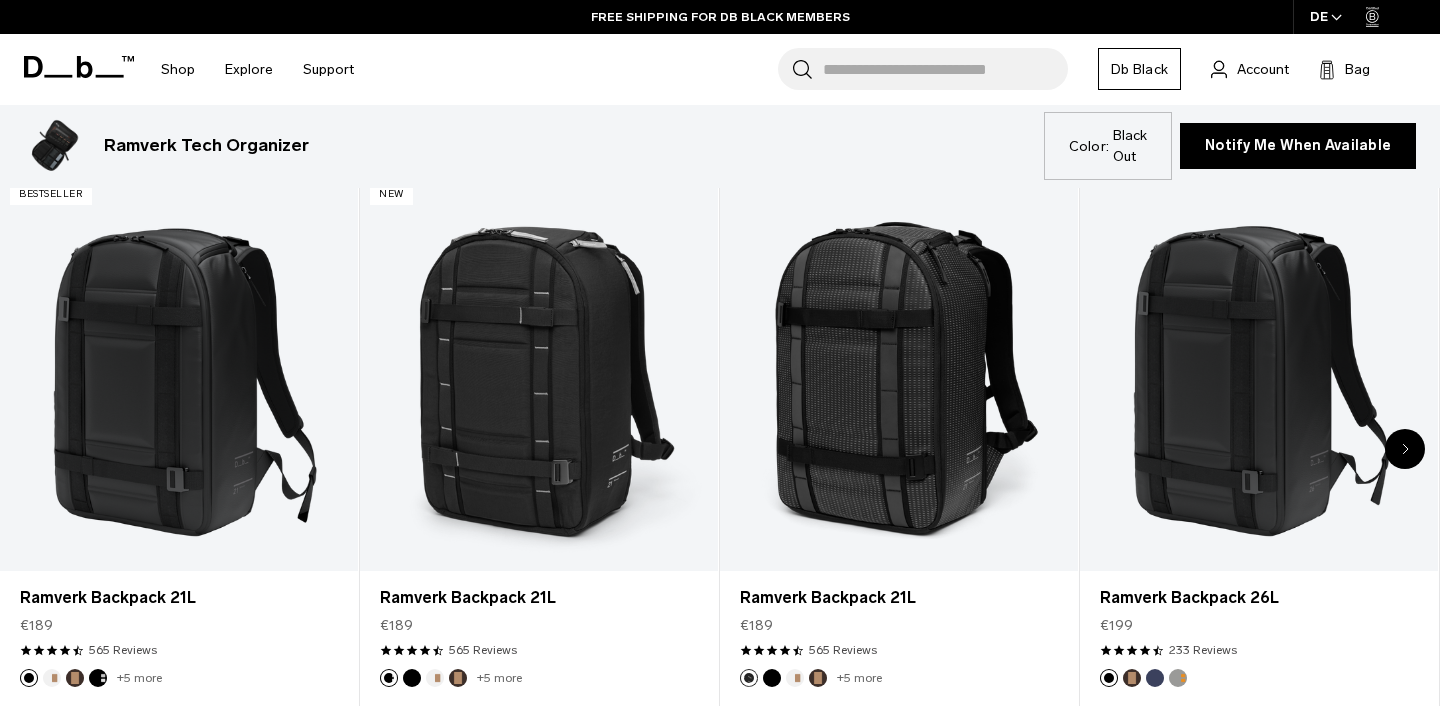 scroll, scrollTop: 947, scrollLeft: 0, axis: vertical 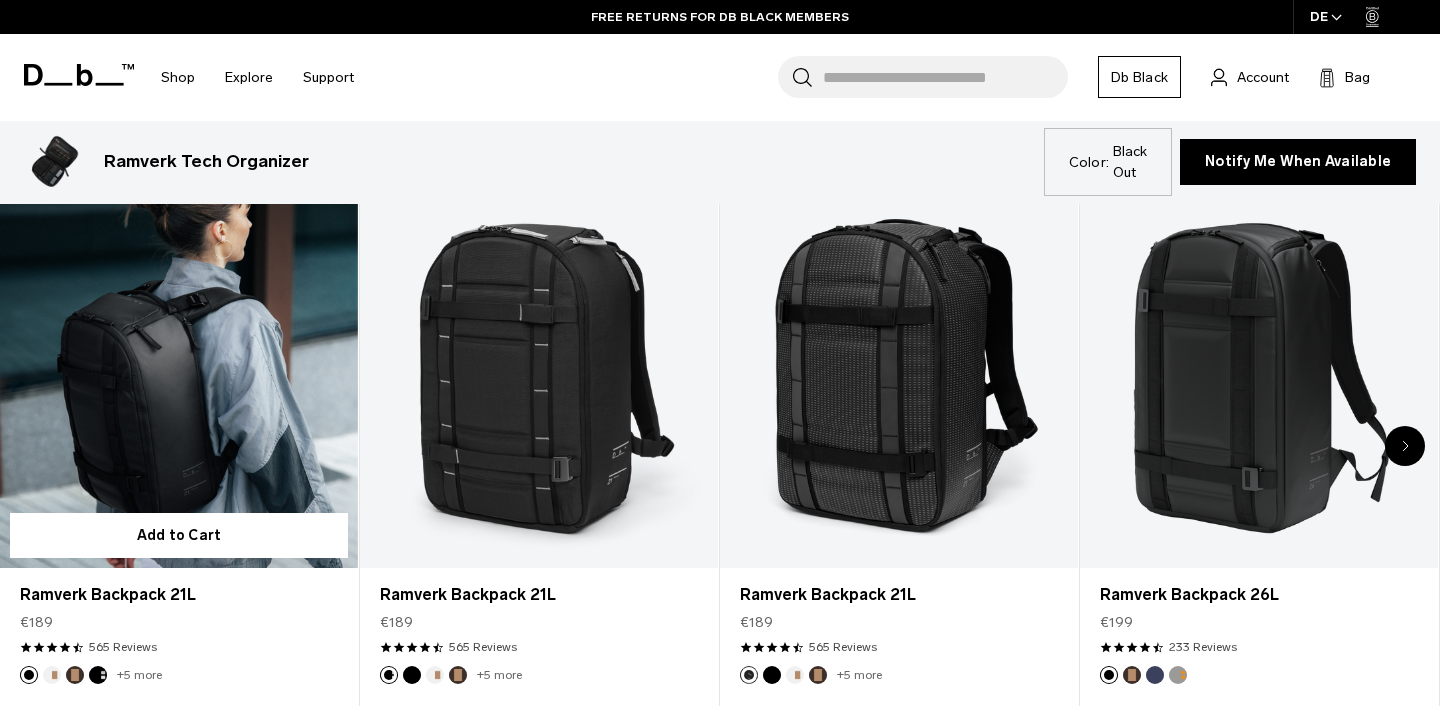 click at bounding box center [179, 370] 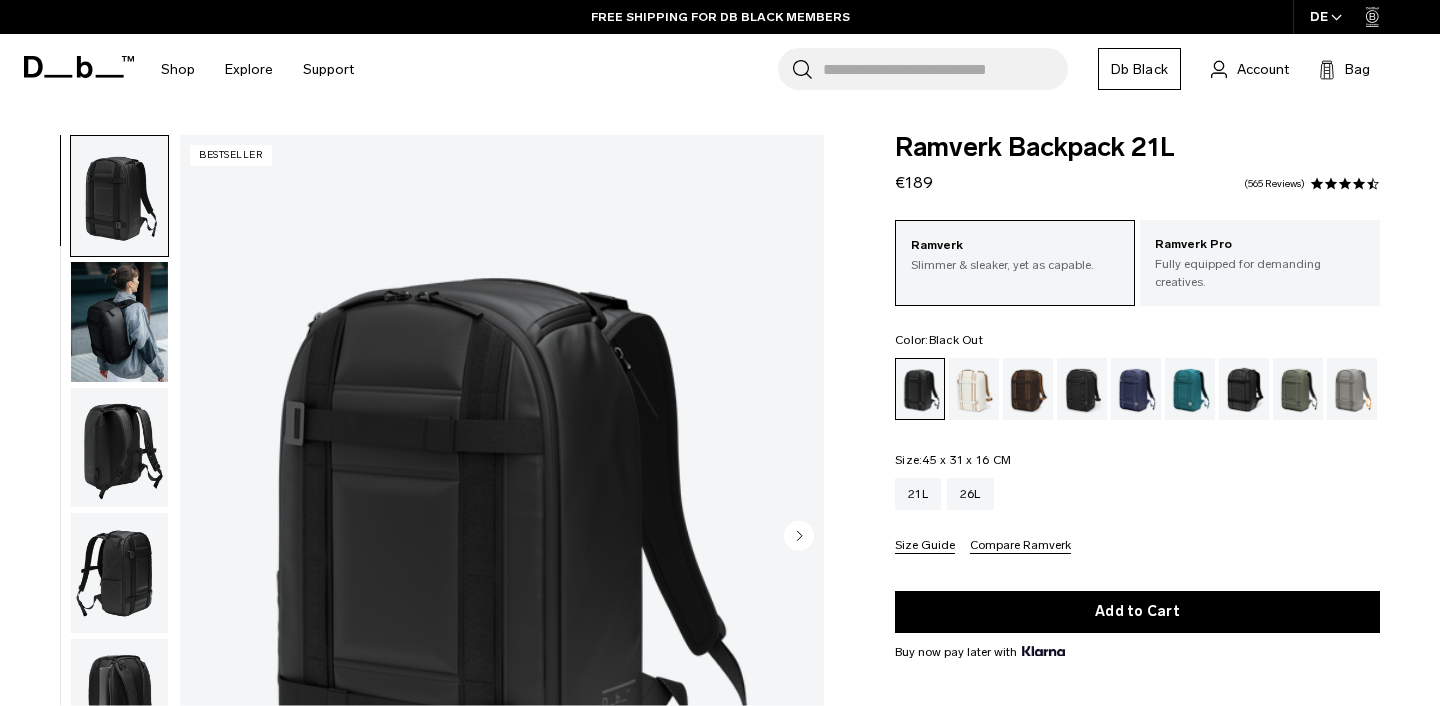 scroll, scrollTop: 0, scrollLeft: 0, axis: both 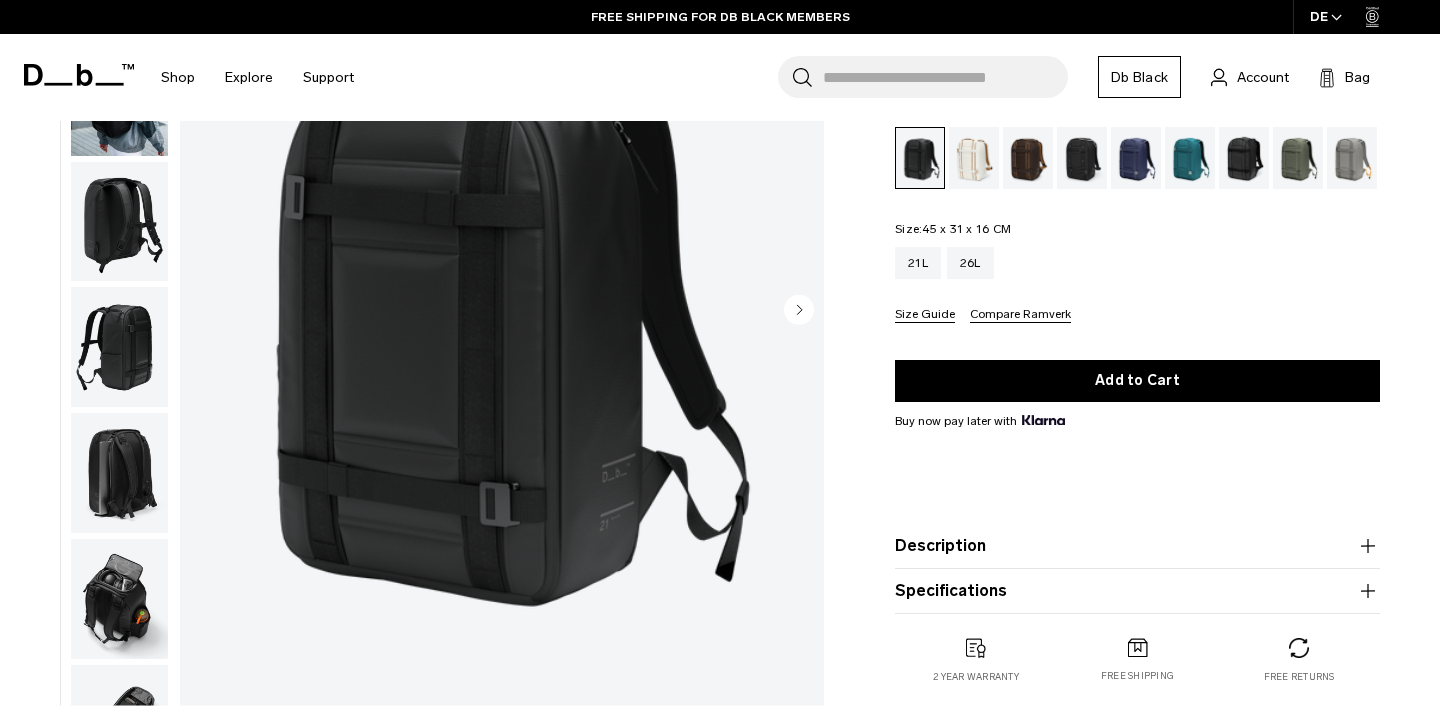click at bounding box center [502, 311] 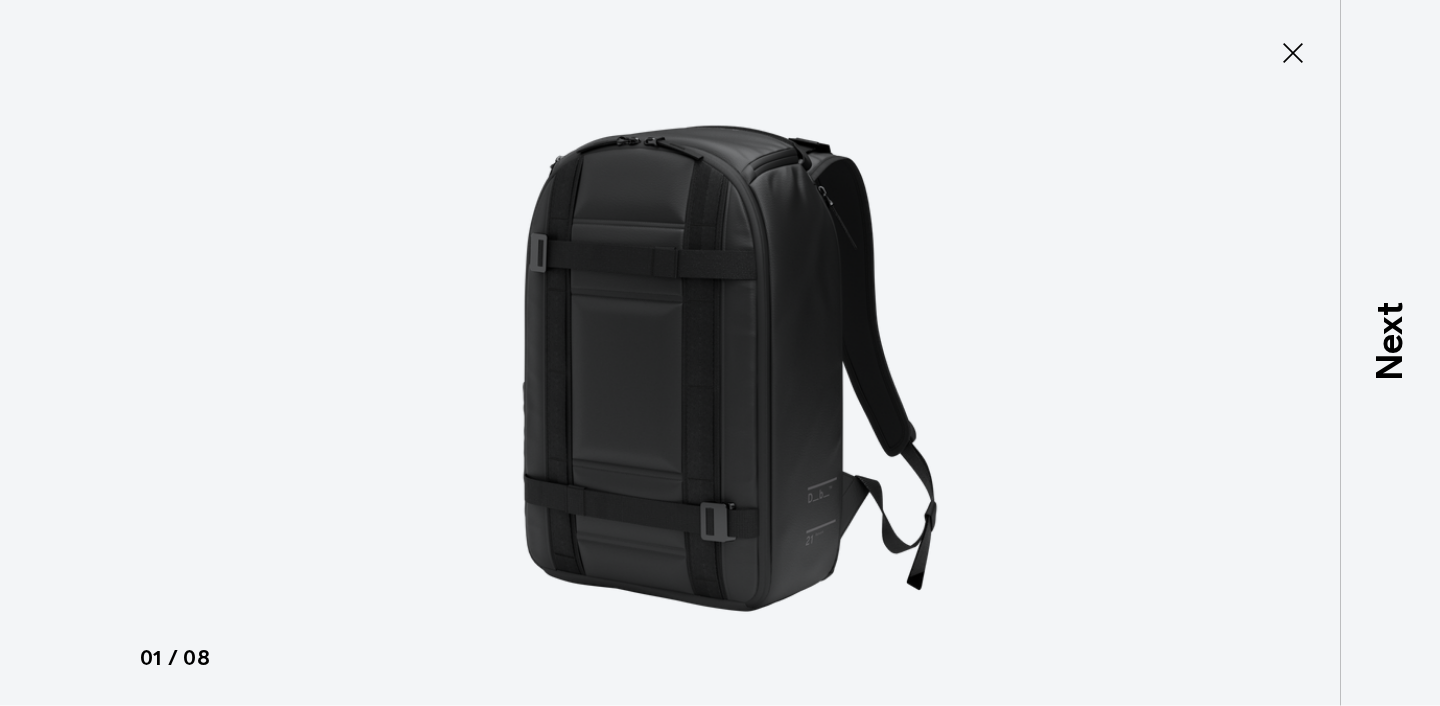 click at bounding box center [720, 353] 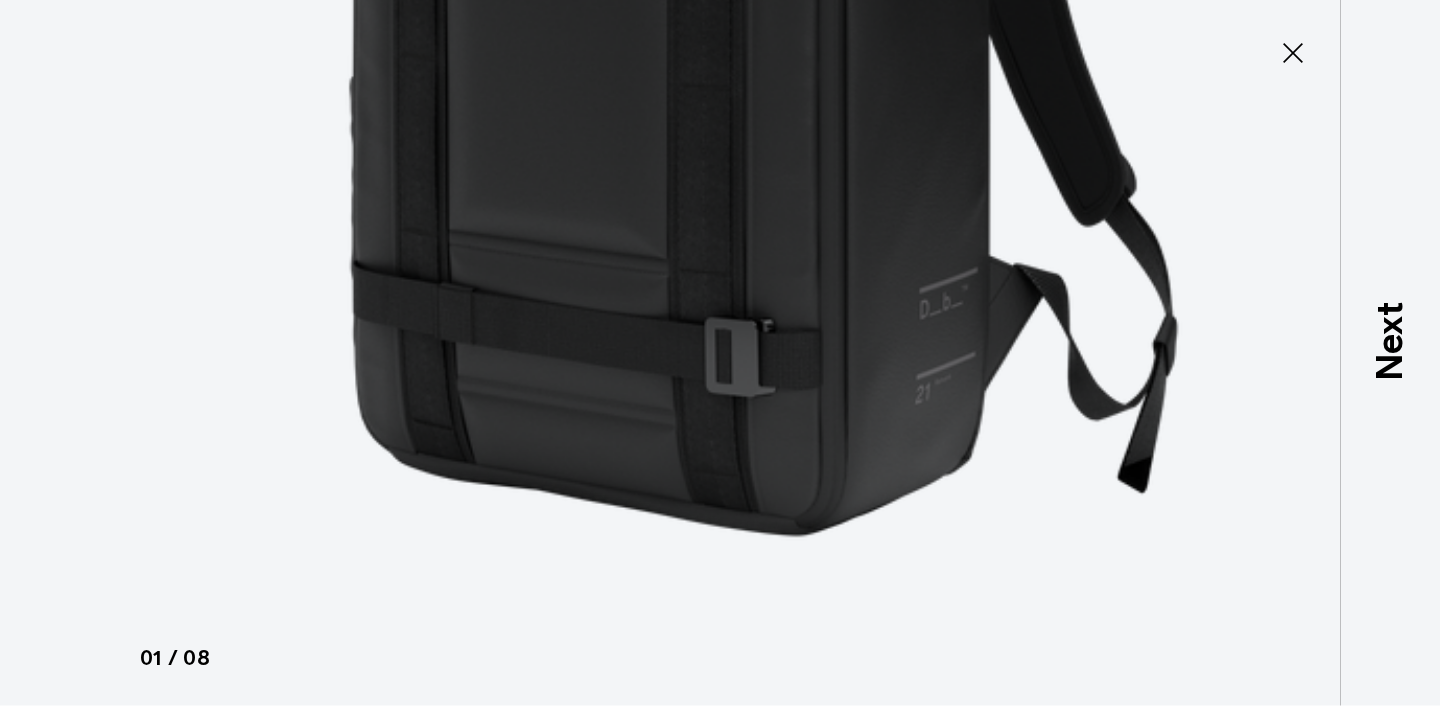 click at bounding box center (744, 19) 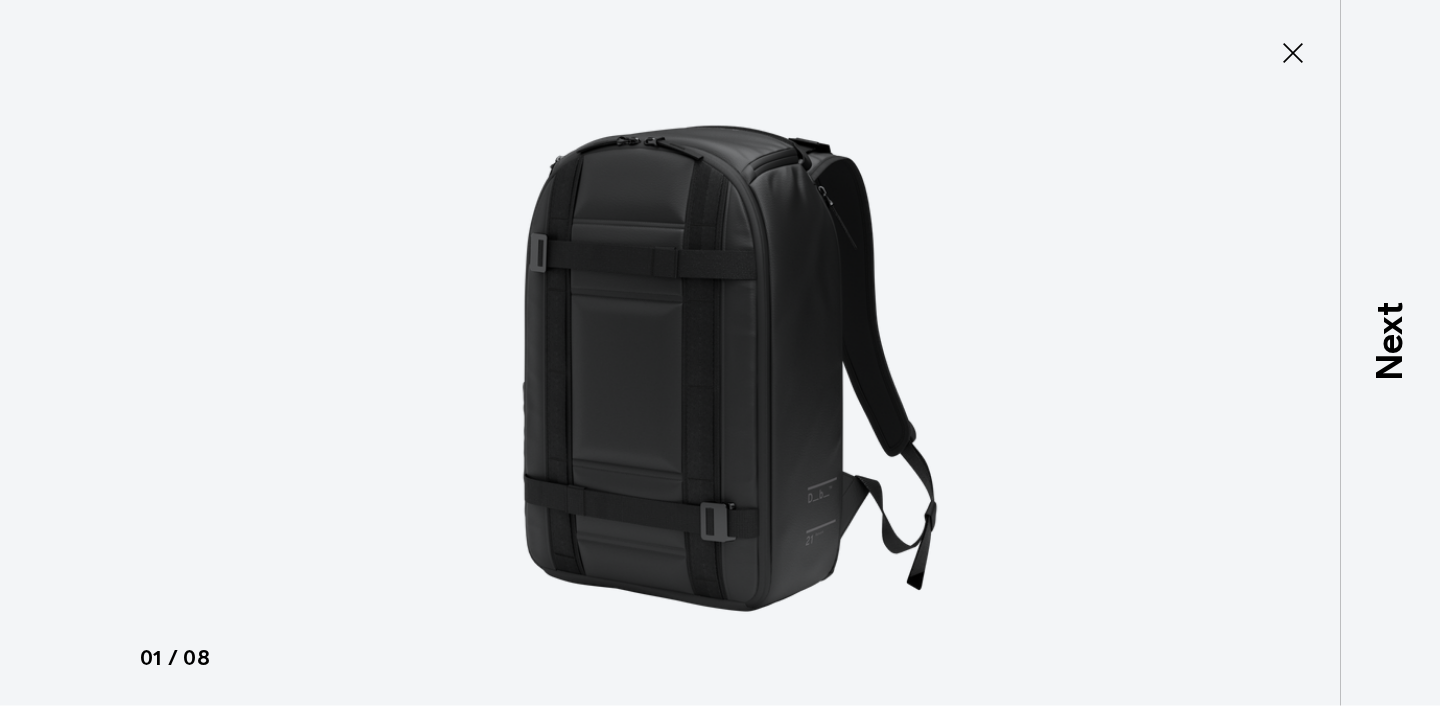 click at bounding box center (720, 353) 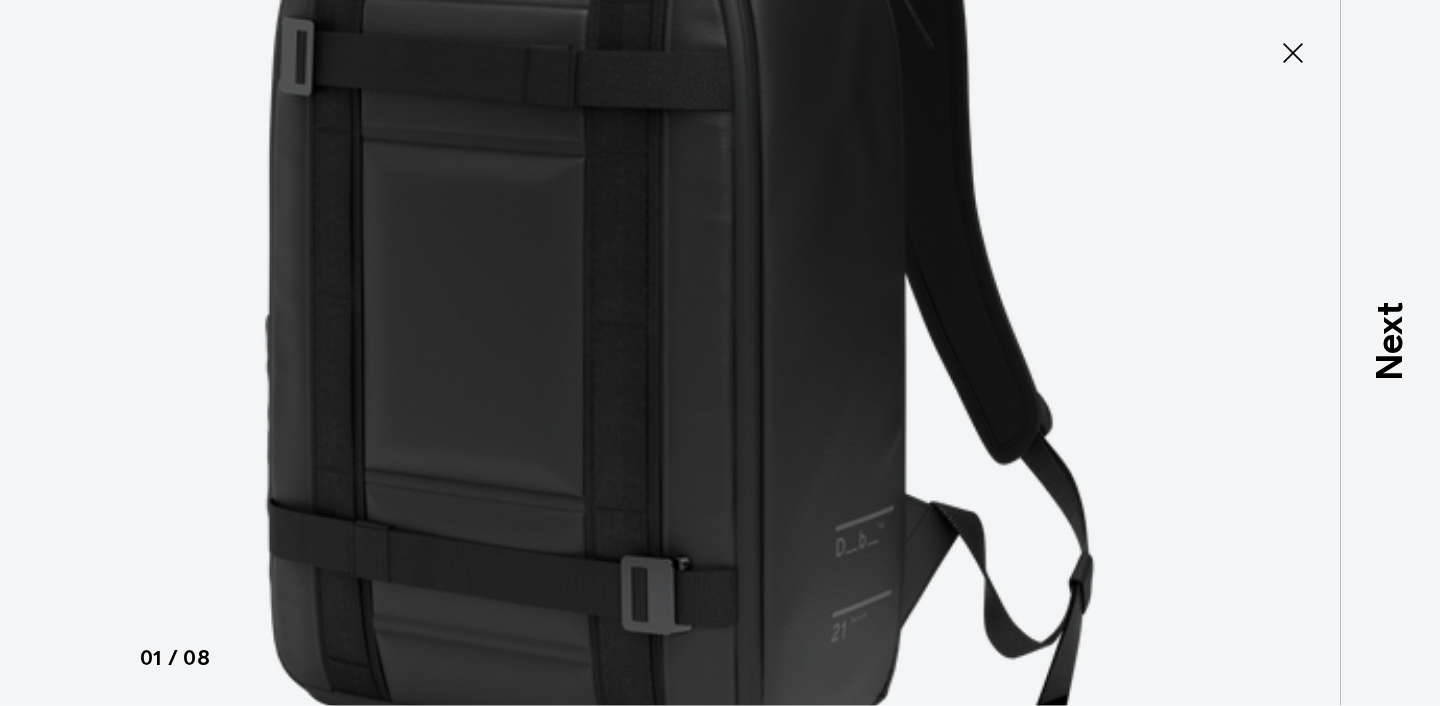 click at bounding box center [660, 257] 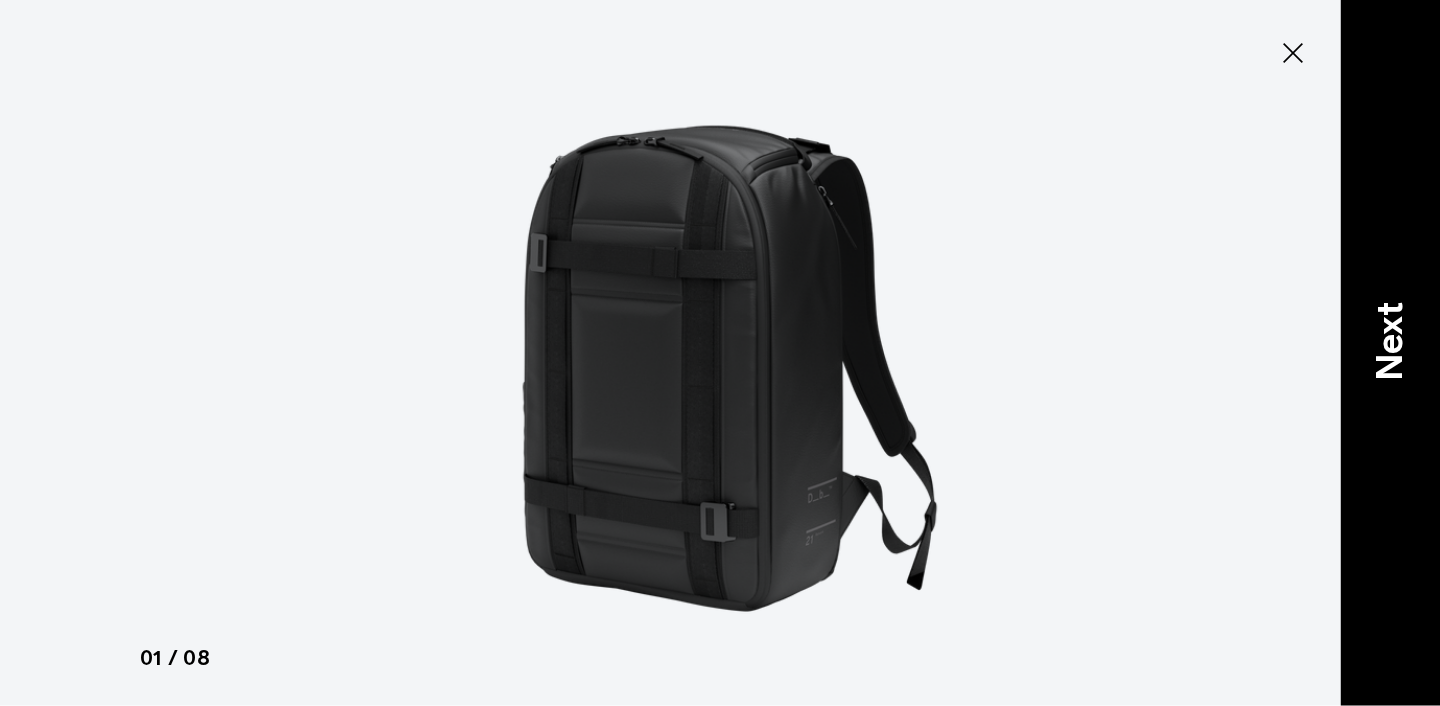click on "Next" at bounding box center [1390, 353] 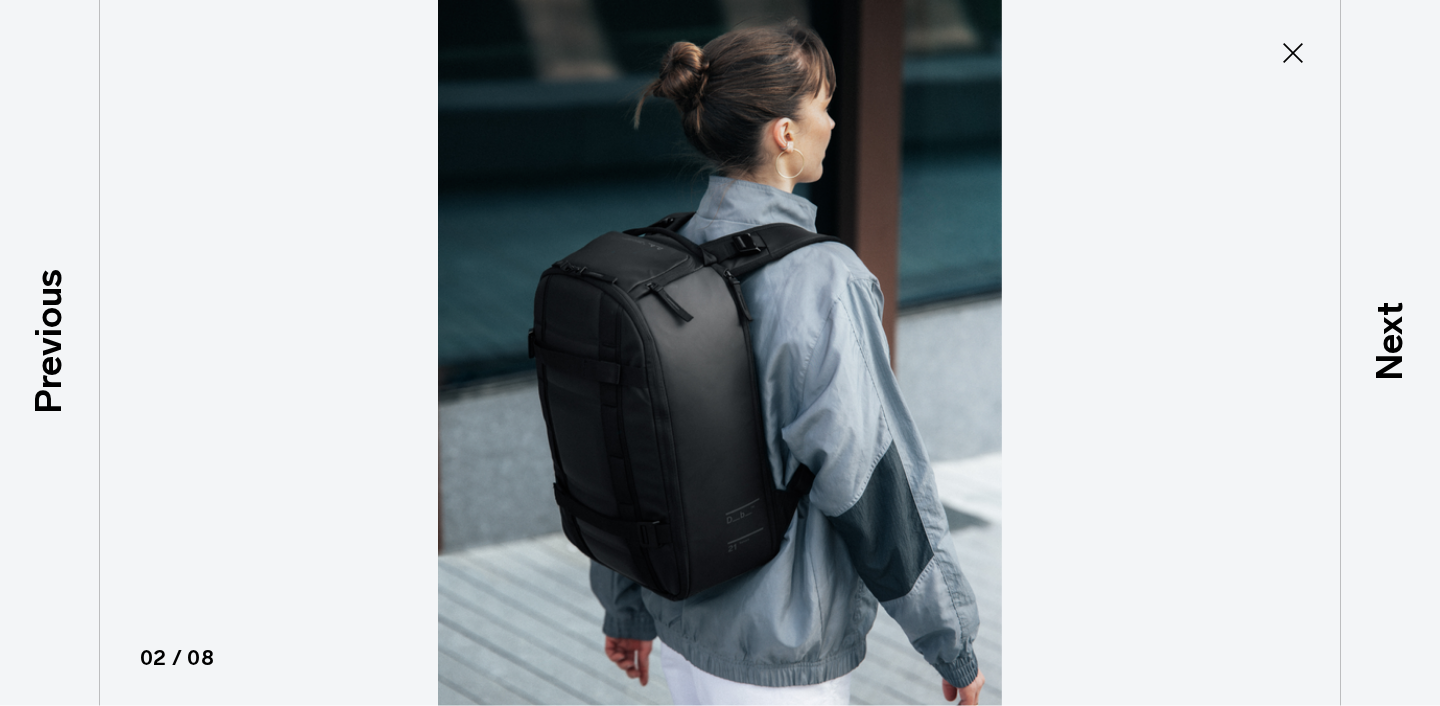 click at bounding box center [720, 353] 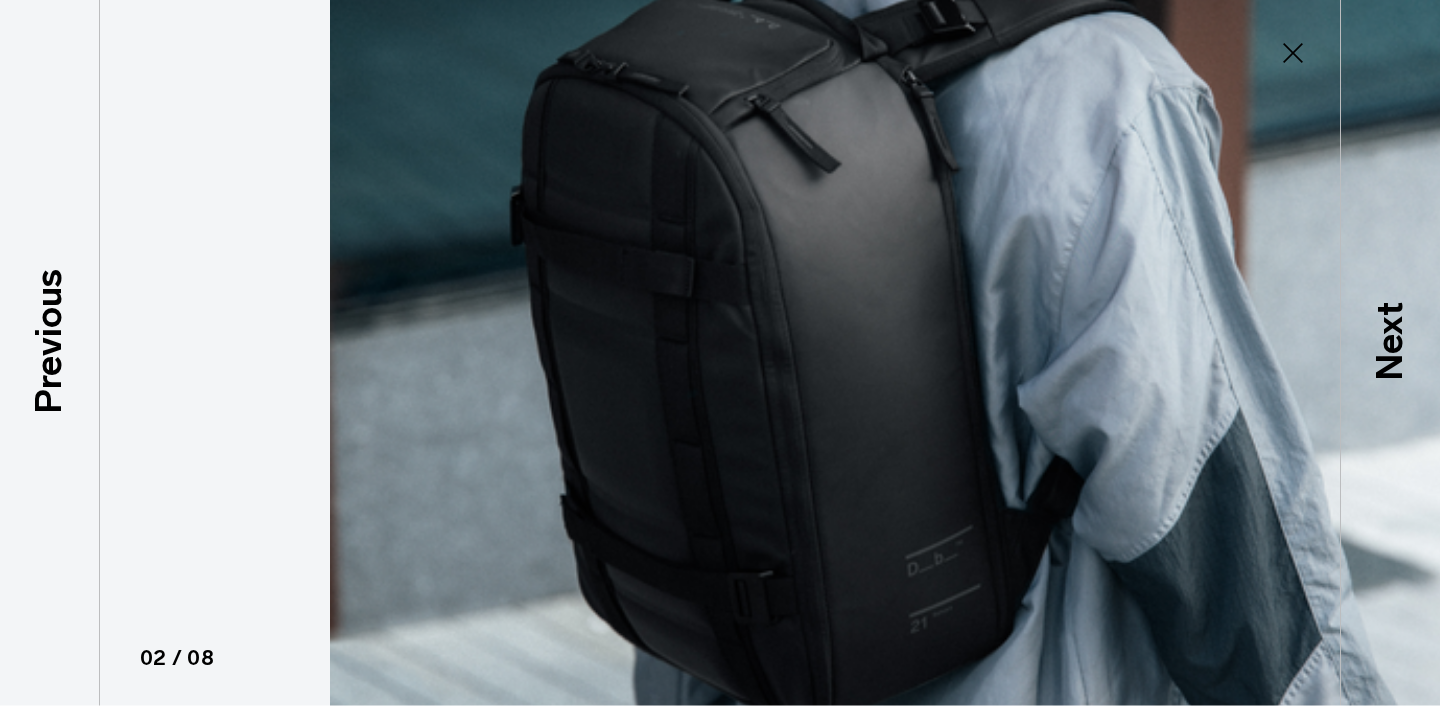 click at bounding box center (894, 235) 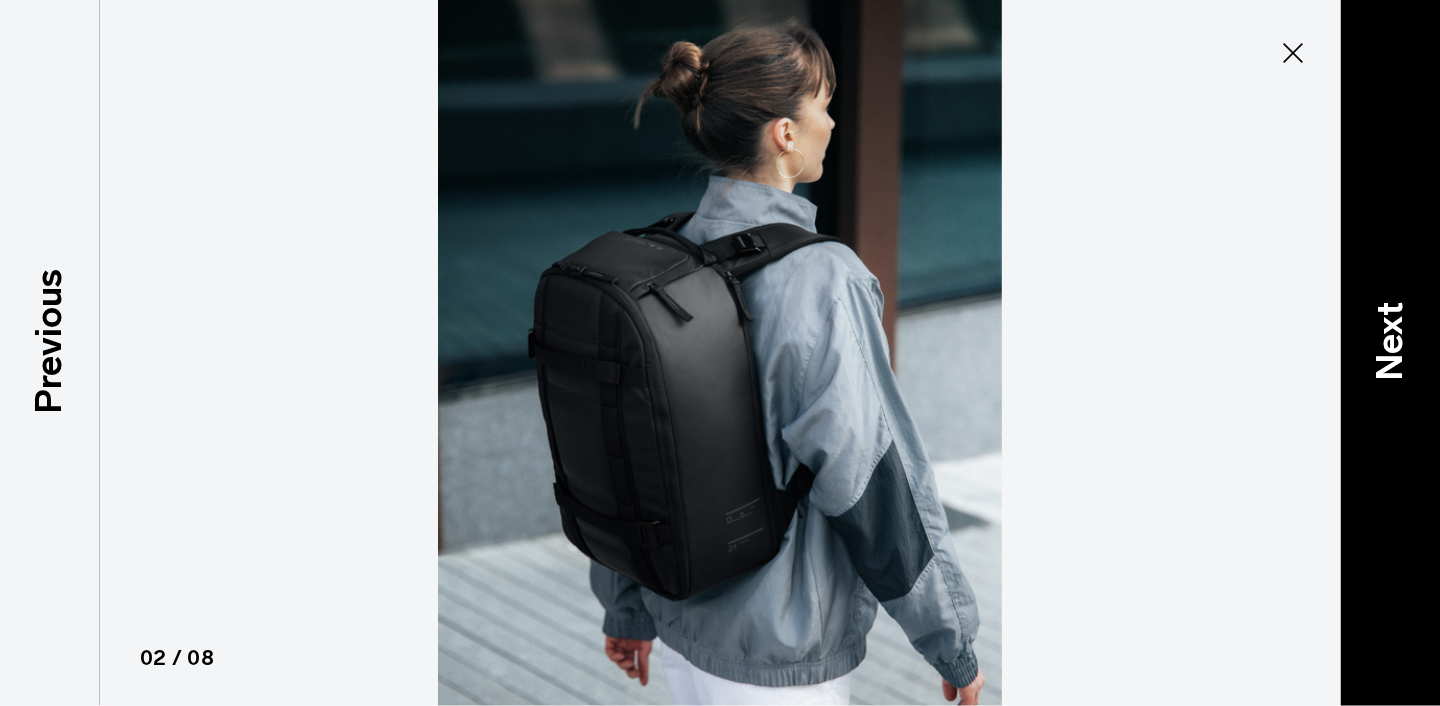 click on "Next" at bounding box center [1390, 353] 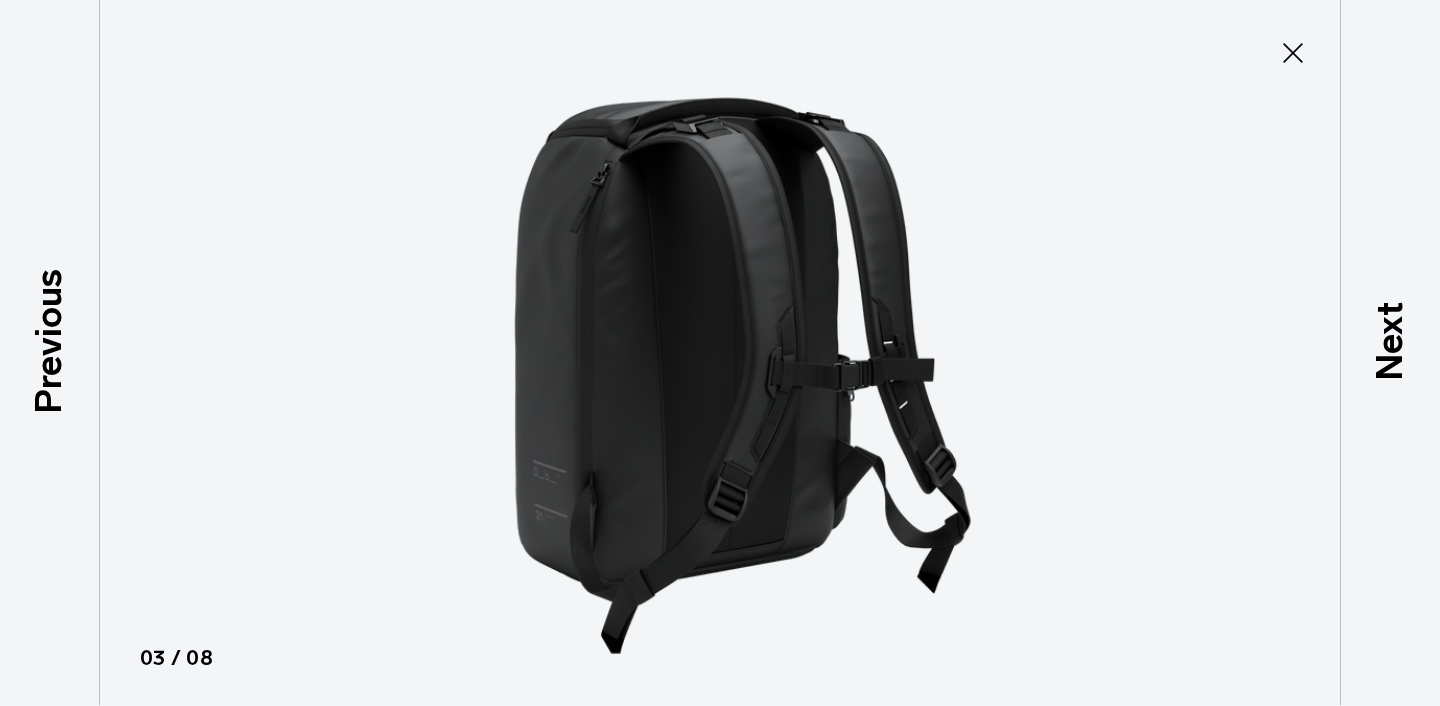 click at bounding box center (720, 353) 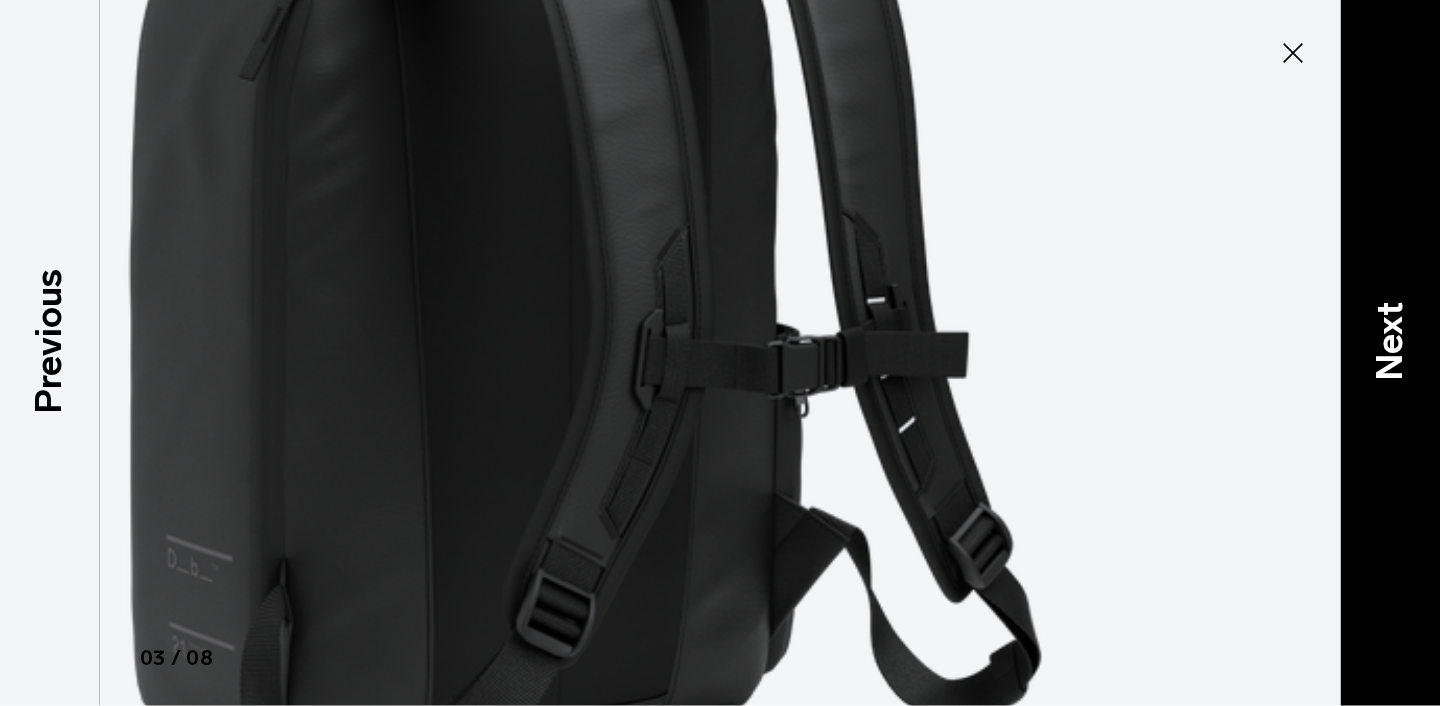 click on "Next" at bounding box center (1390, 340) 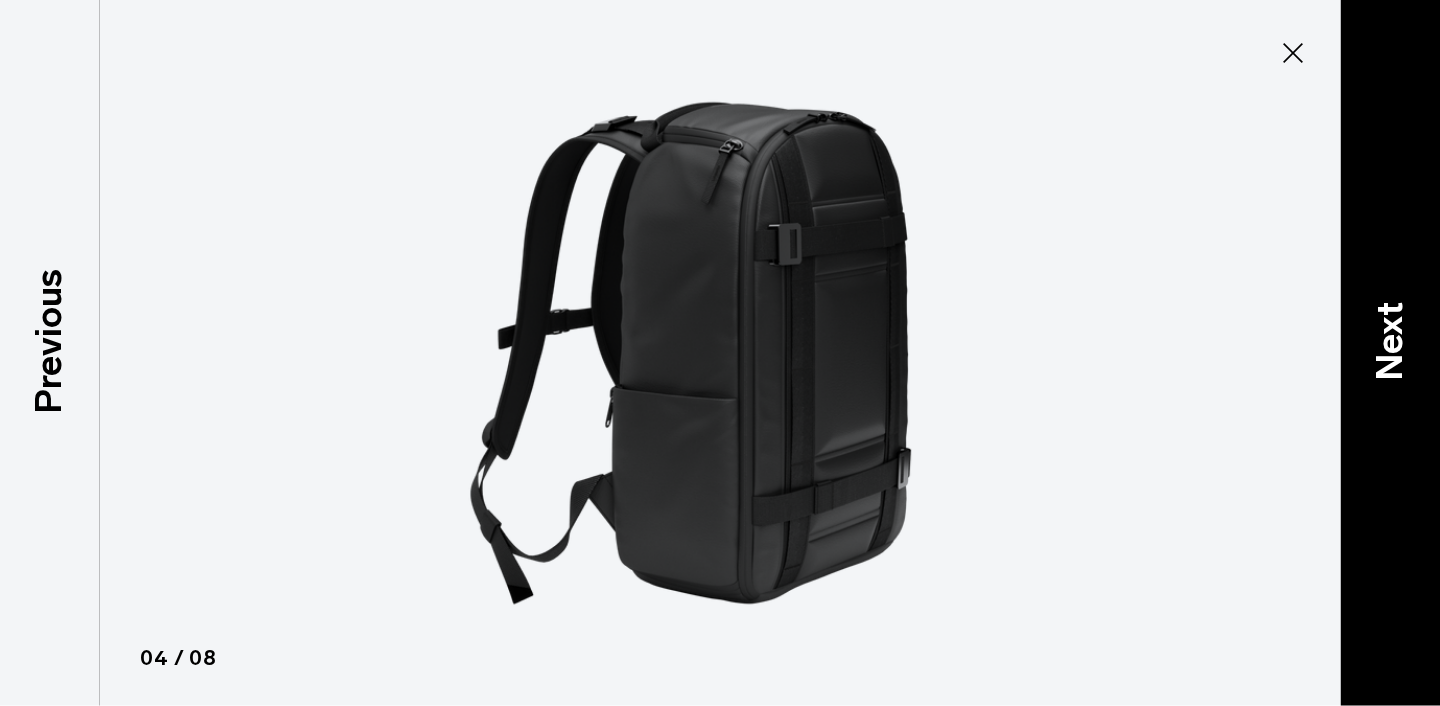 click on "Next" at bounding box center (1390, 340) 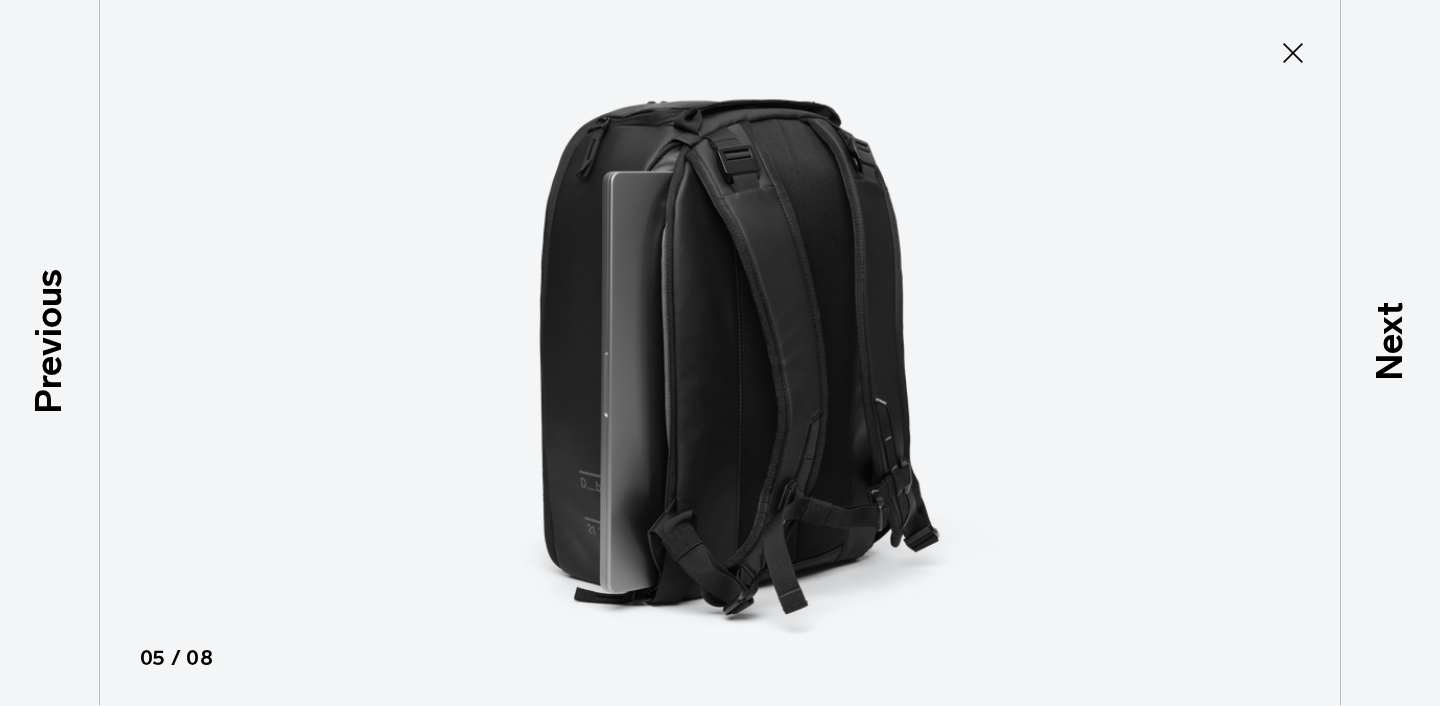 click at bounding box center [720, 353] 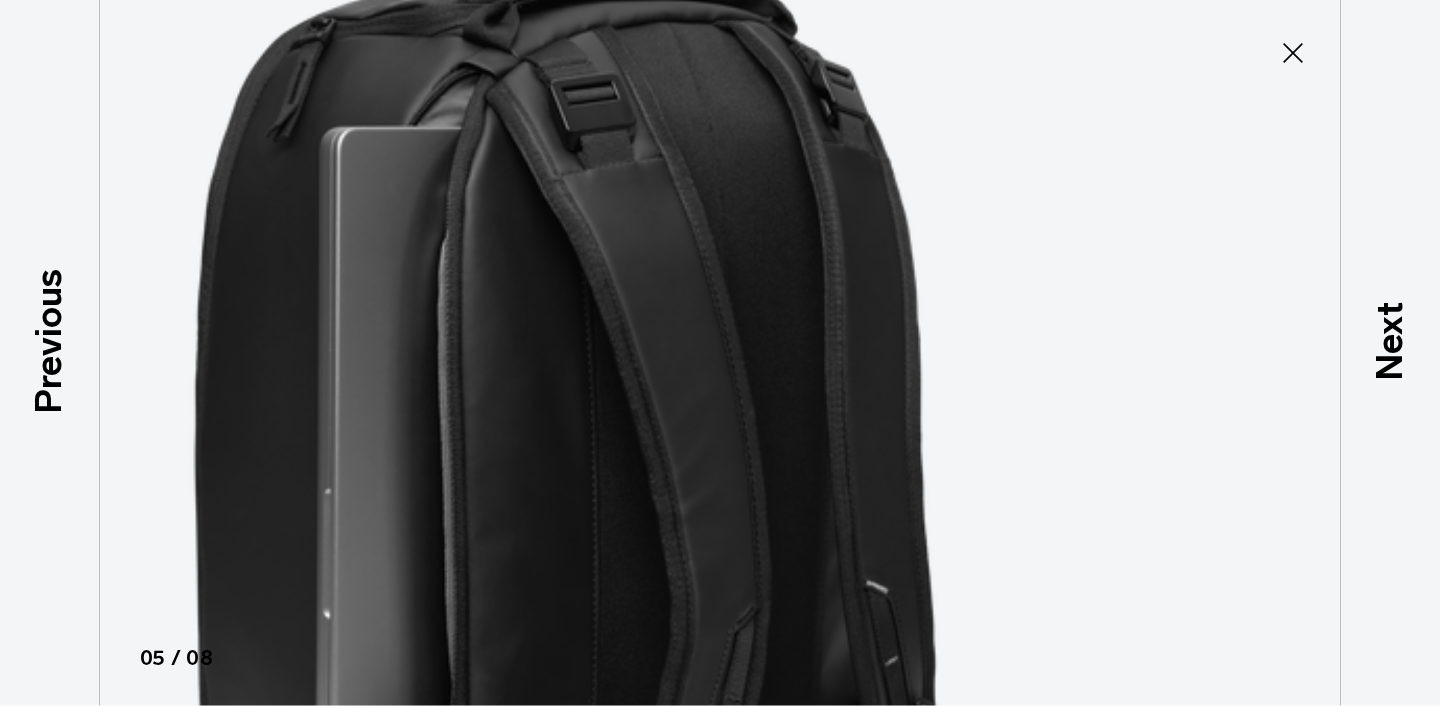 click at bounding box center [555, 490] 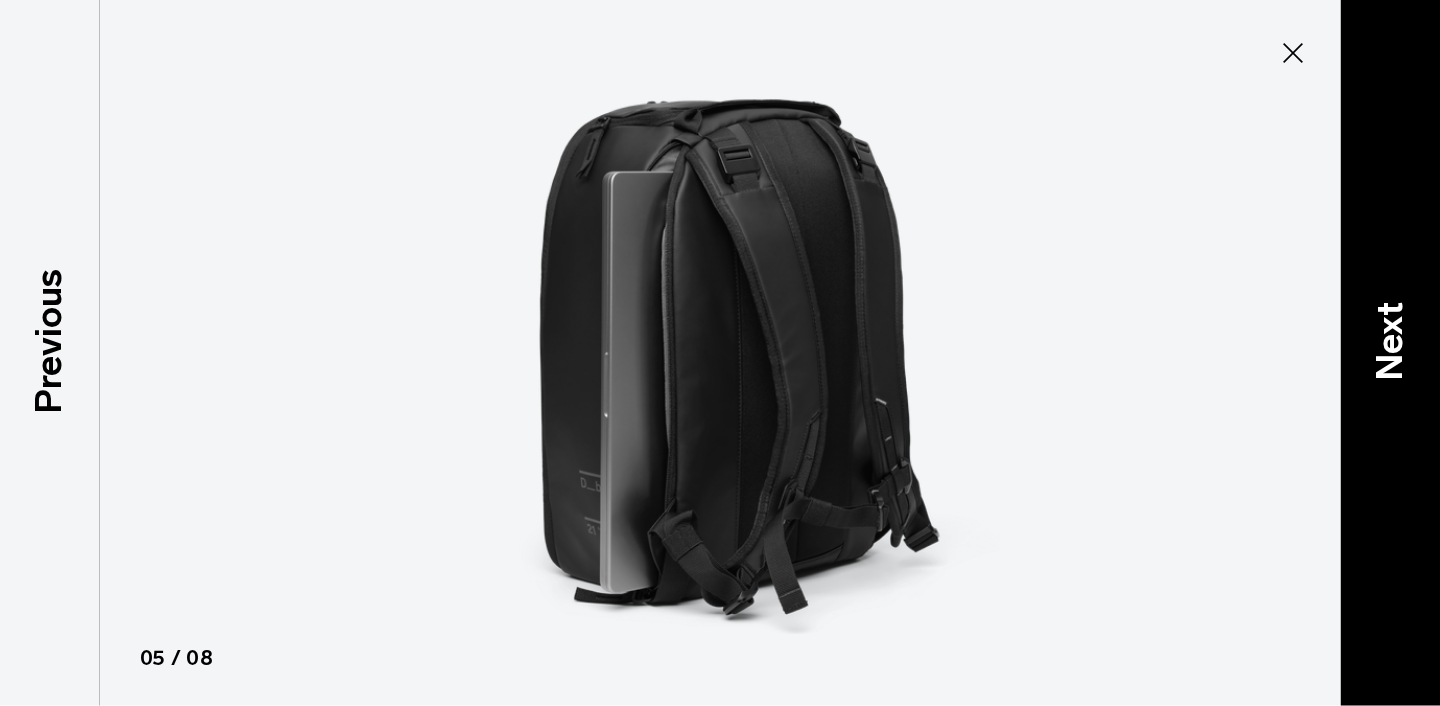 click on "Next" at bounding box center [1390, 340] 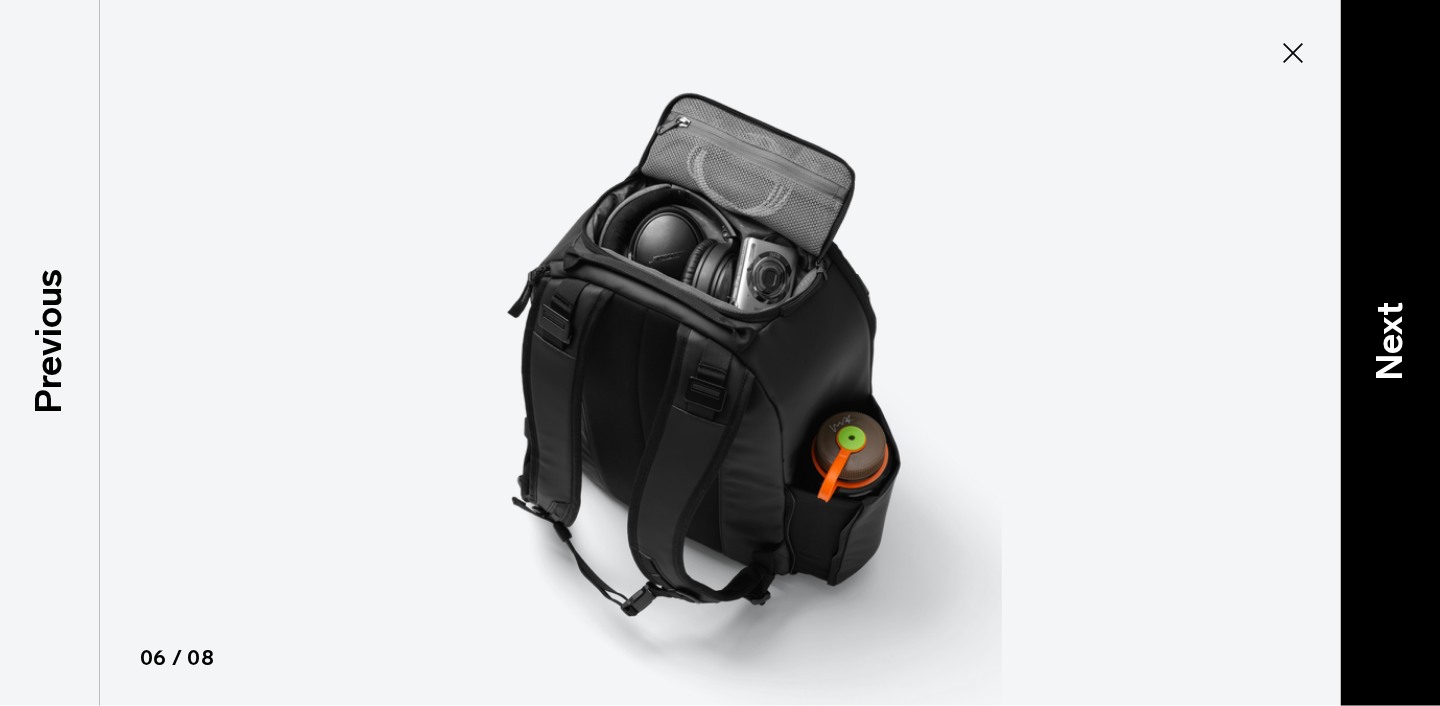 click on "Next" at bounding box center [1390, 340] 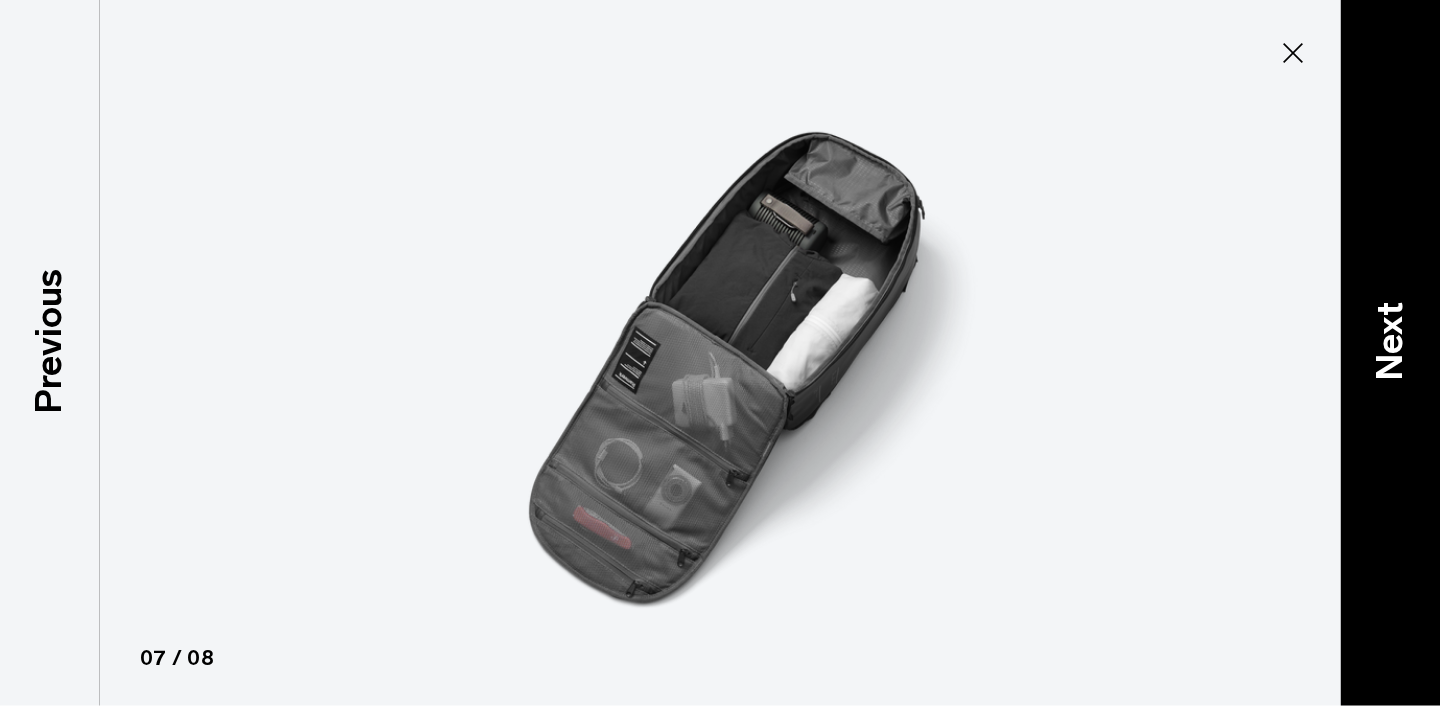 click on "Next" at bounding box center [1390, 340] 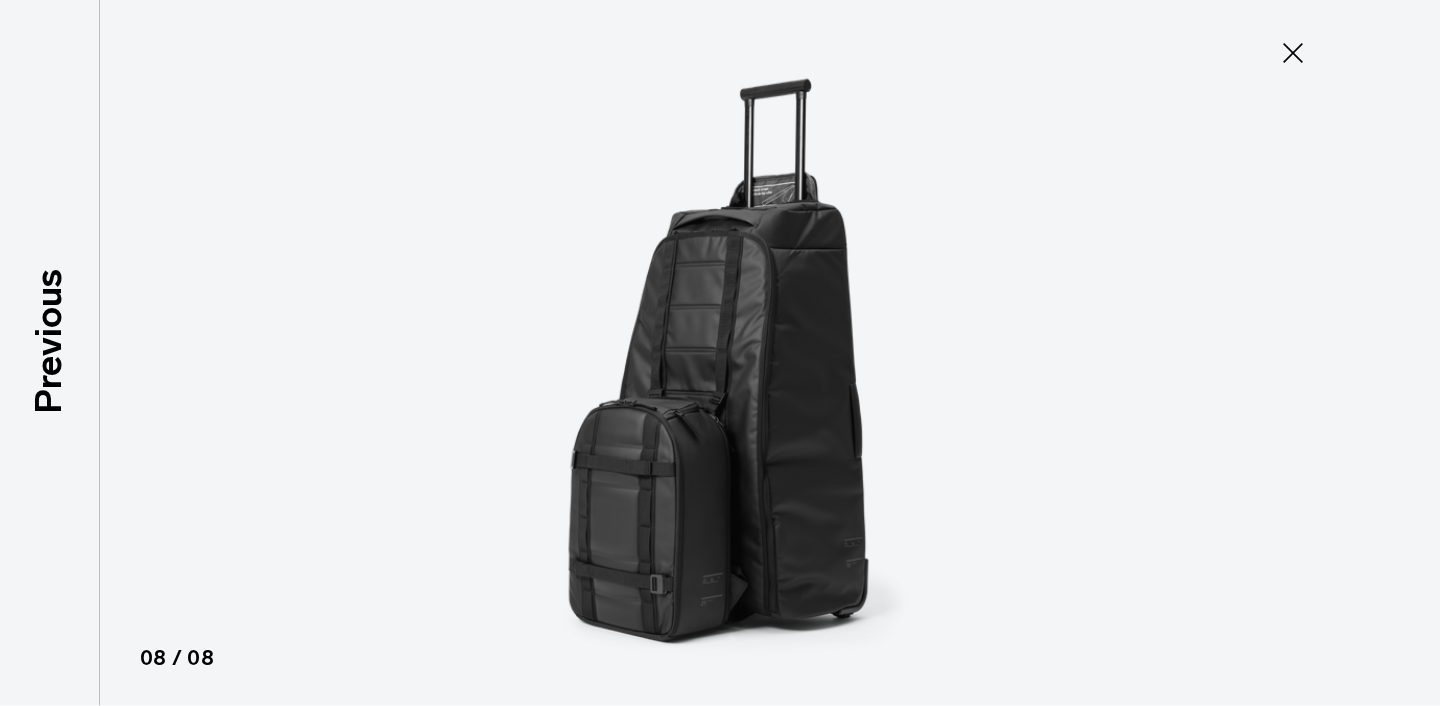 click at bounding box center (720, 353) 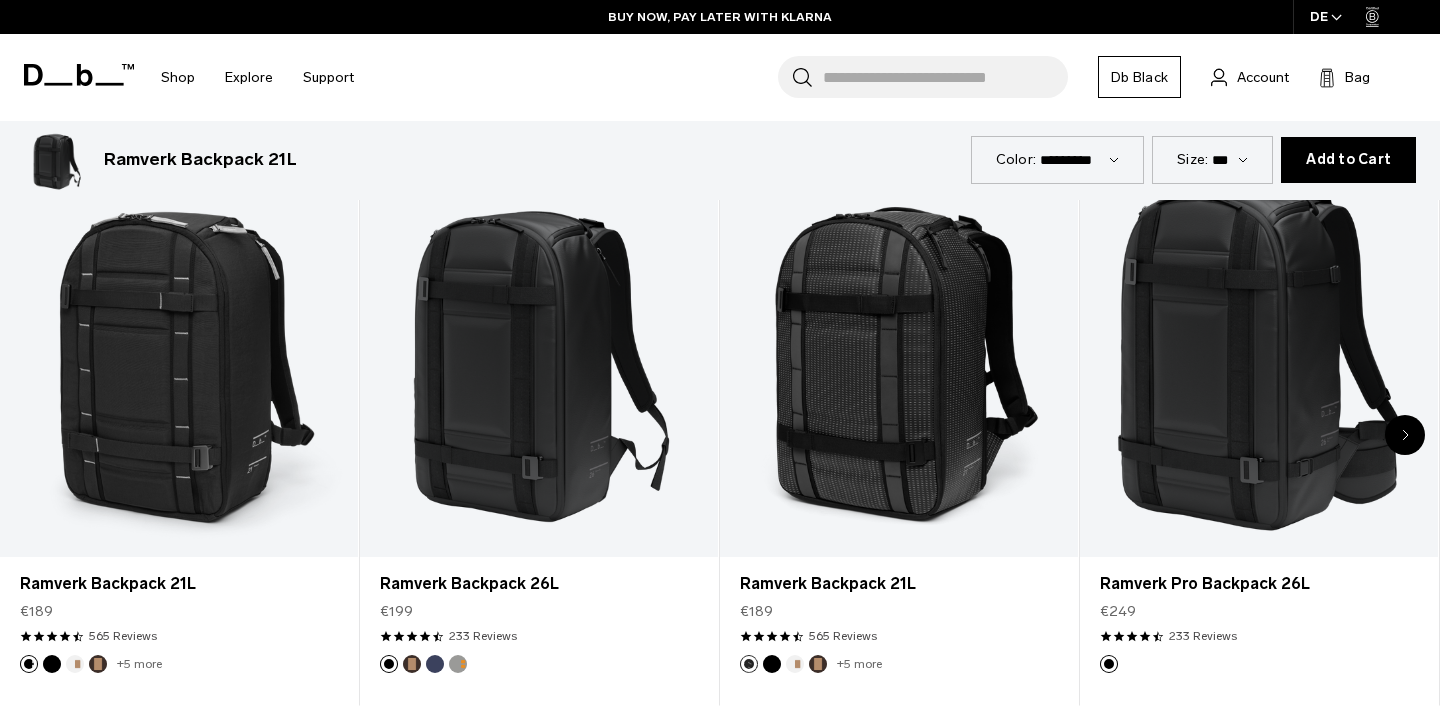 scroll, scrollTop: 920, scrollLeft: 0, axis: vertical 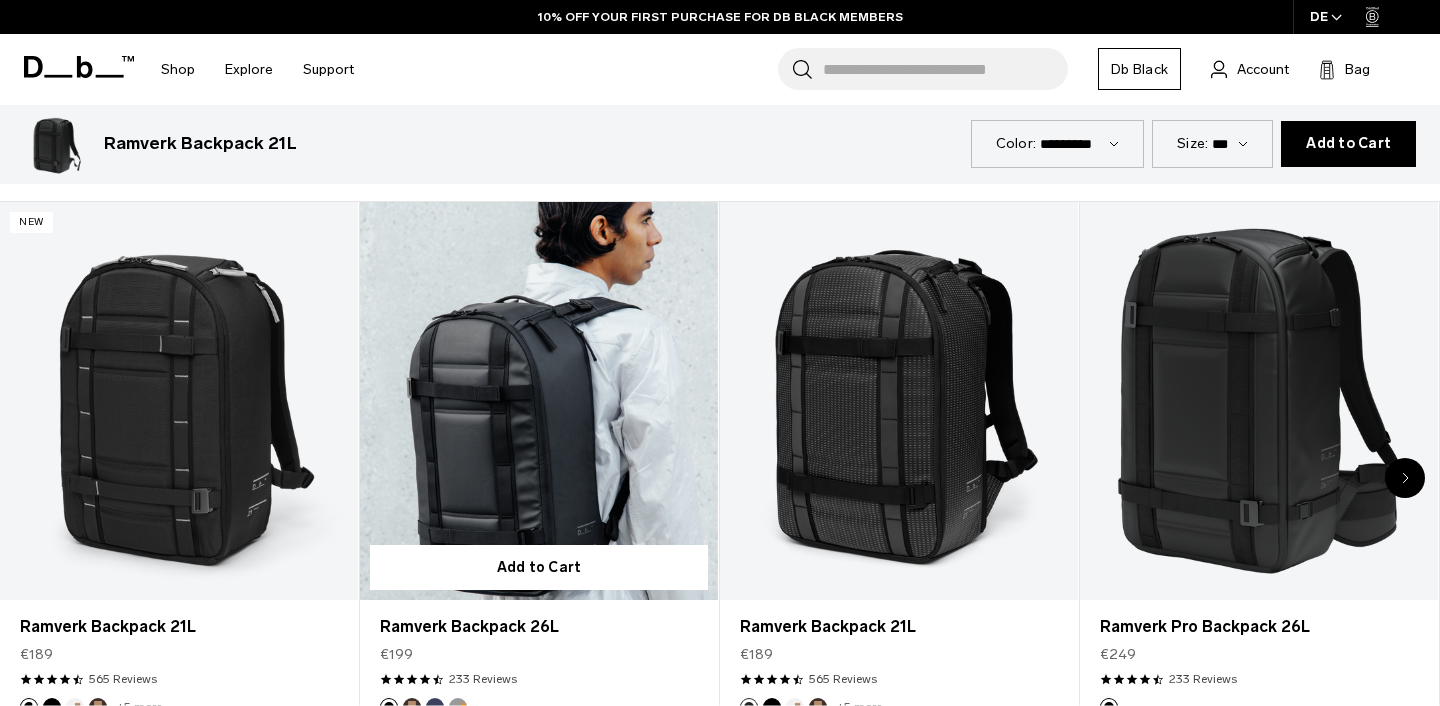 click at bounding box center [539, 401] 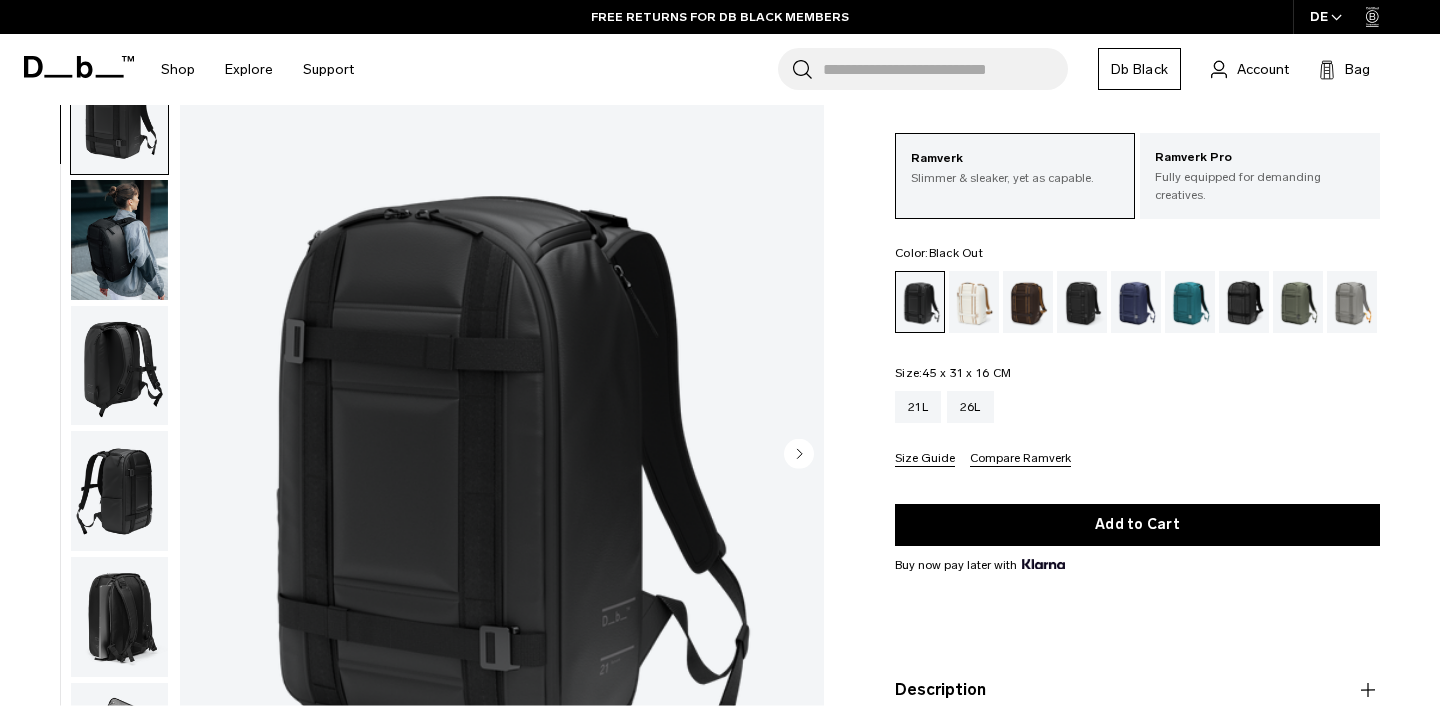 scroll, scrollTop: 0, scrollLeft: 0, axis: both 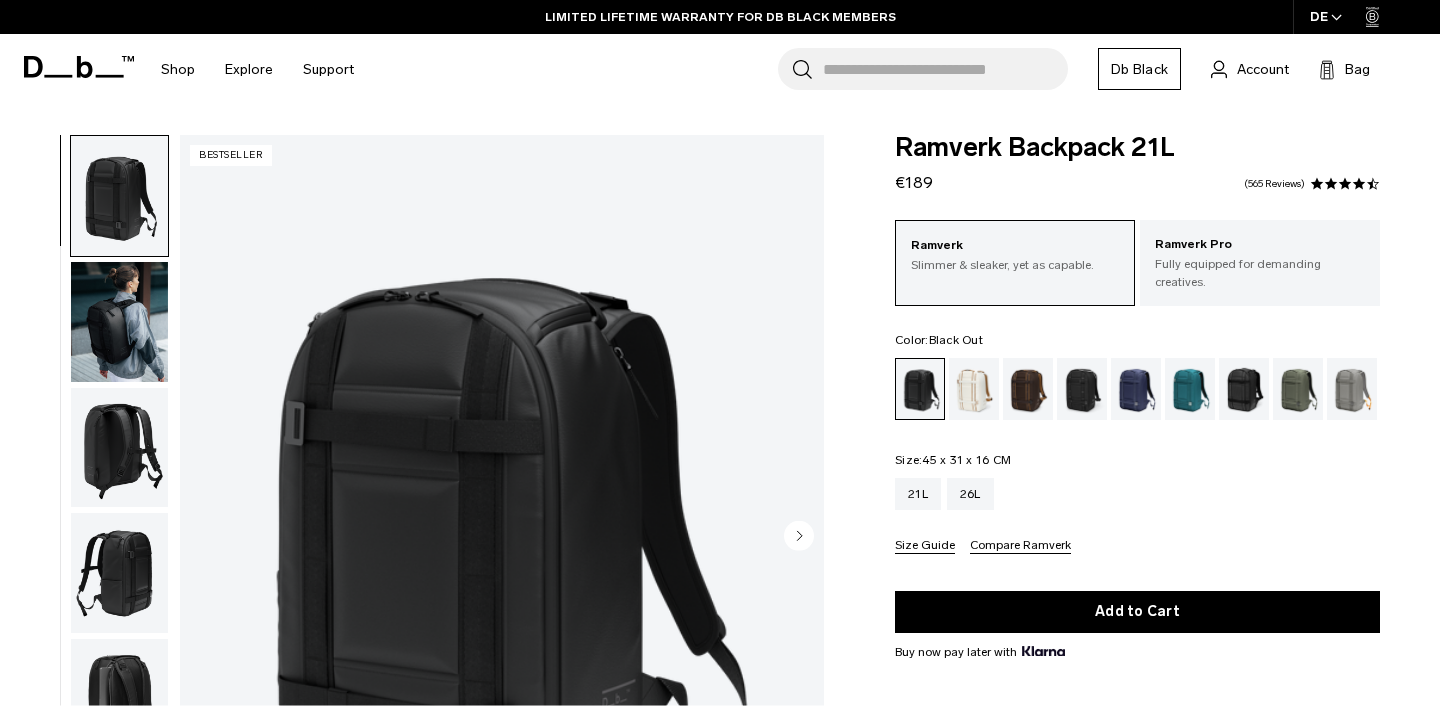 click on "Compare Ramverk" at bounding box center (1020, 546) 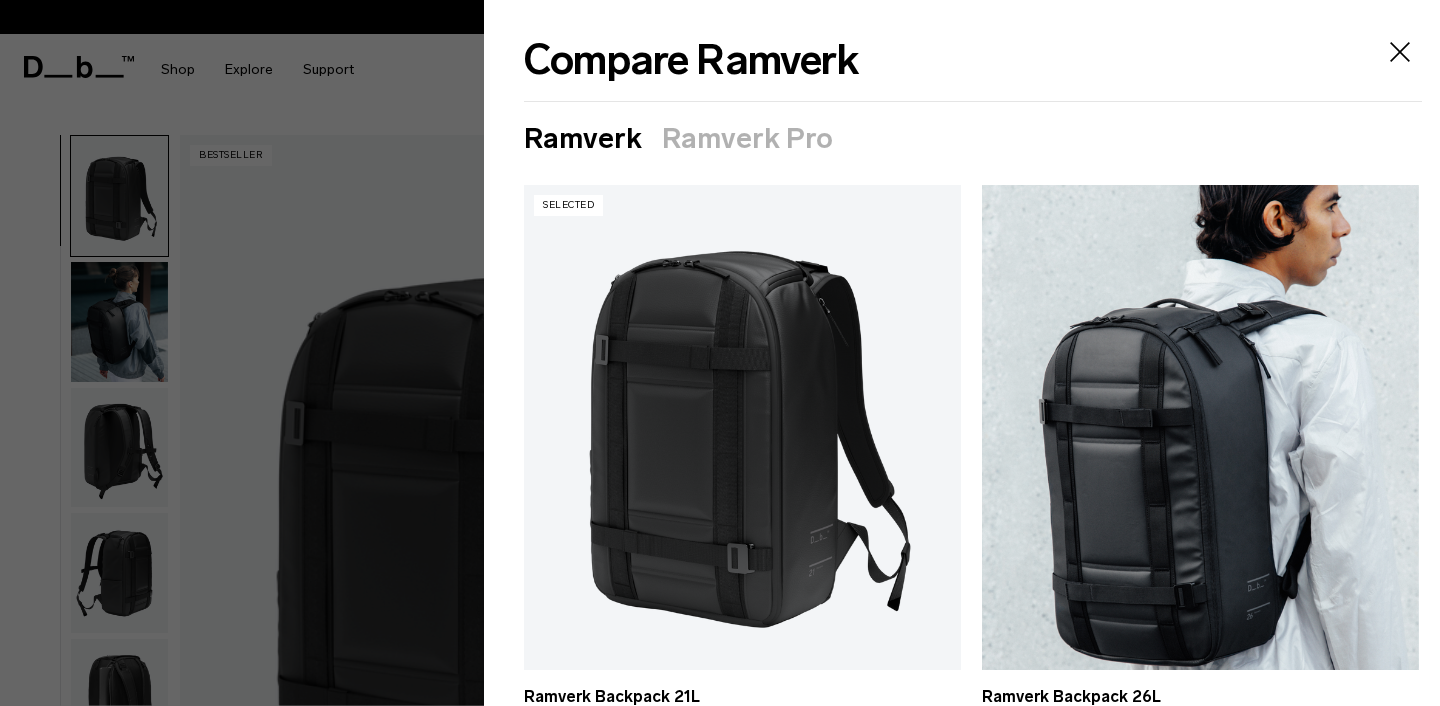 scroll, scrollTop: 0, scrollLeft: 0, axis: both 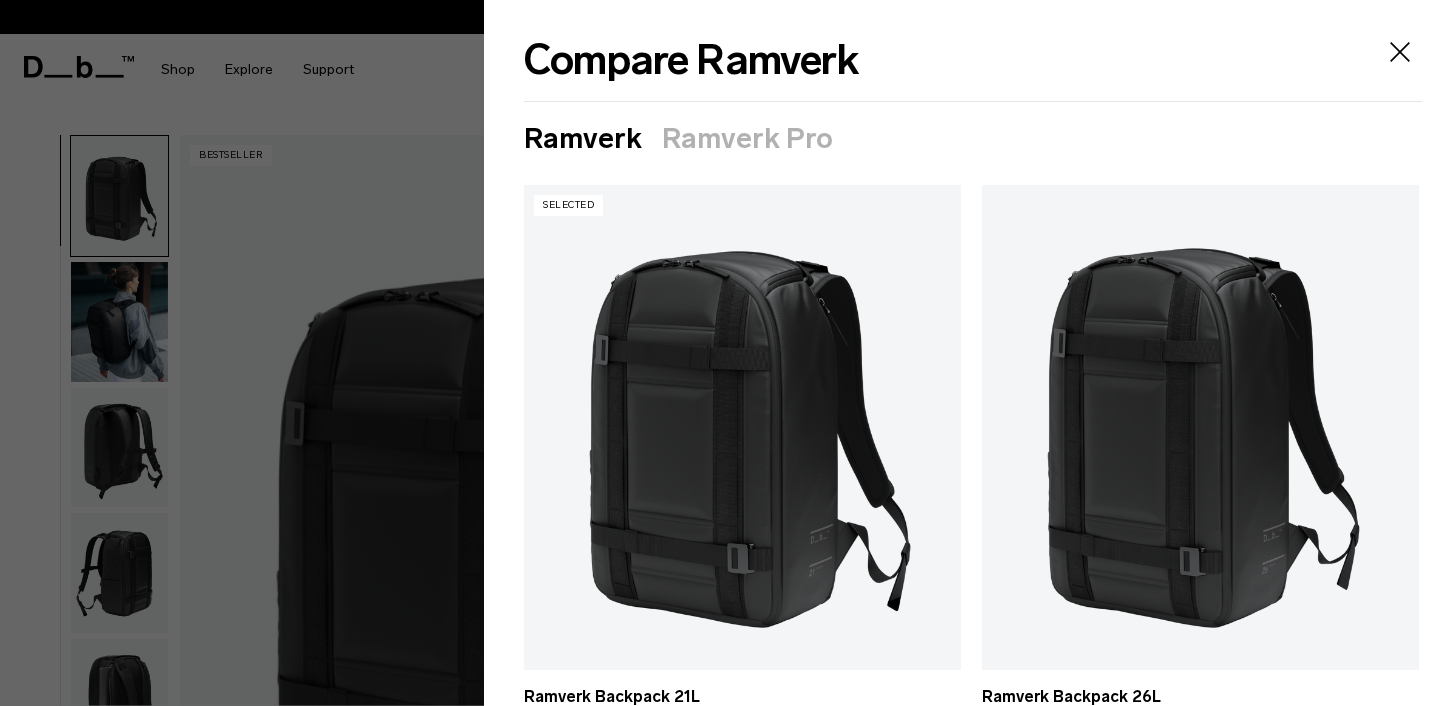 click at bounding box center (720, 353) 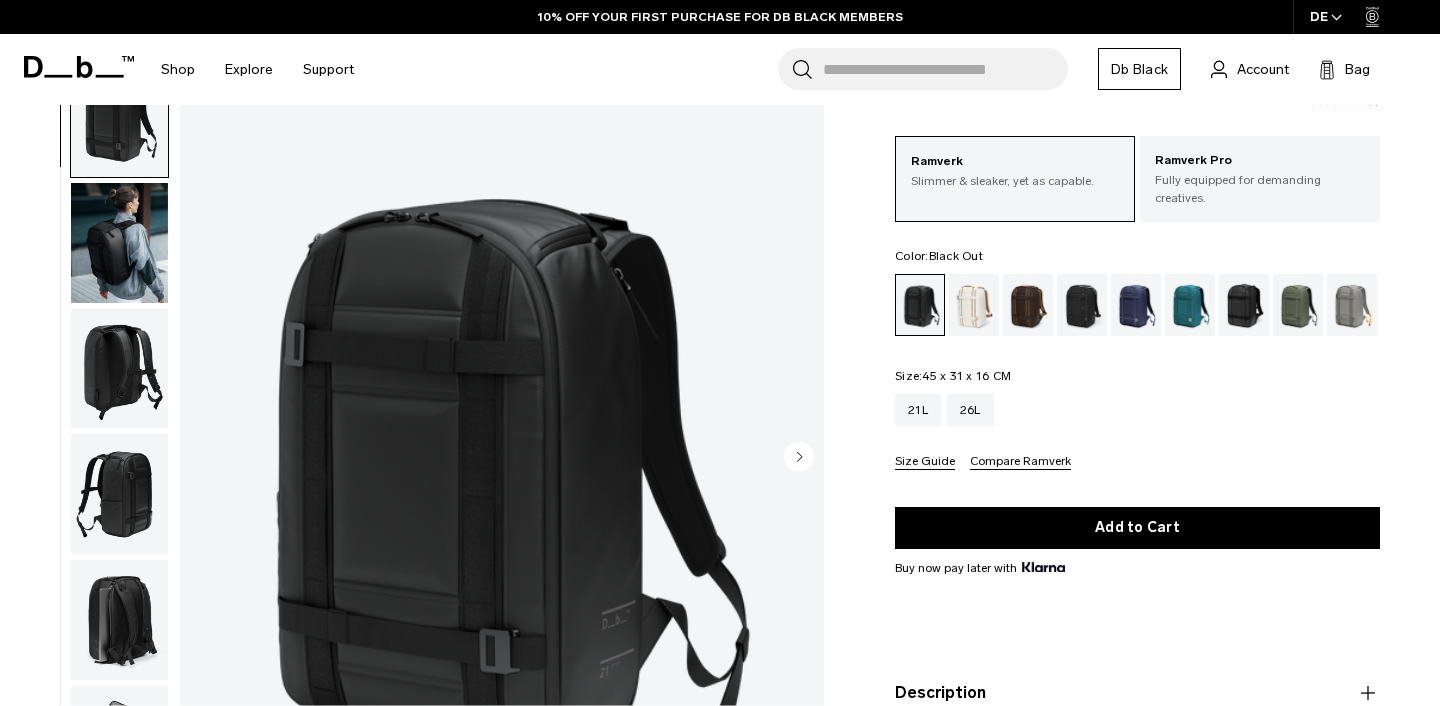 scroll, scrollTop: 89, scrollLeft: 0, axis: vertical 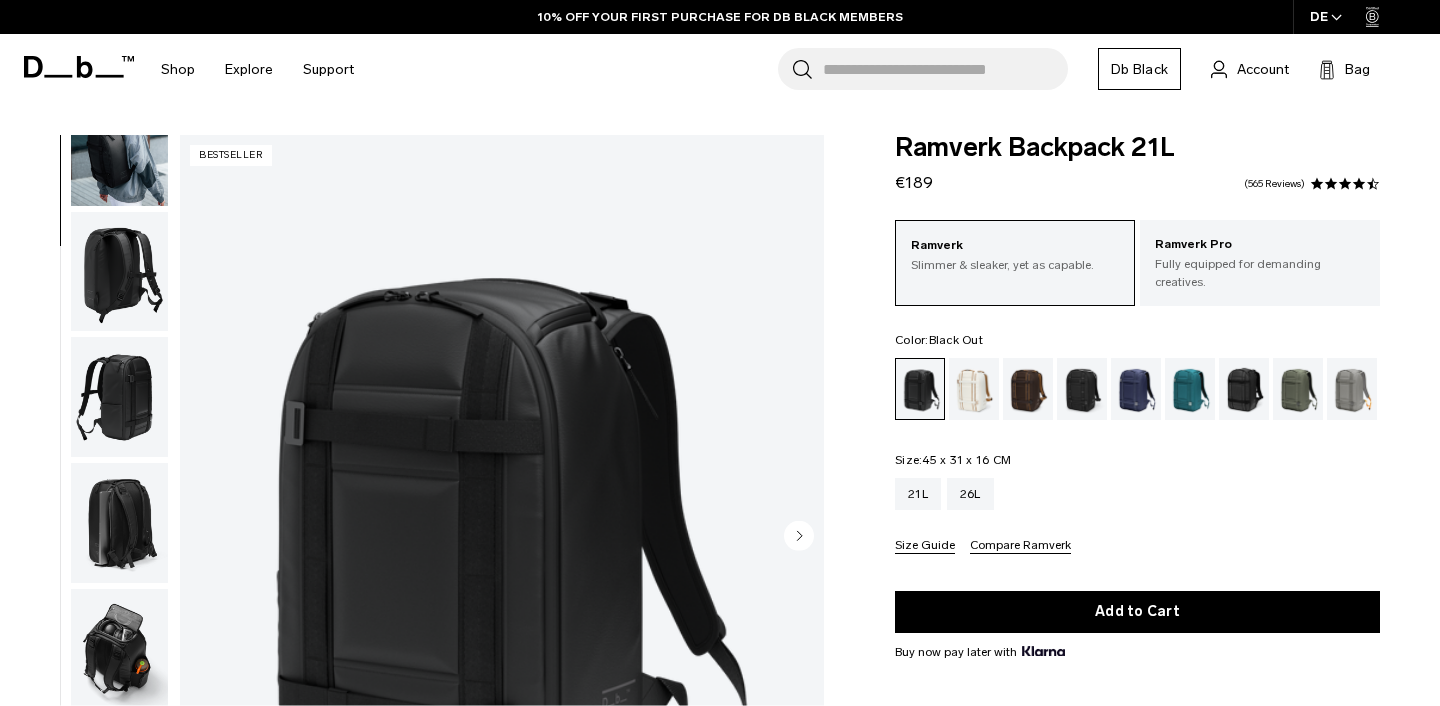 click at bounding box center (1331, 184) 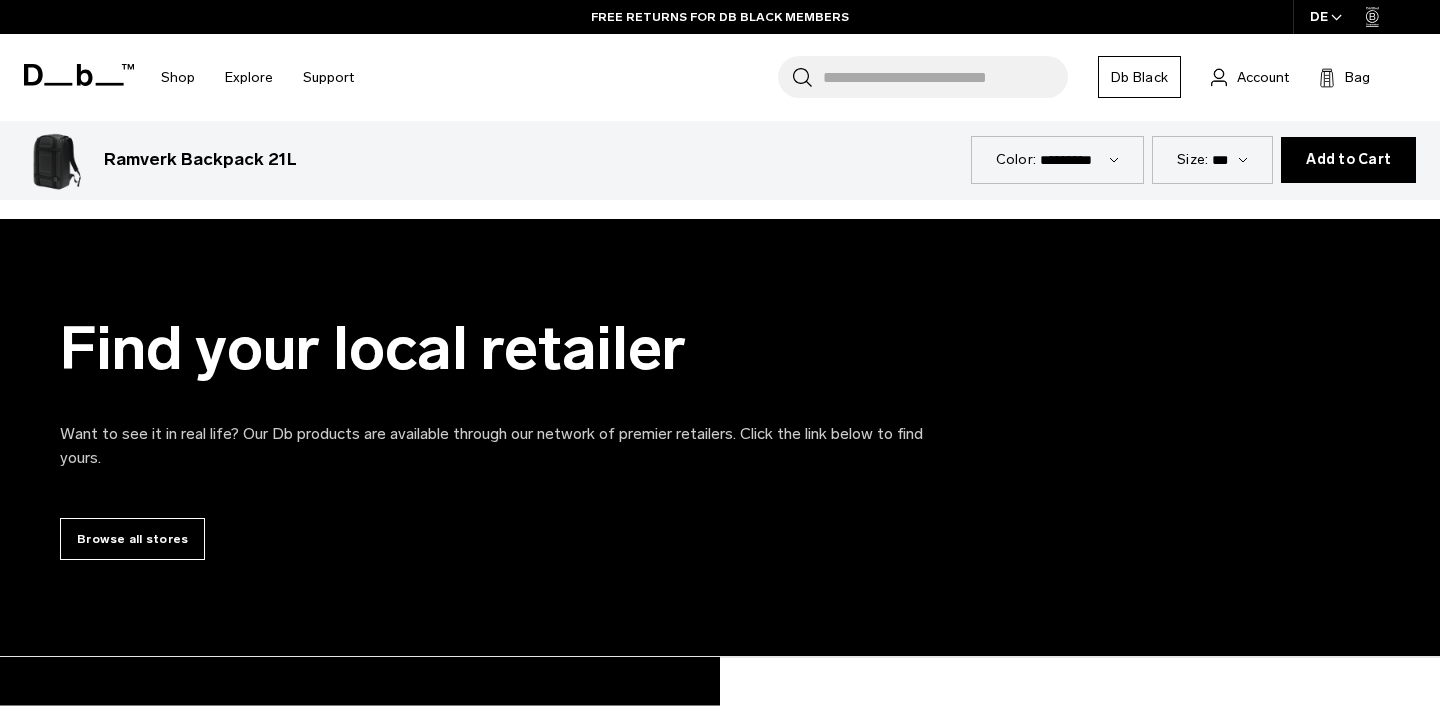 scroll, scrollTop: 5835, scrollLeft: 0, axis: vertical 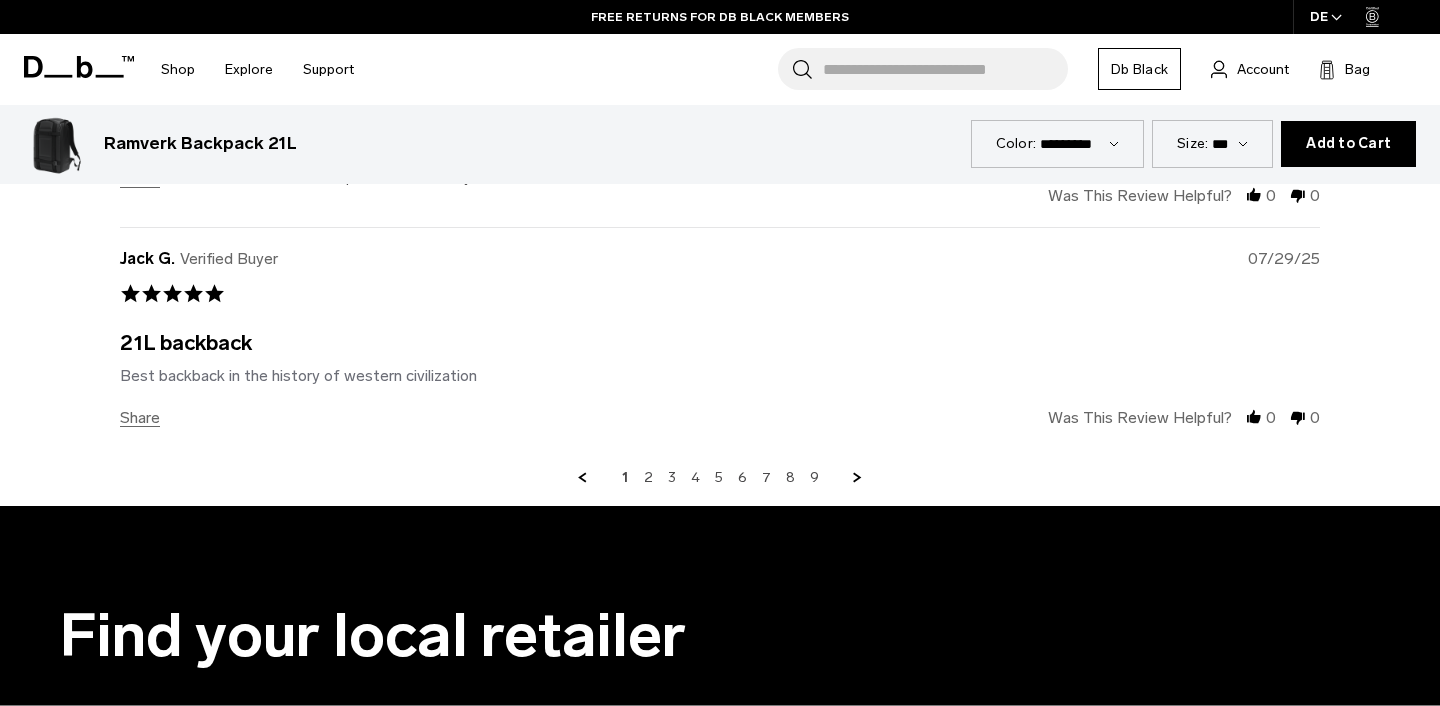 click on "1       2       3       4       5       6       7       8       9" at bounding box center [720, 478] 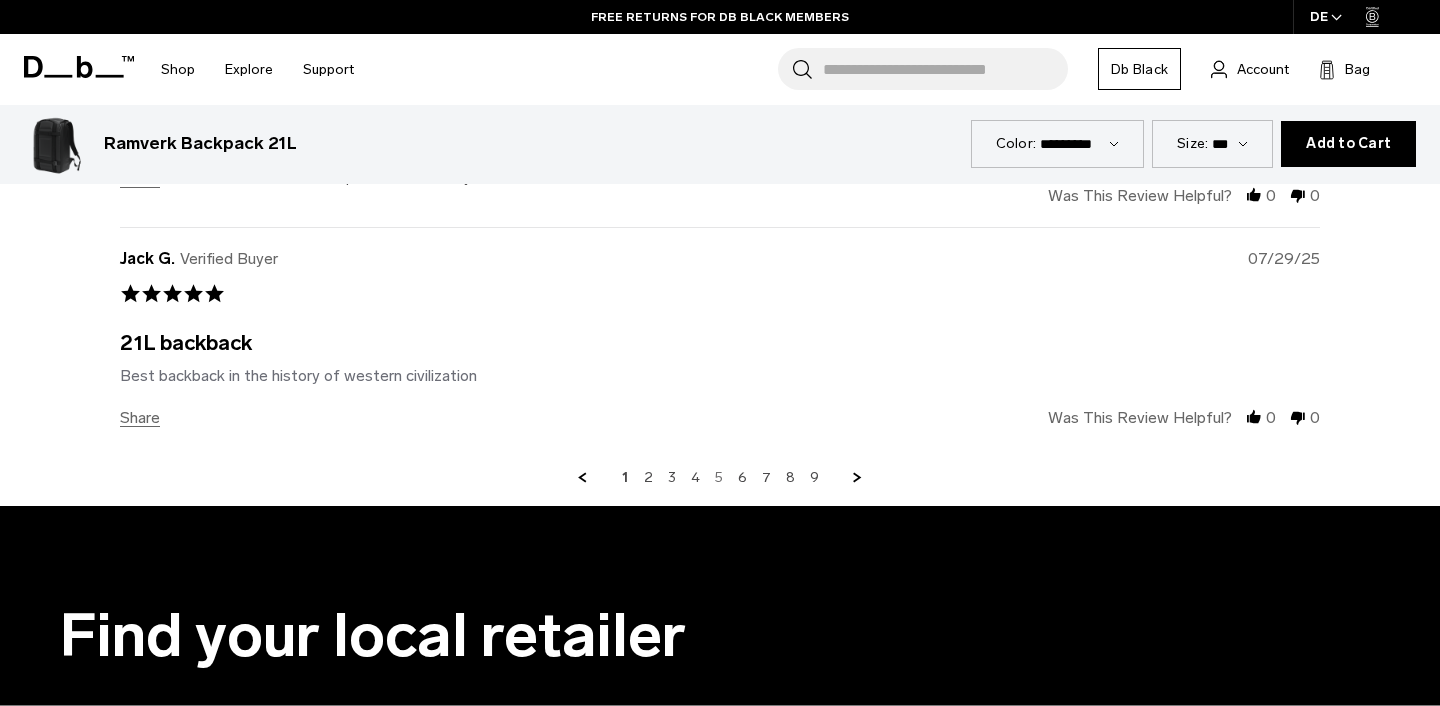 click on "5" at bounding box center [719, 478] 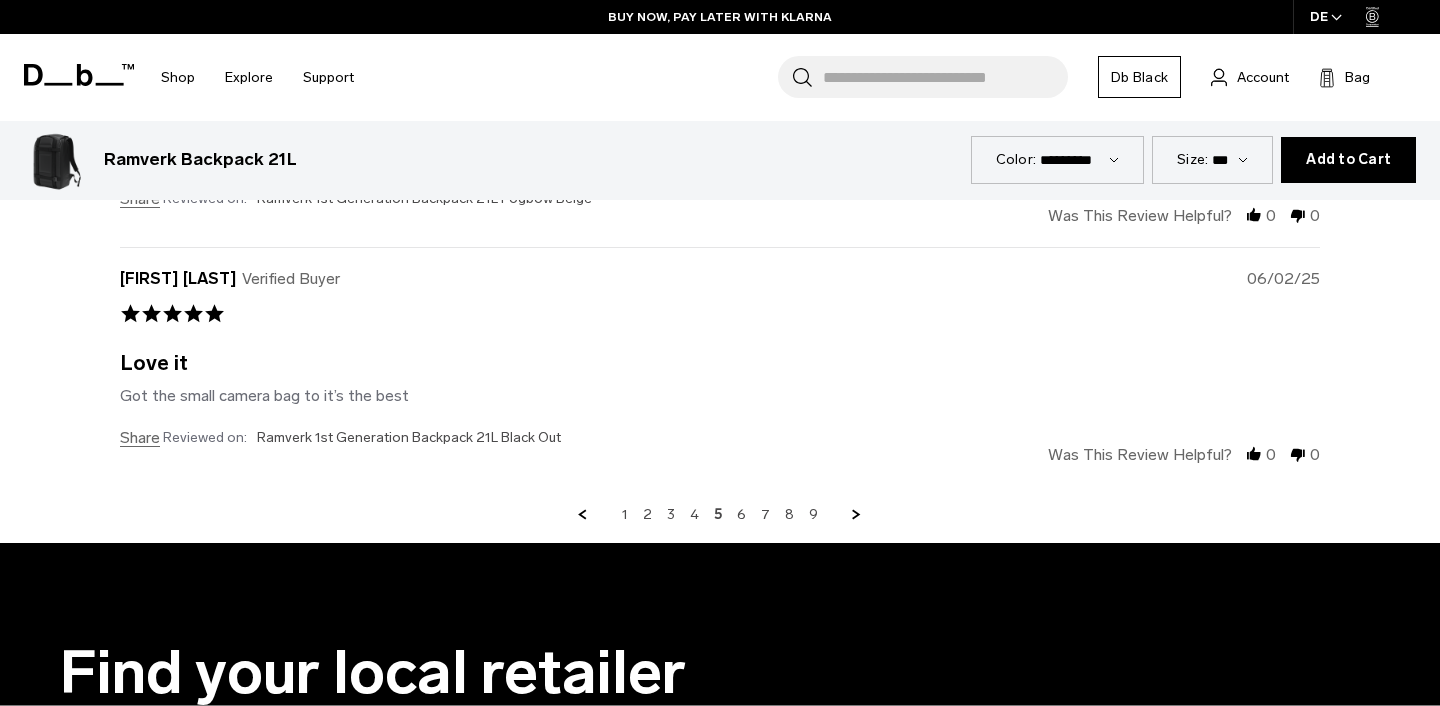 scroll, scrollTop: 5888, scrollLeft: 0, axis: vertical 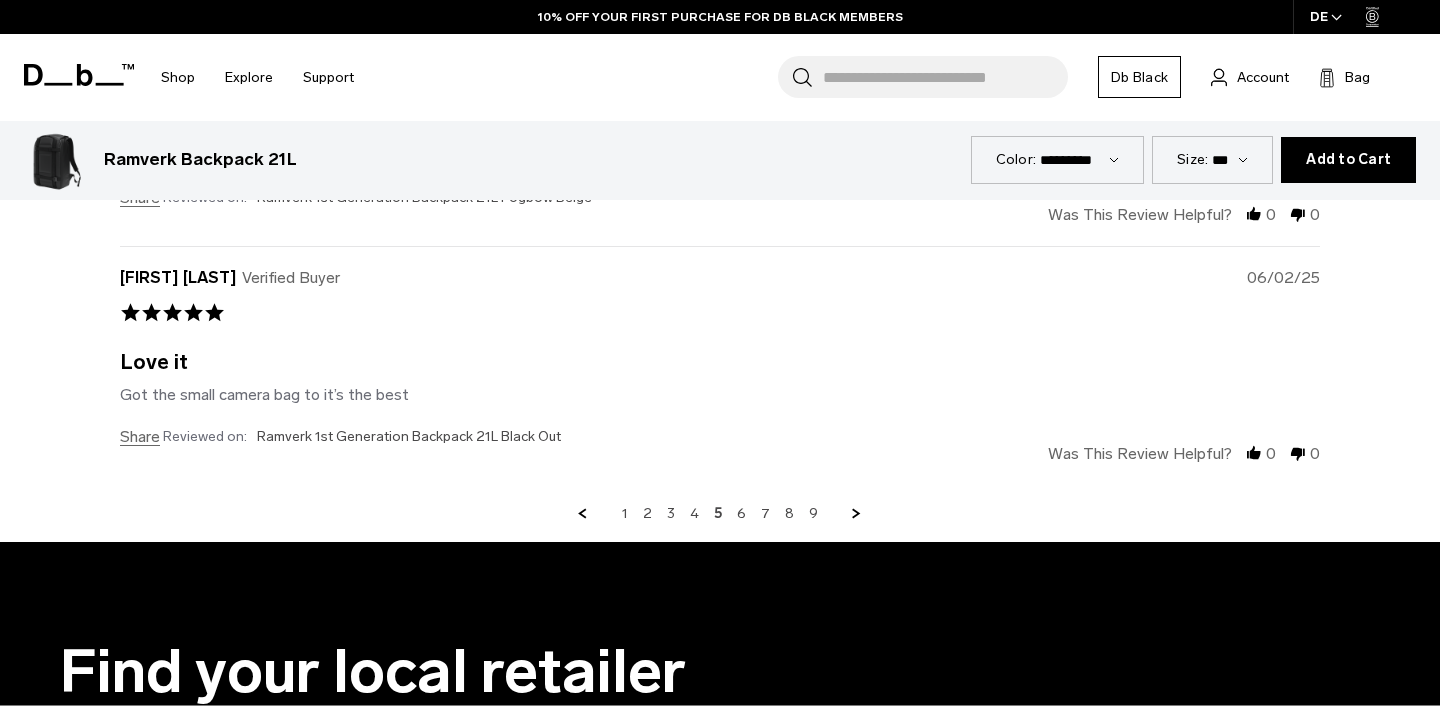 click at bounding box center (857, 514) 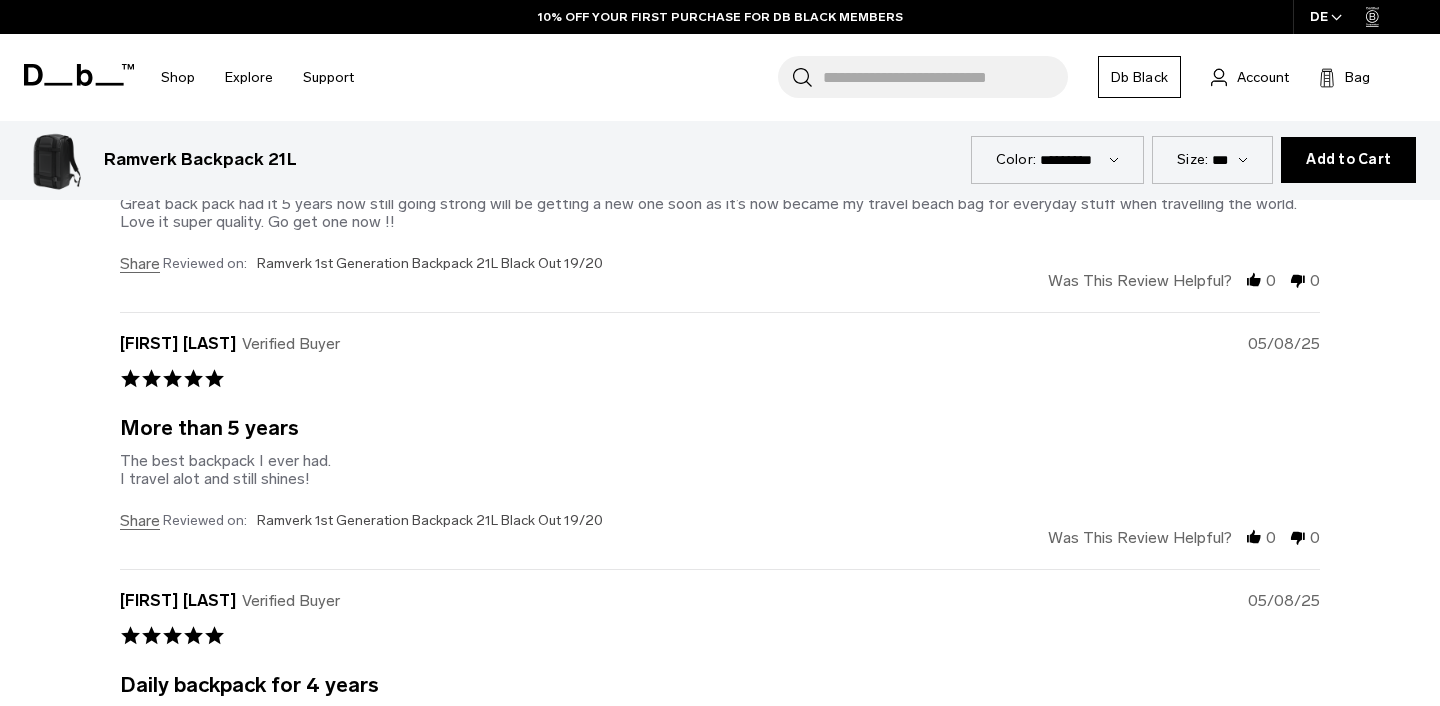 scroll, scrollTop: 5786, scrollLeft: 0, axis: vertical 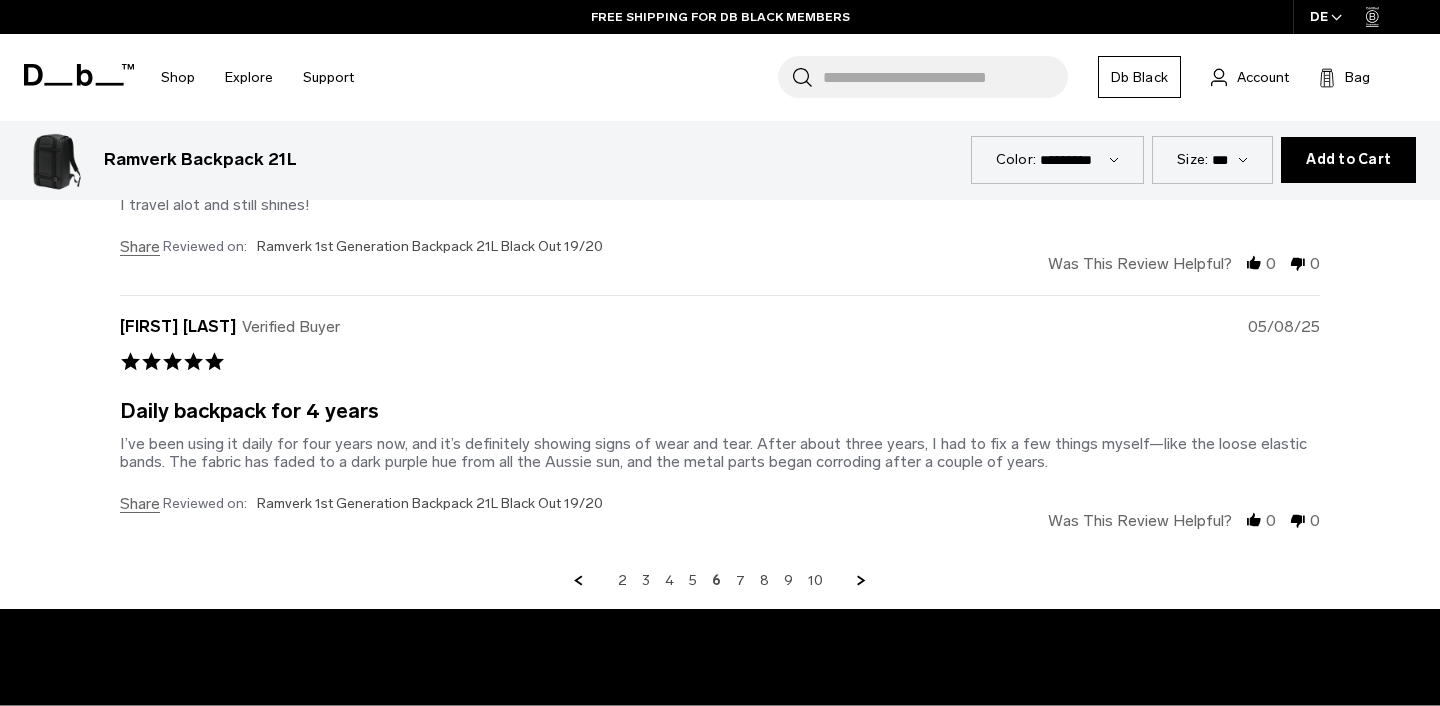 click at bounding box center (862, 581) 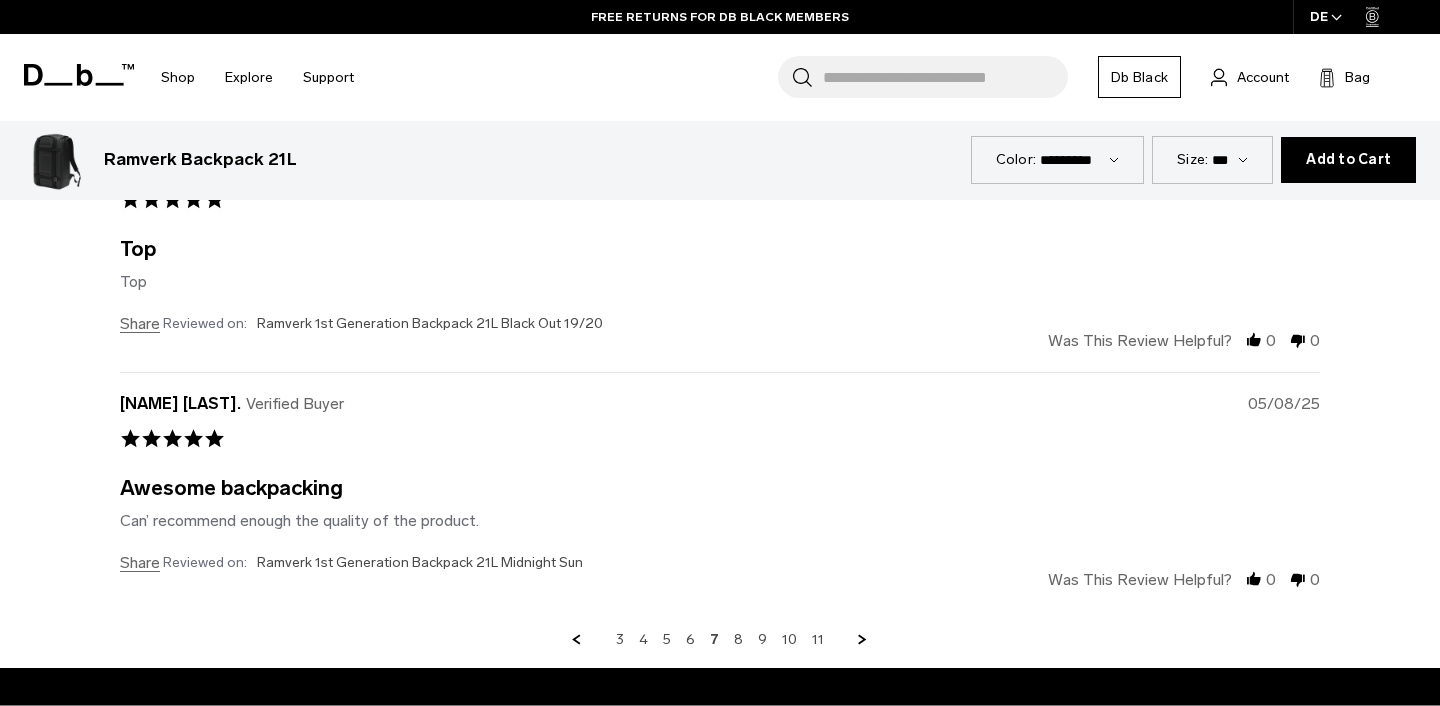 scroll, scrollTop: 5700, scrollLeft: 0, axis: vertical 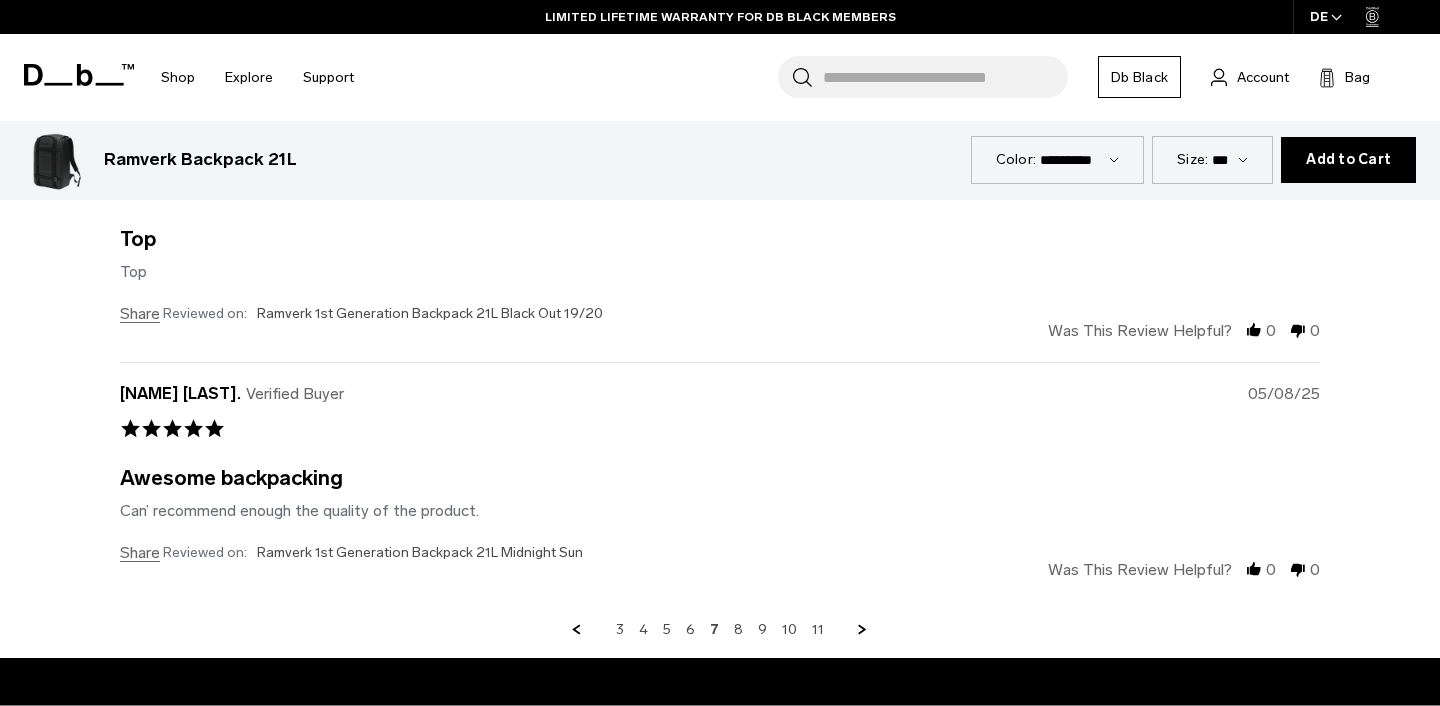 click at bounding box center (863, 630) 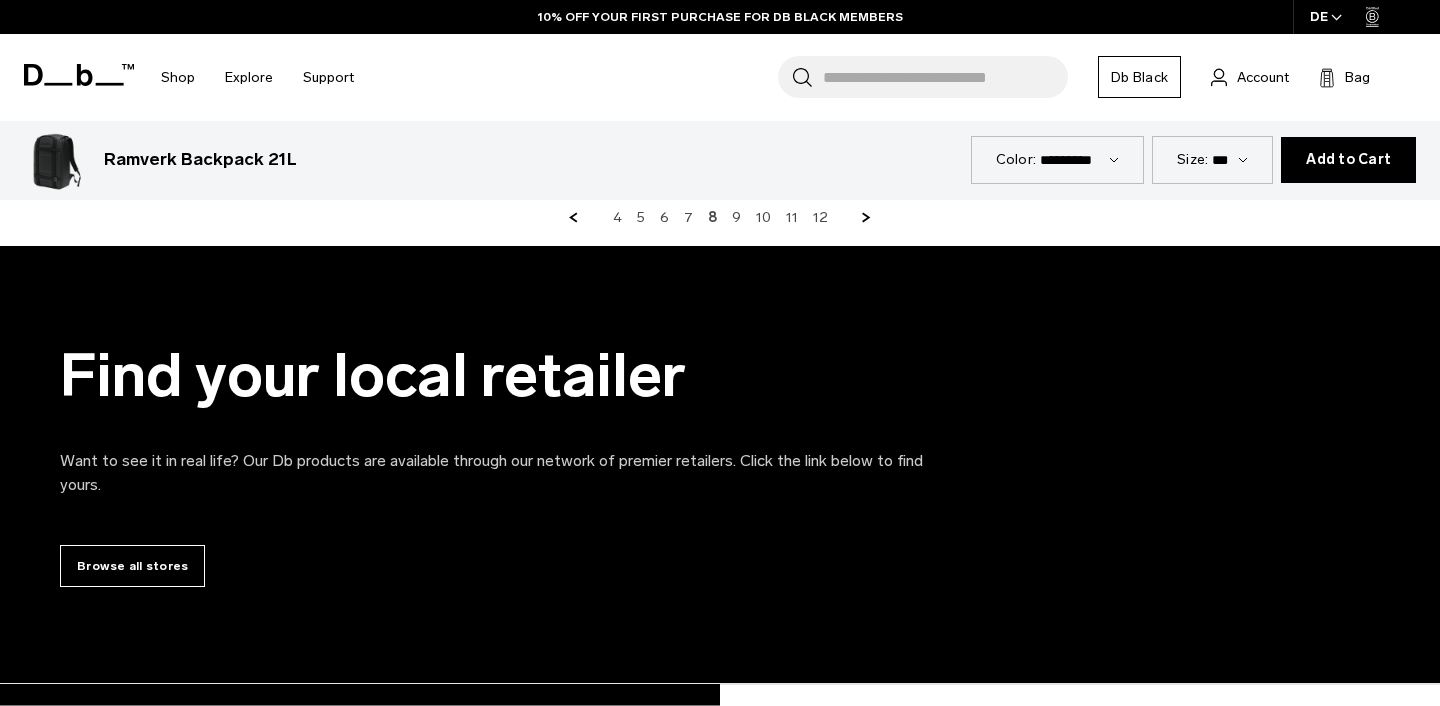 scroll, scrollTop: 5992, scrollLeft: 0, axis: vertical 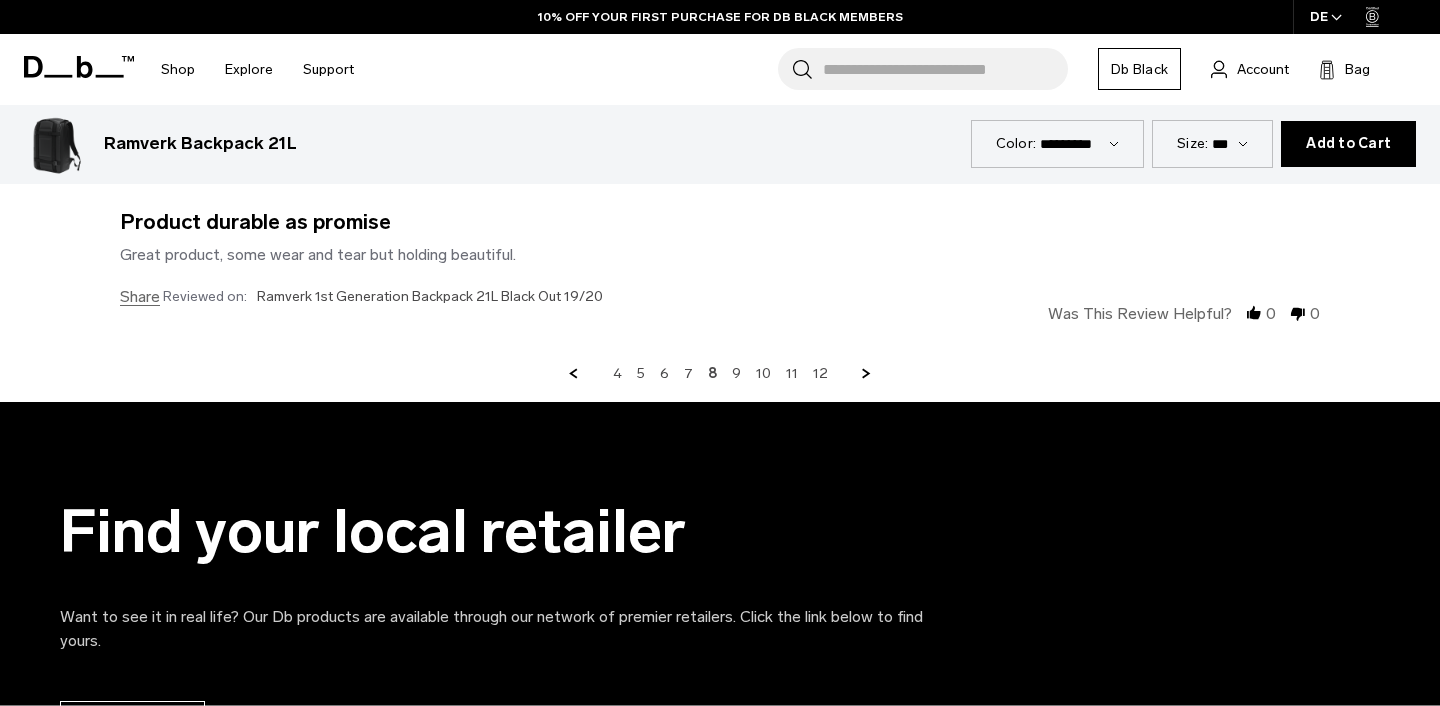 click at bounding box center [867, 374] 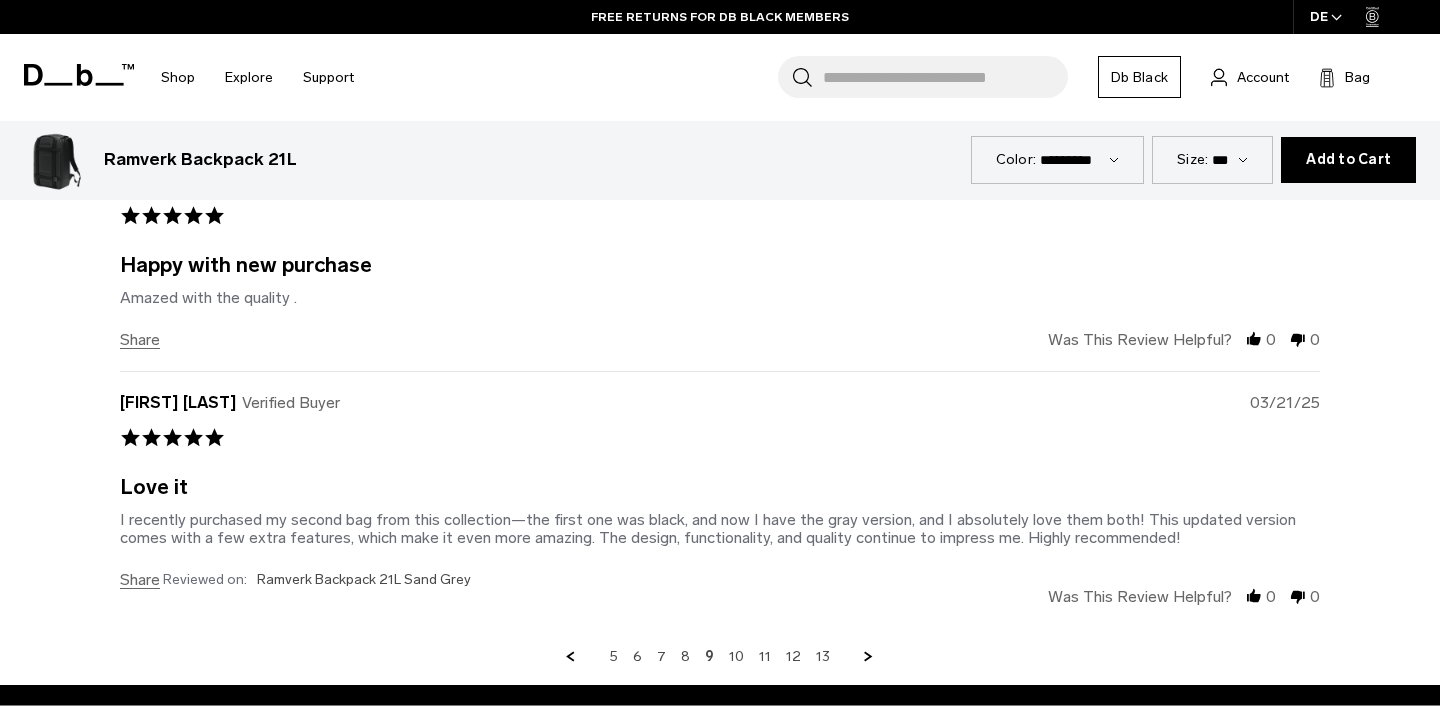 scroll, scrollTop: 5694, scrollLeft: 0, axis: vertical 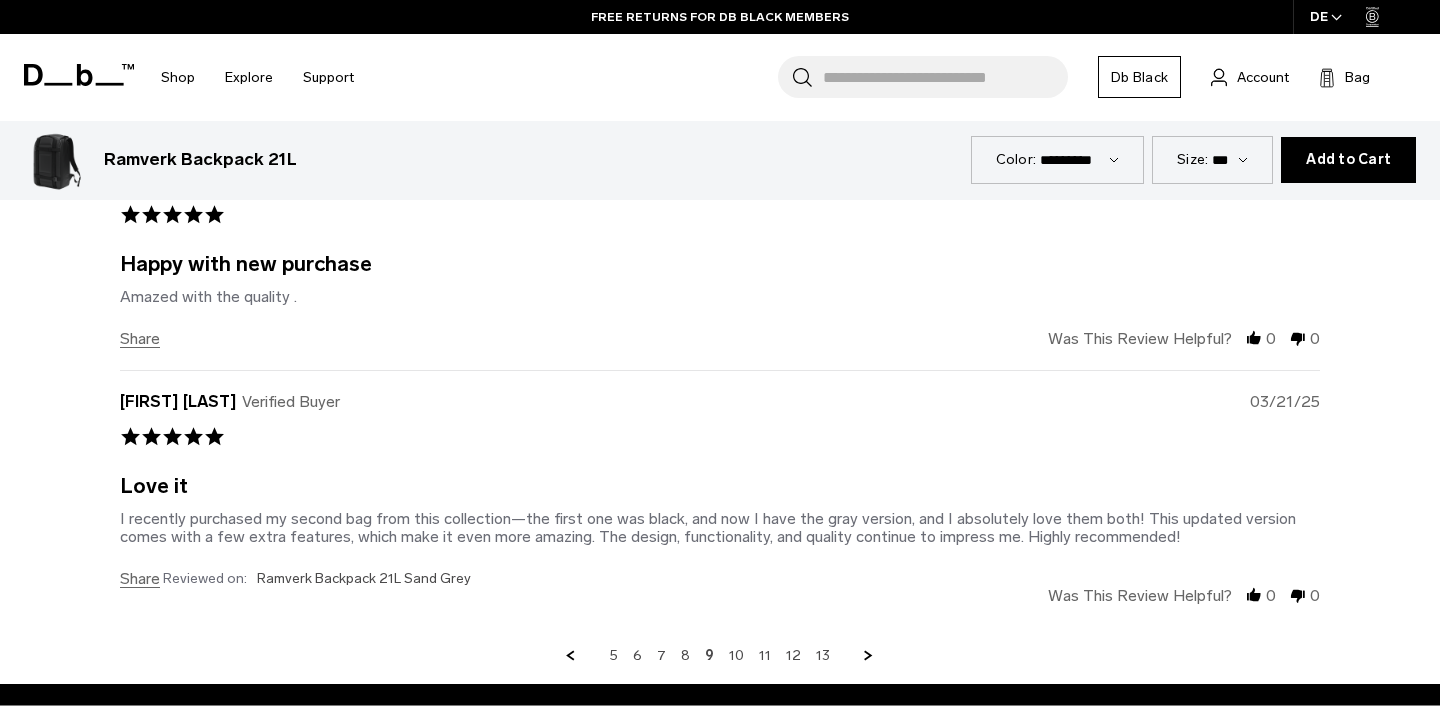 click at bounding box center [869, 656] 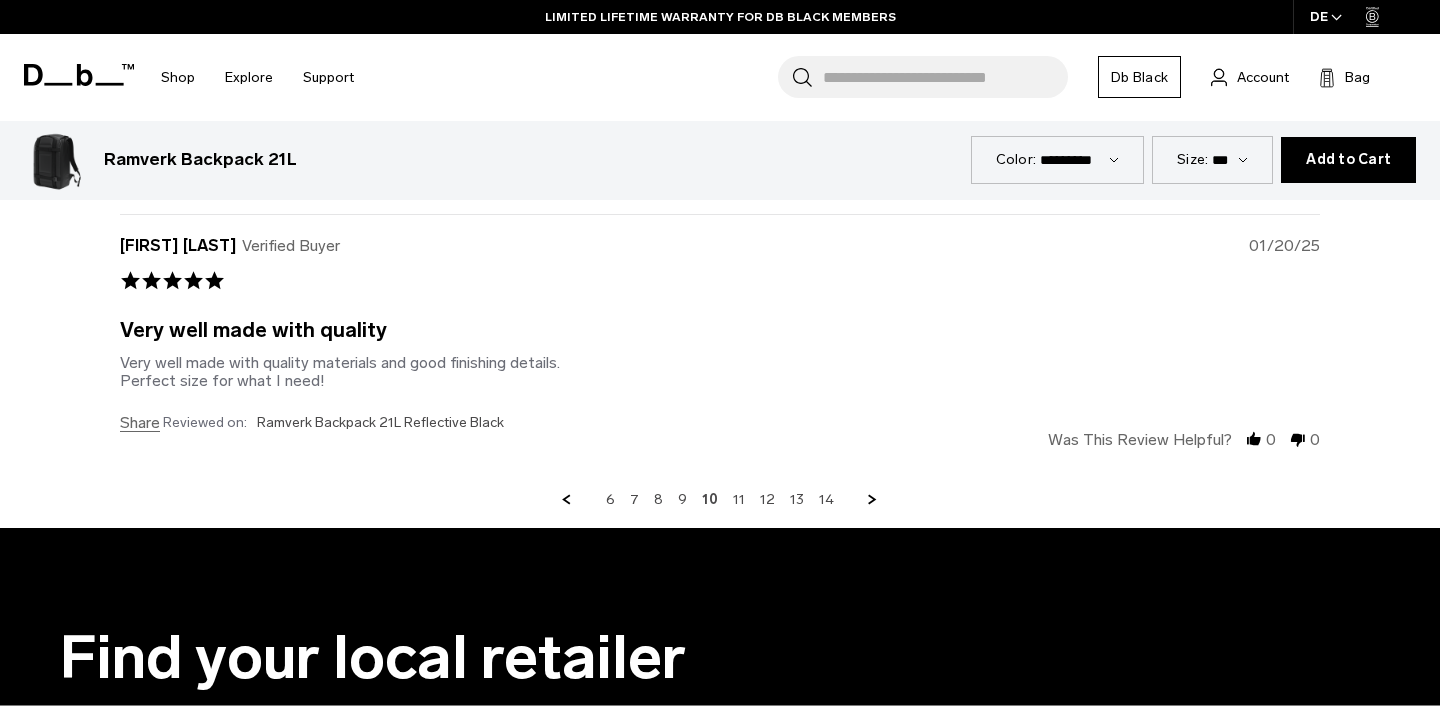 scroll, scrollTop: 5880, scrollLeft: 0, axis: vertical 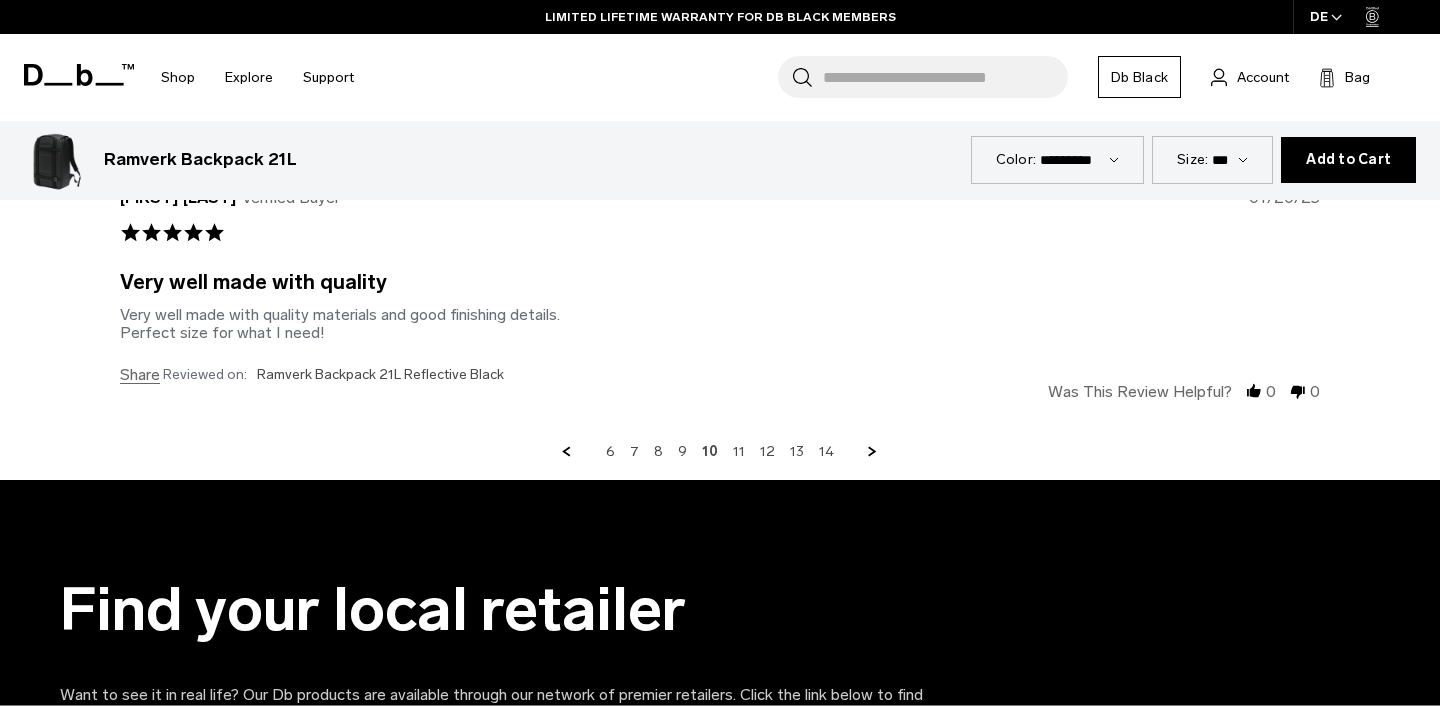 click at bounding box center (873, 452) 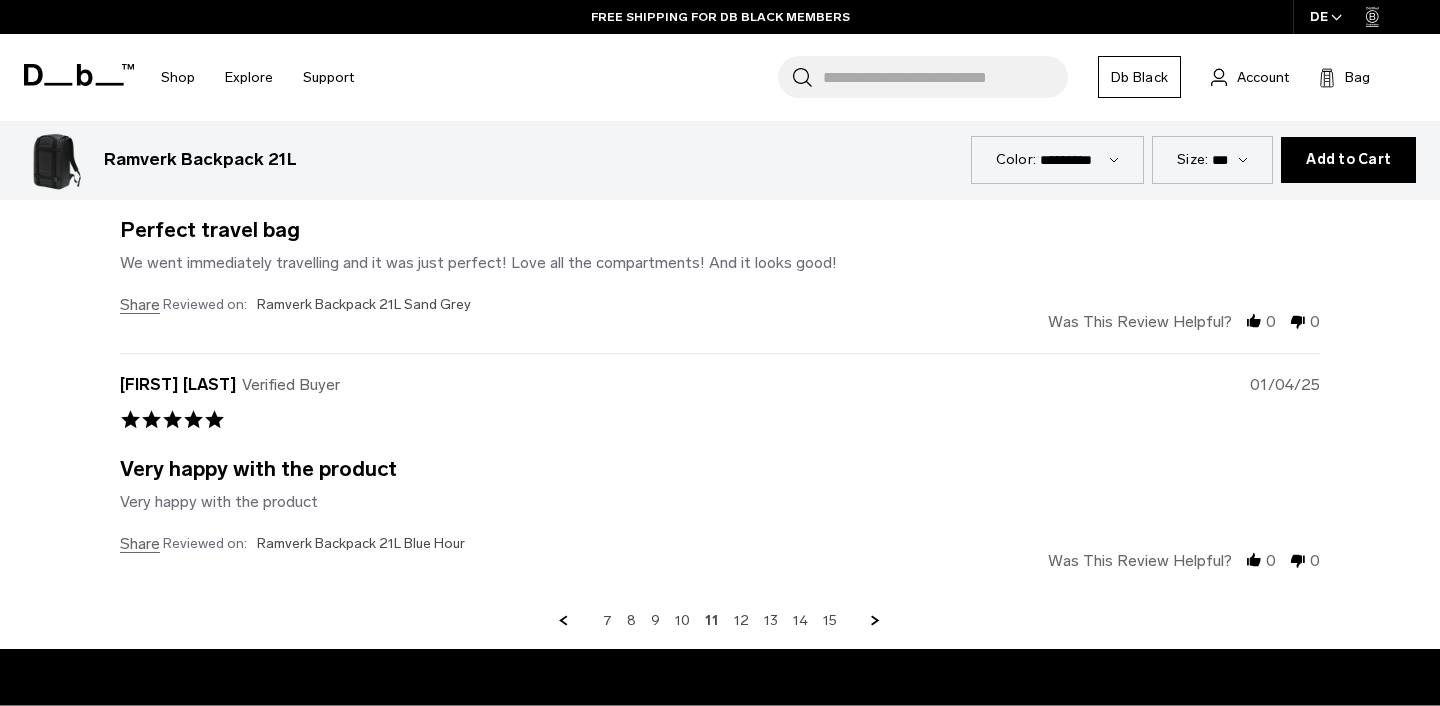 scroll, scrollTop: 5710, scrollLeft: 0, axis: vertical 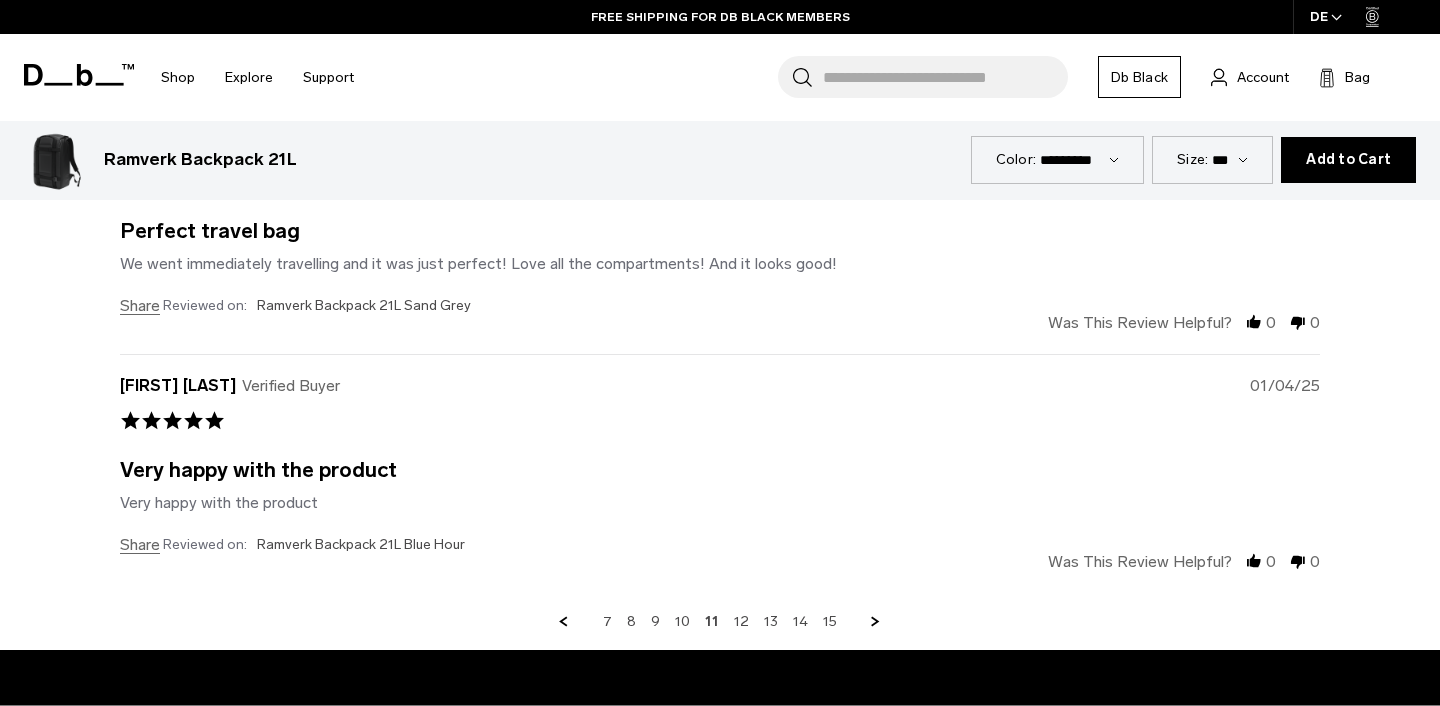 click at bounding box center [876, 622] 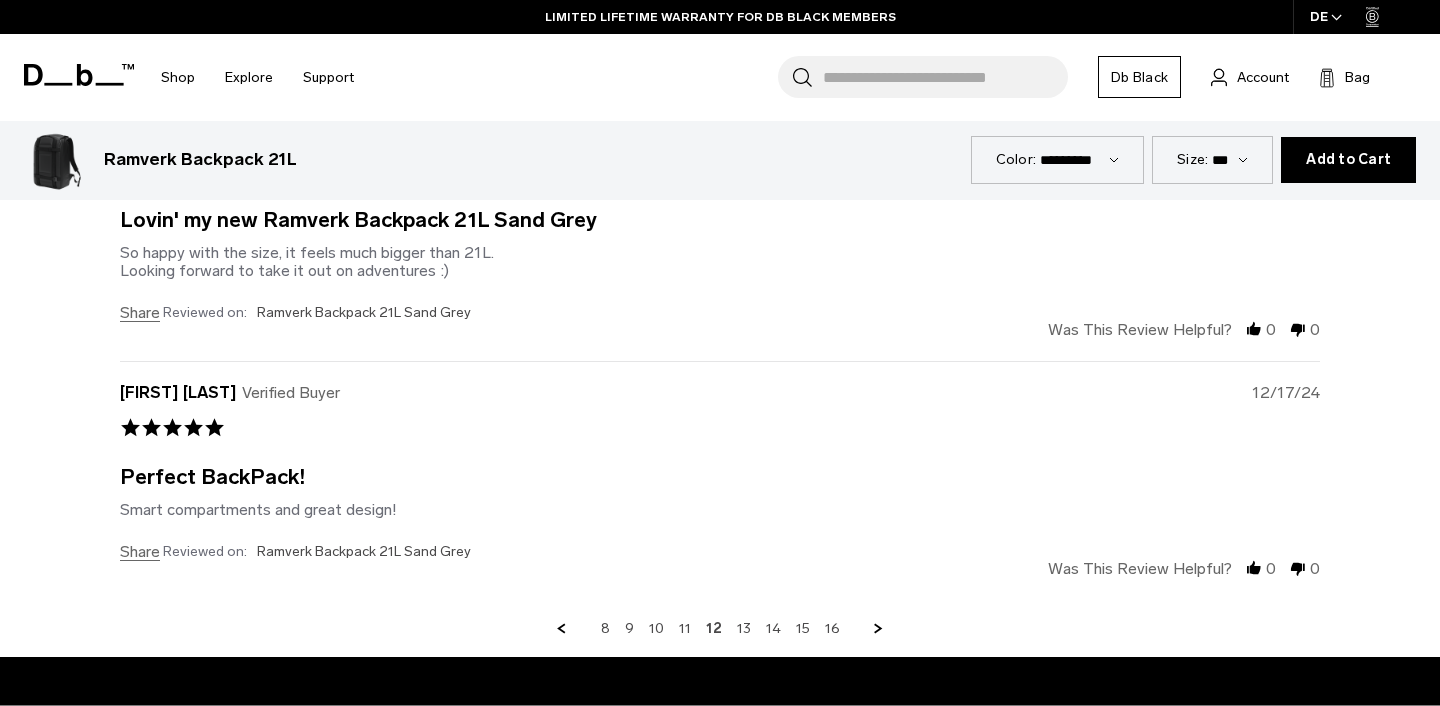 scroll, scrollTop: 5683, scrollLeft: 0, axis: vertical 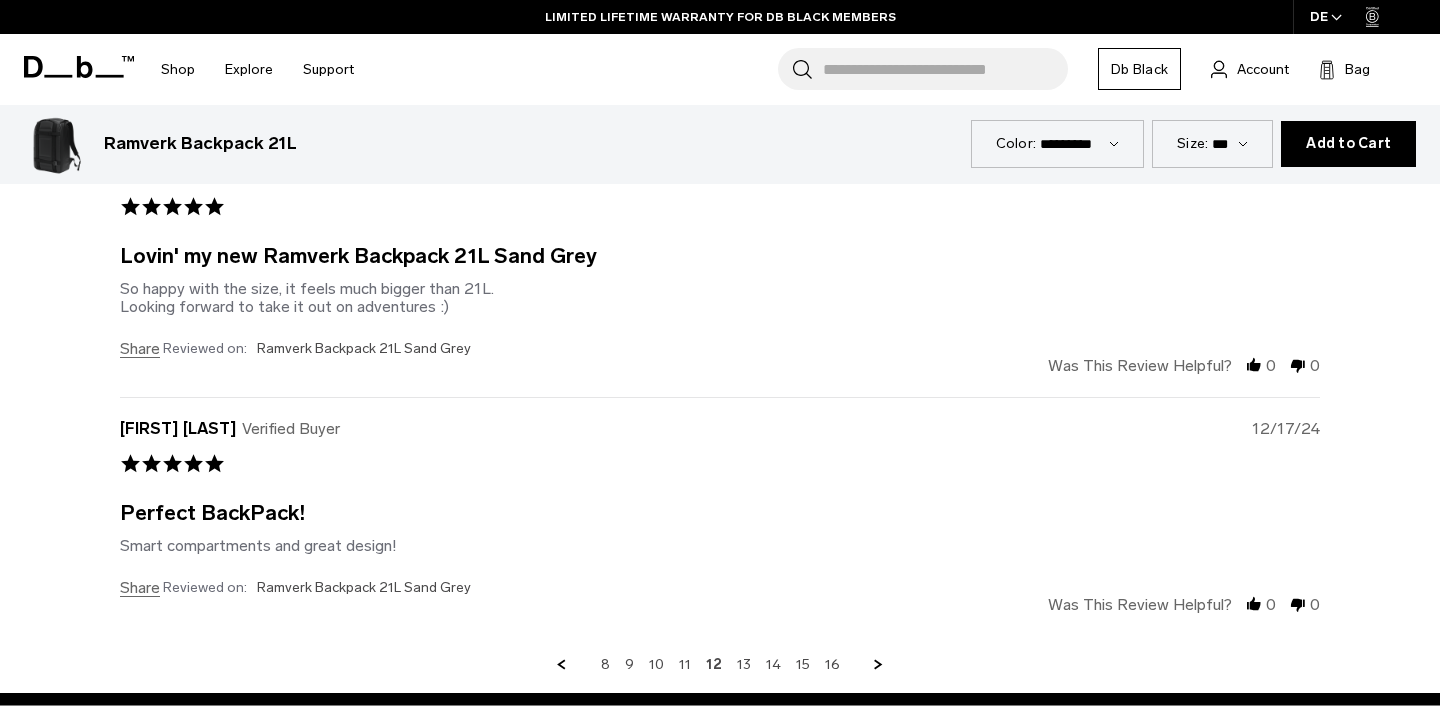 click at bounding box center [879, 665] 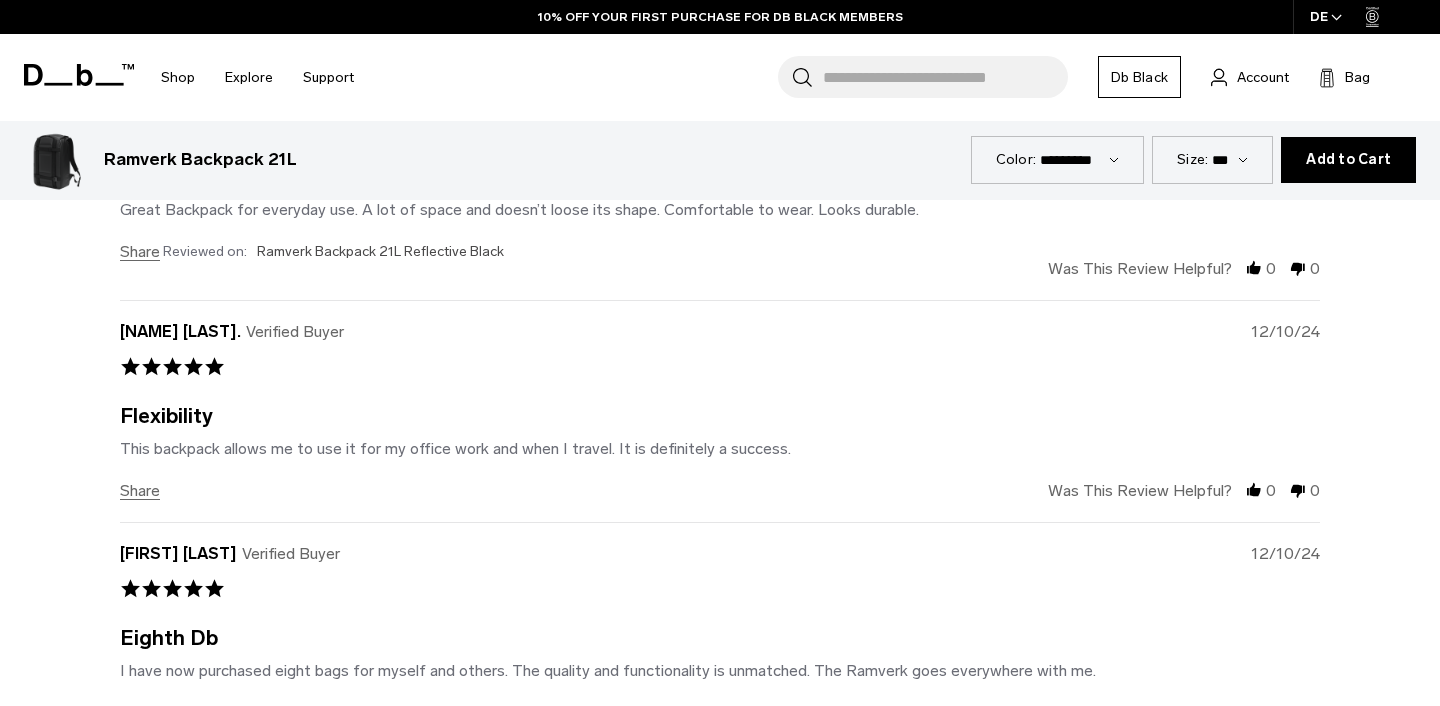 scroll, scrollTop: 5823, scrollLeft: 0, axis: vertical 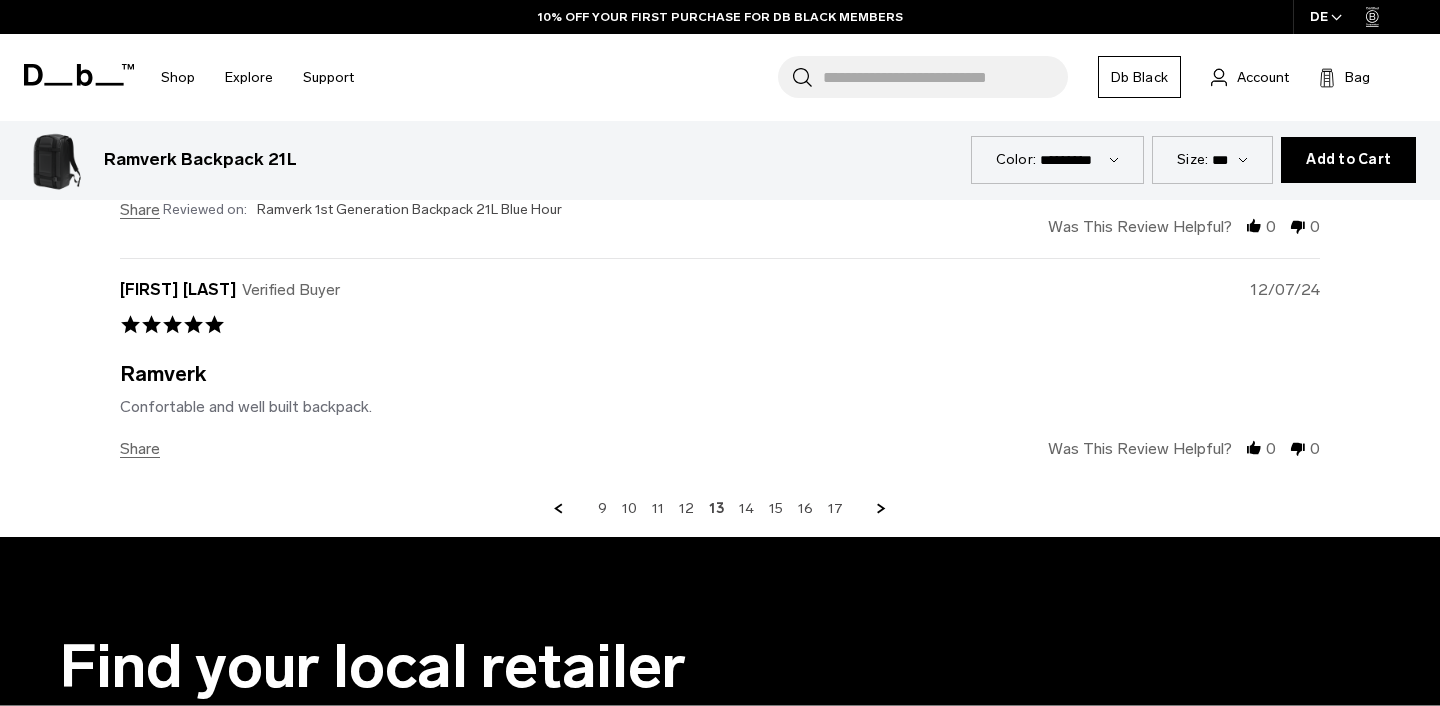 click at bounding box center [882, 509] 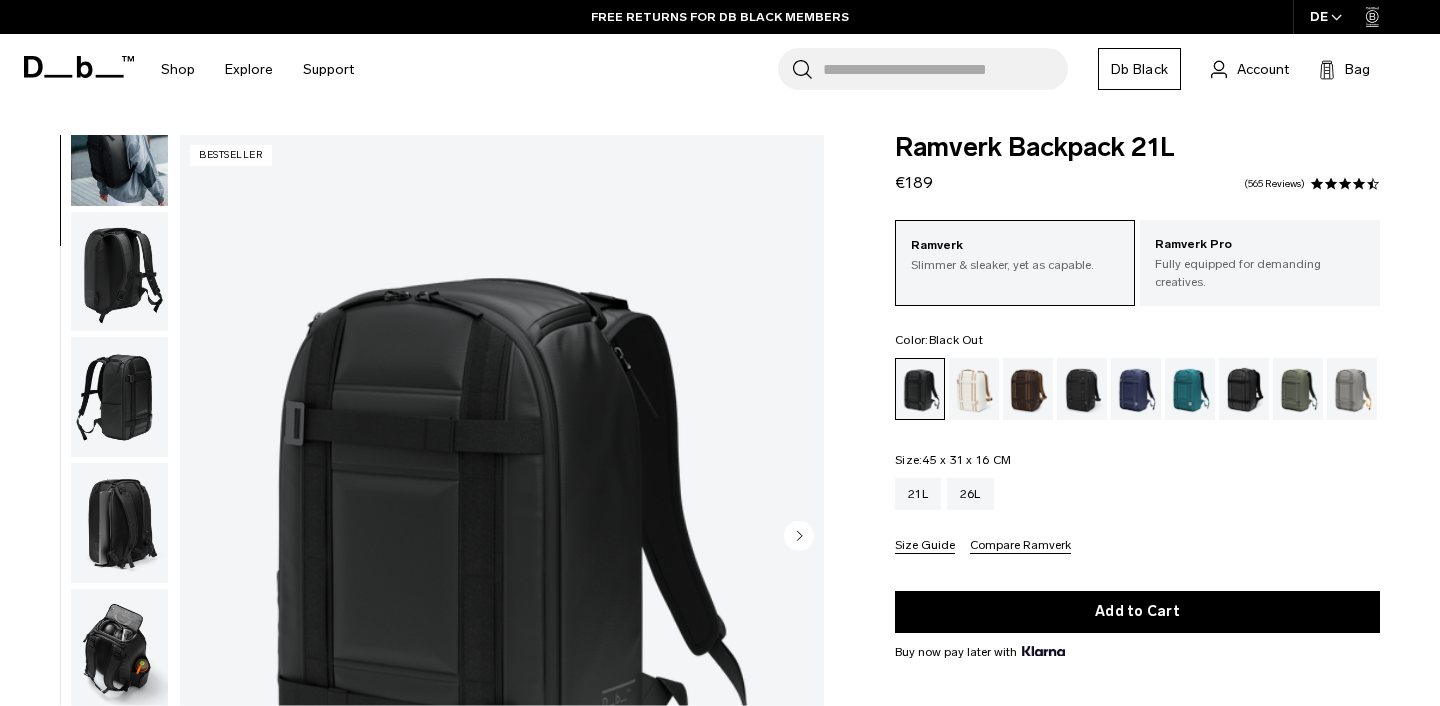 scroll, scrollTop: 0, scrollLeft: 0, axis: both 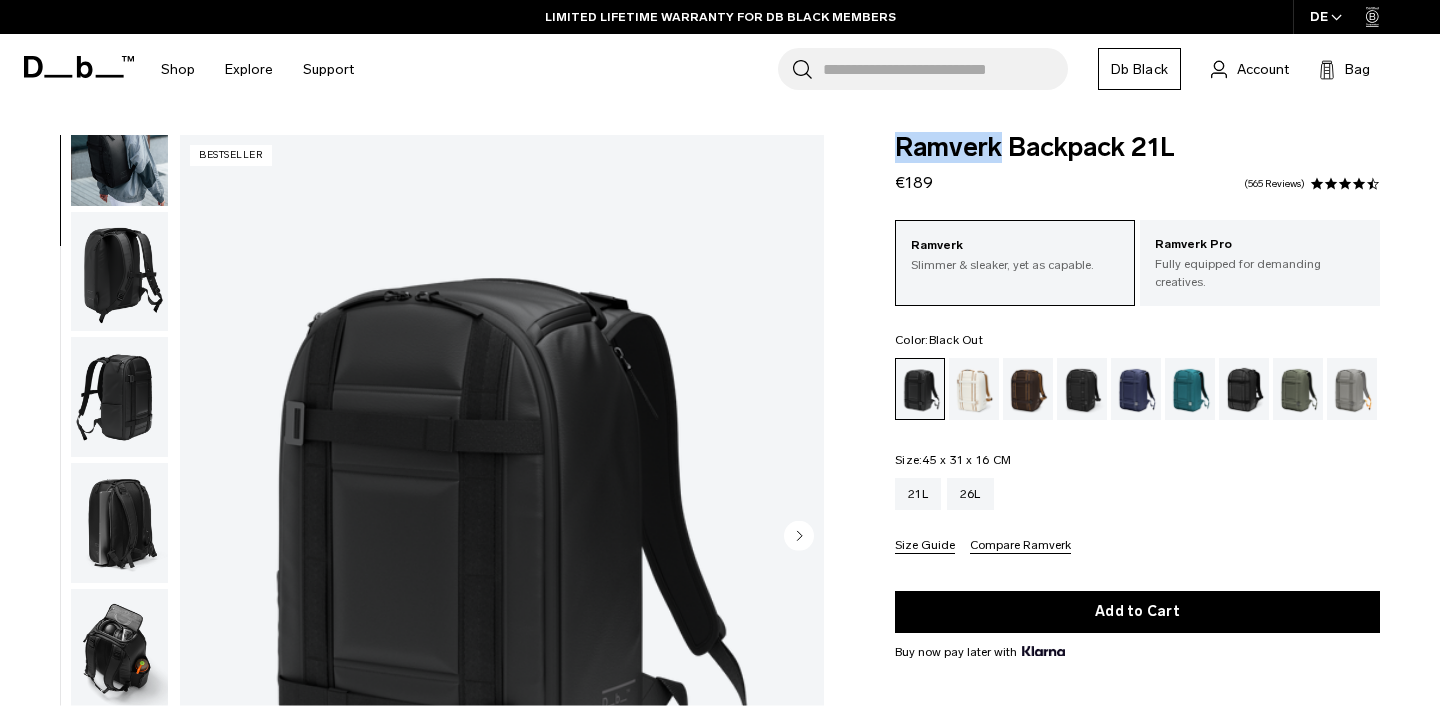 drag, startPoint x: 901, startPoint y: 156, endPoint x: 997, endPoint y: 152, distance: 96.0833 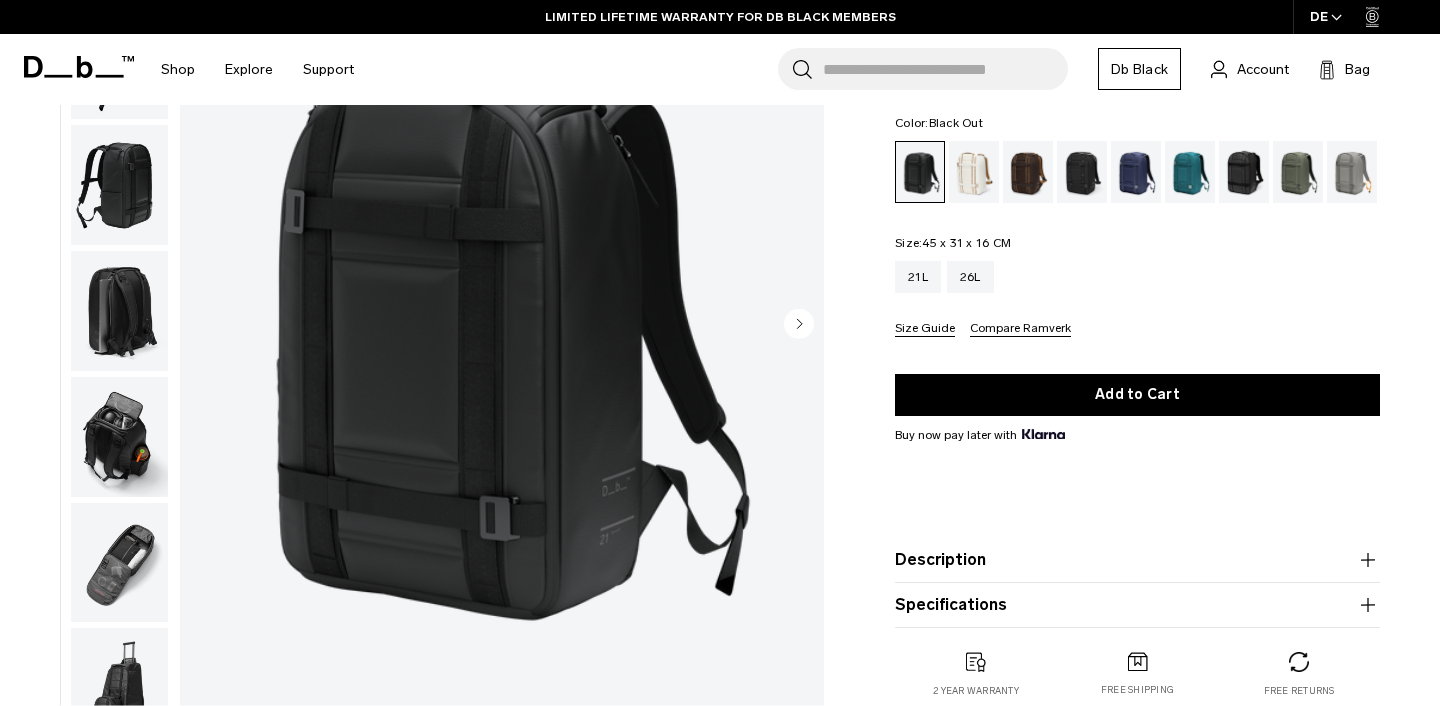scroll, scrollTop: 225, scrollLeft: 0, axis: vertical 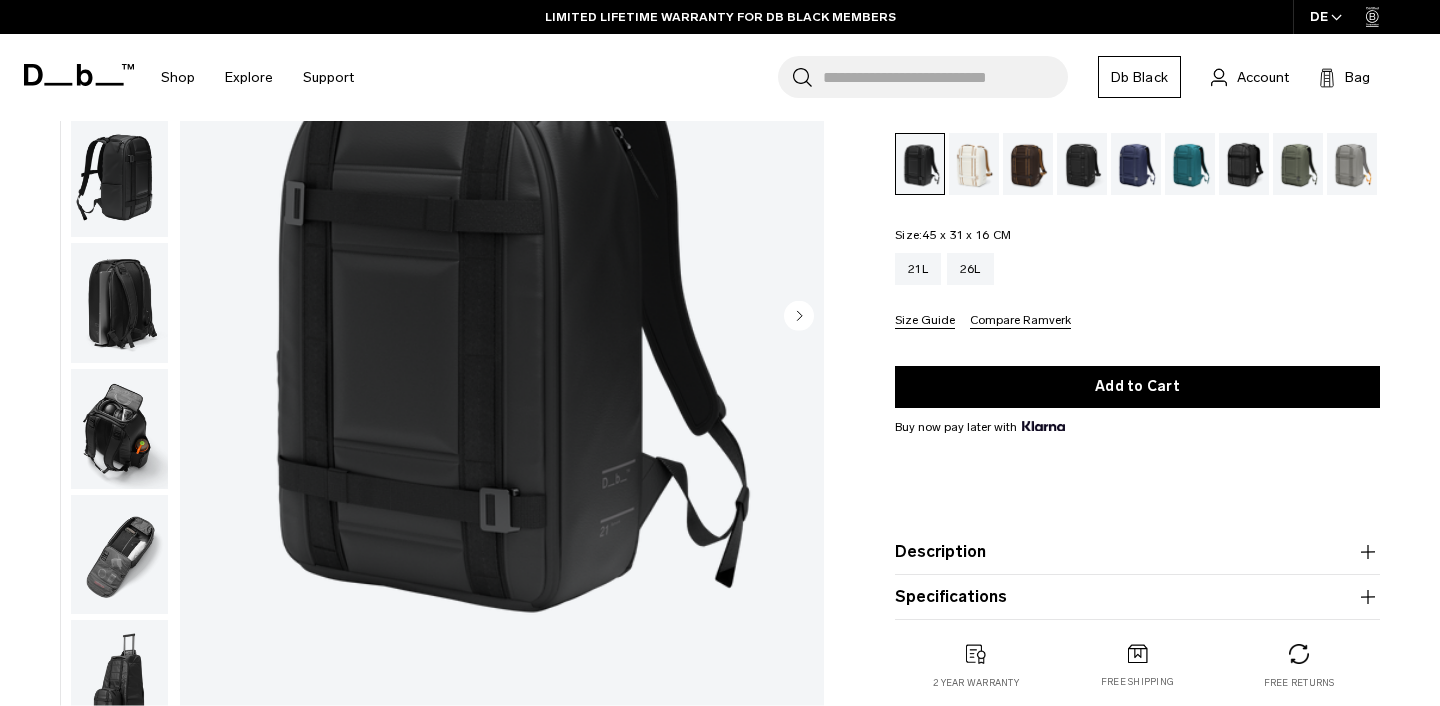click at bounding box center (119, 303) 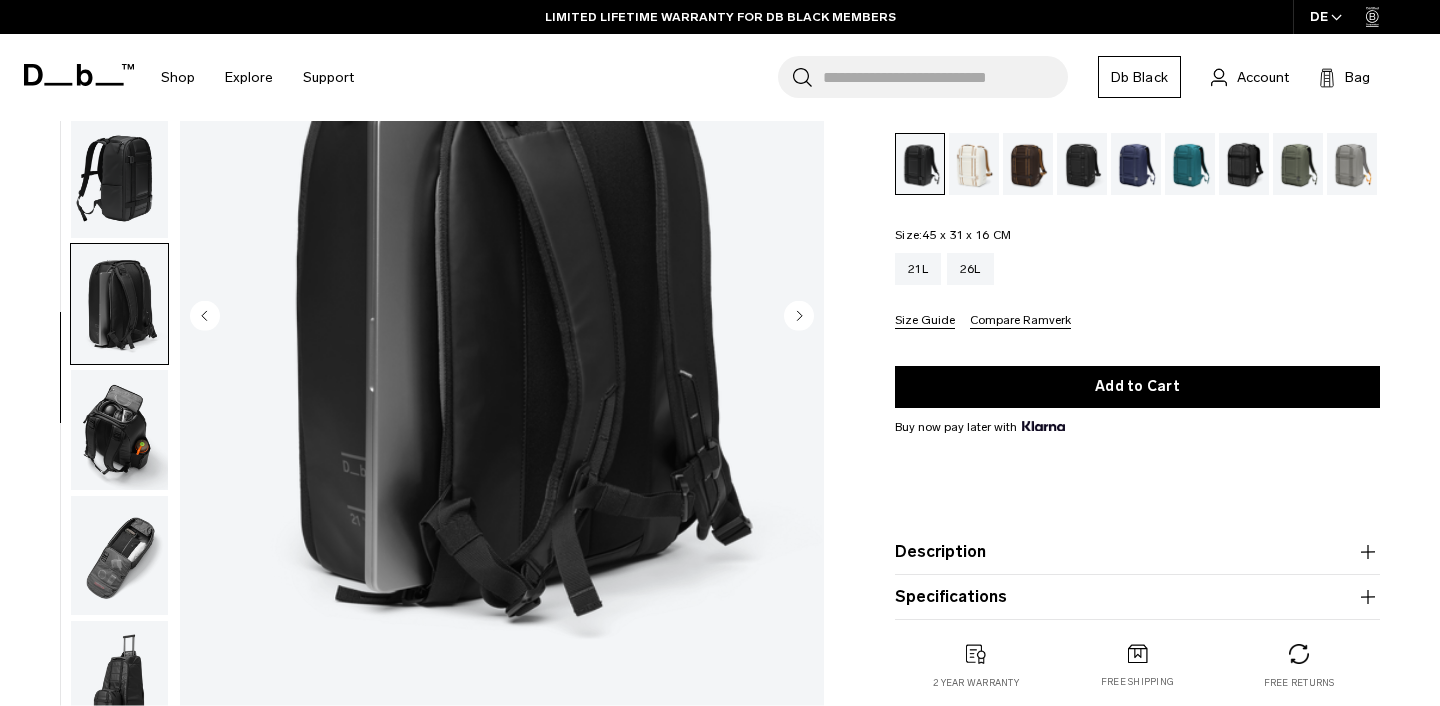 scroll, scrollTop: 209, scrollLeft: 0, axis: vertical 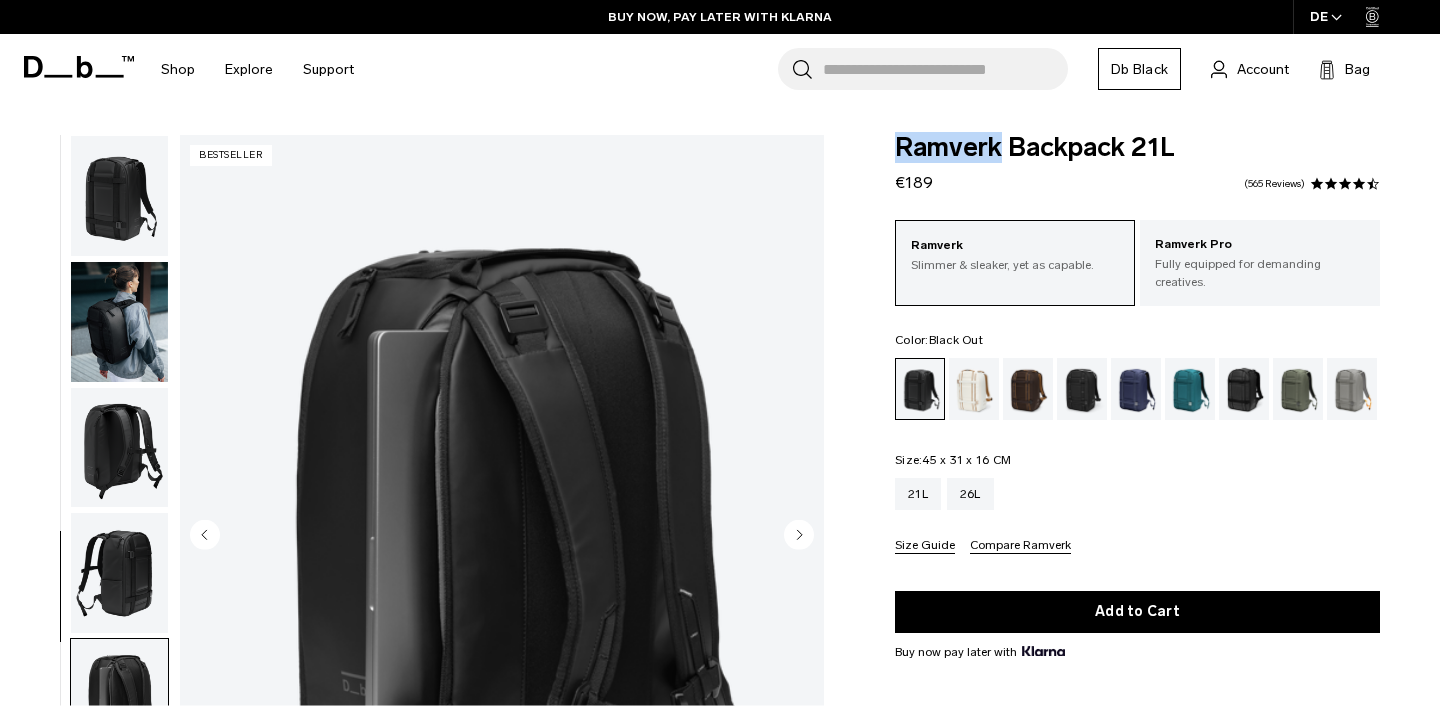 click at bounding box center (119, 196) 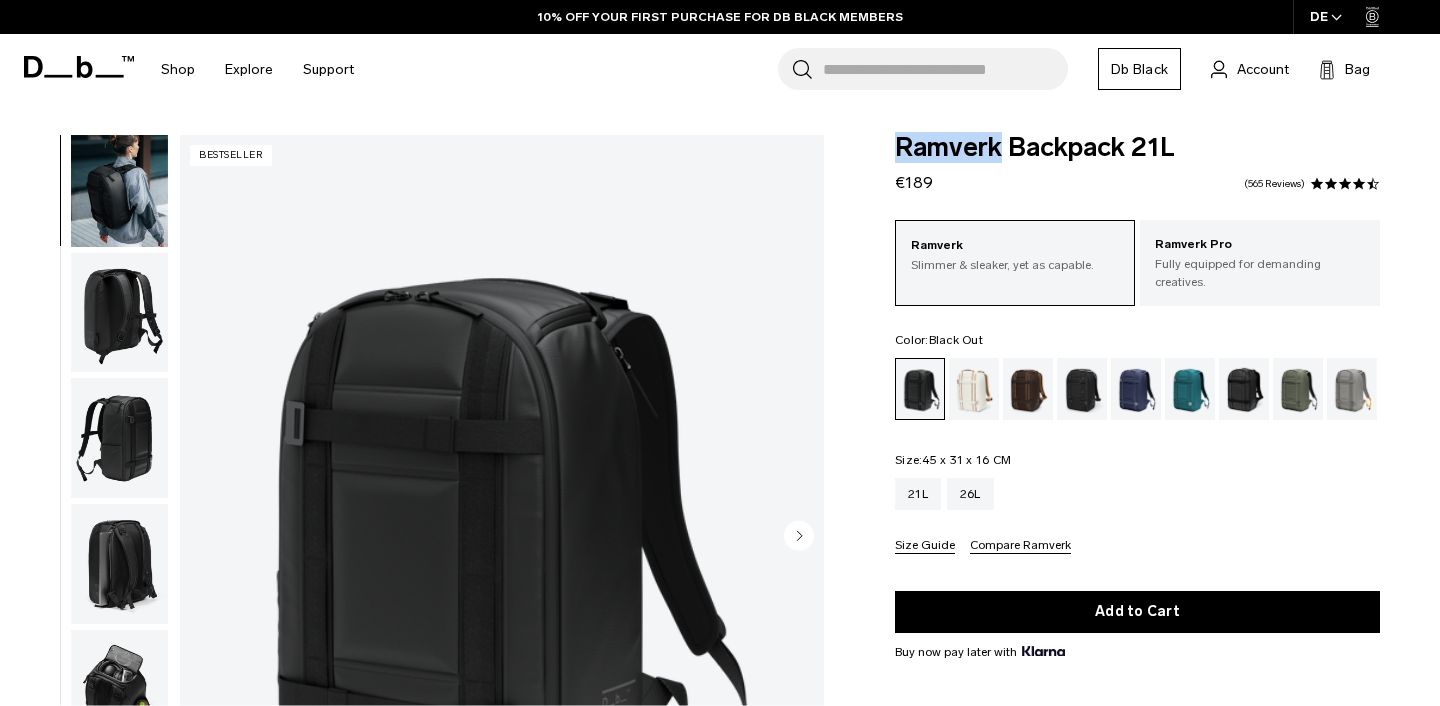 scroll, scrollTop: 133, scrollLeft: 0, axis: vertical 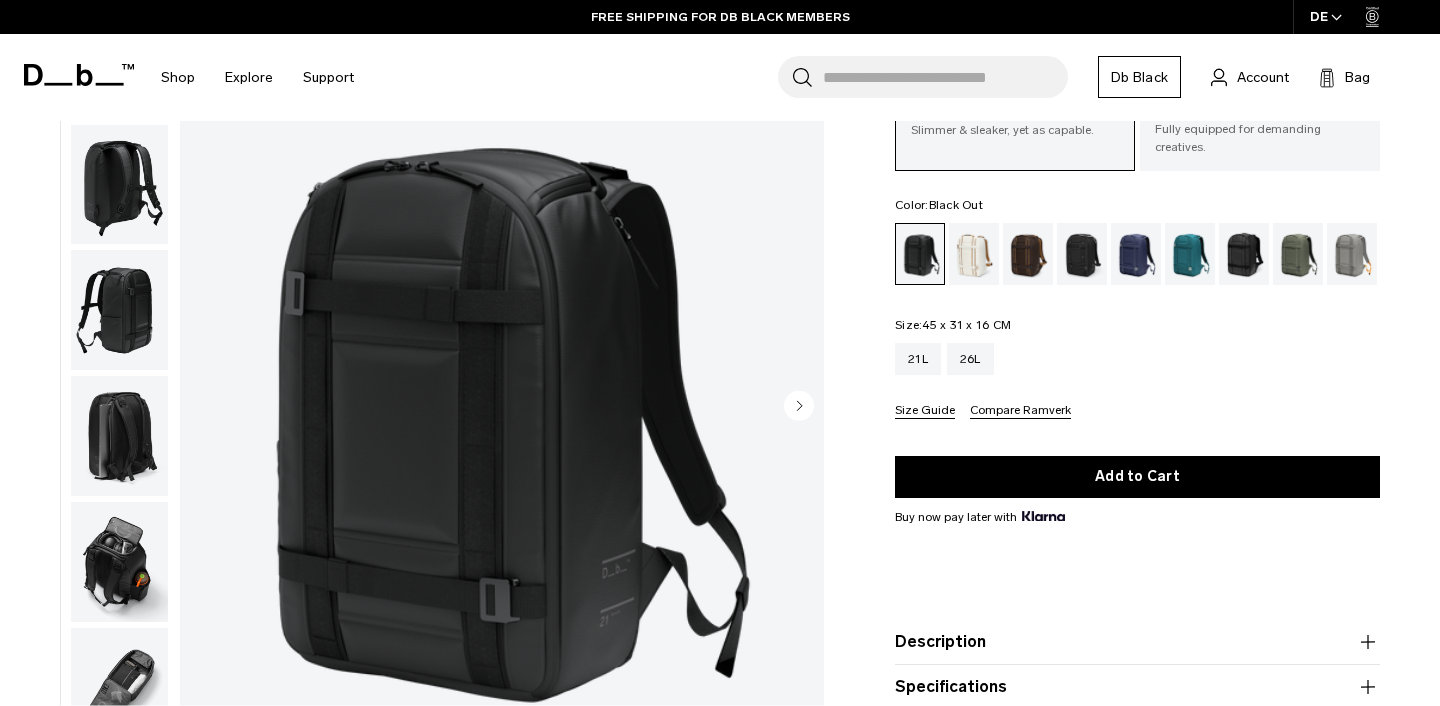 click at bounding box center (502, 407) 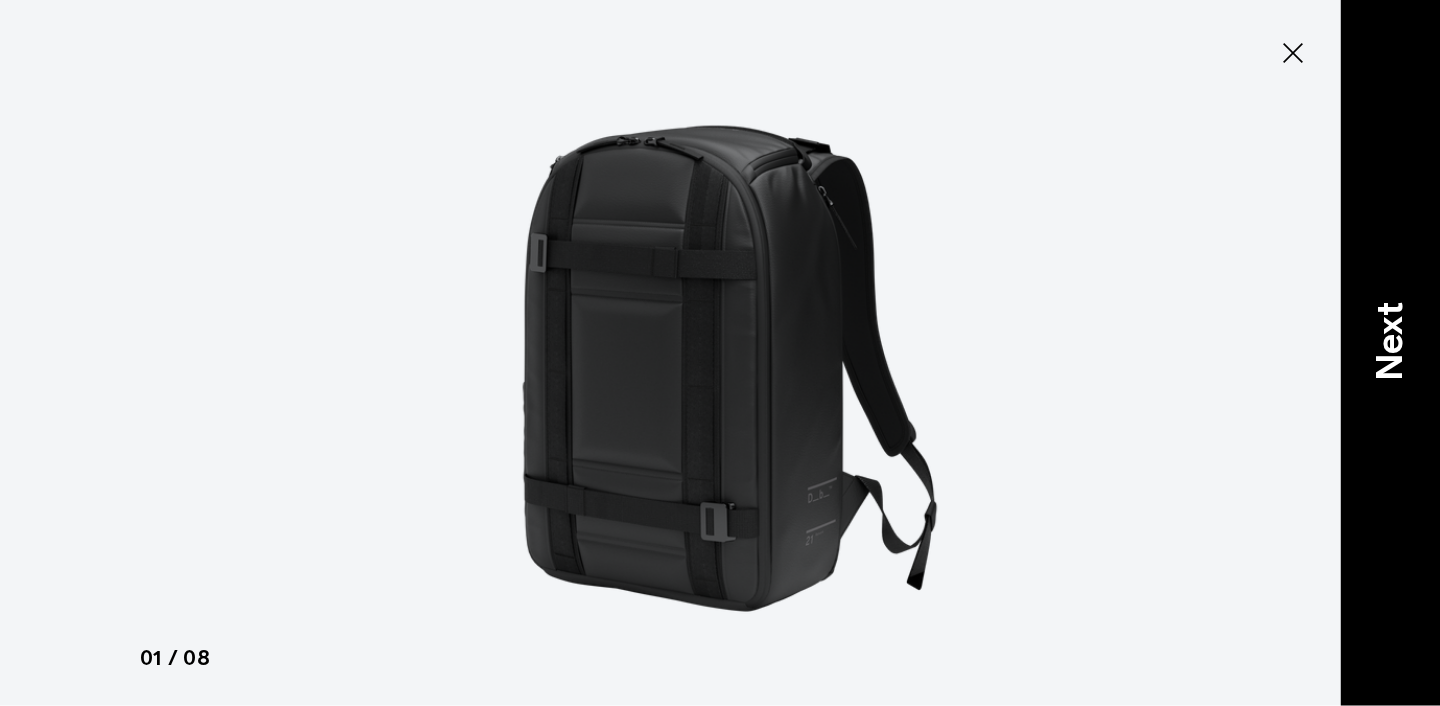 click on "Next" at bounding box center [1390, 340] 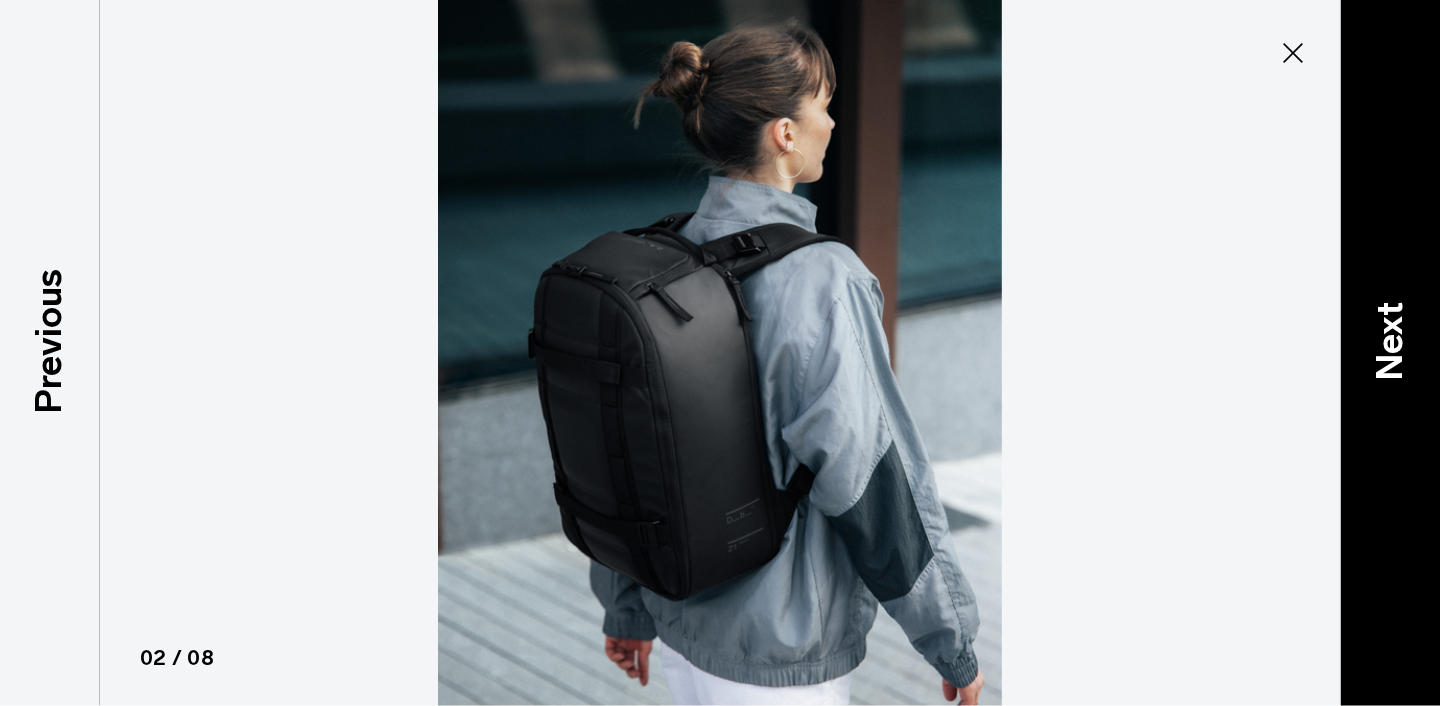 click on "Next" at bounding box center (1390, 340) 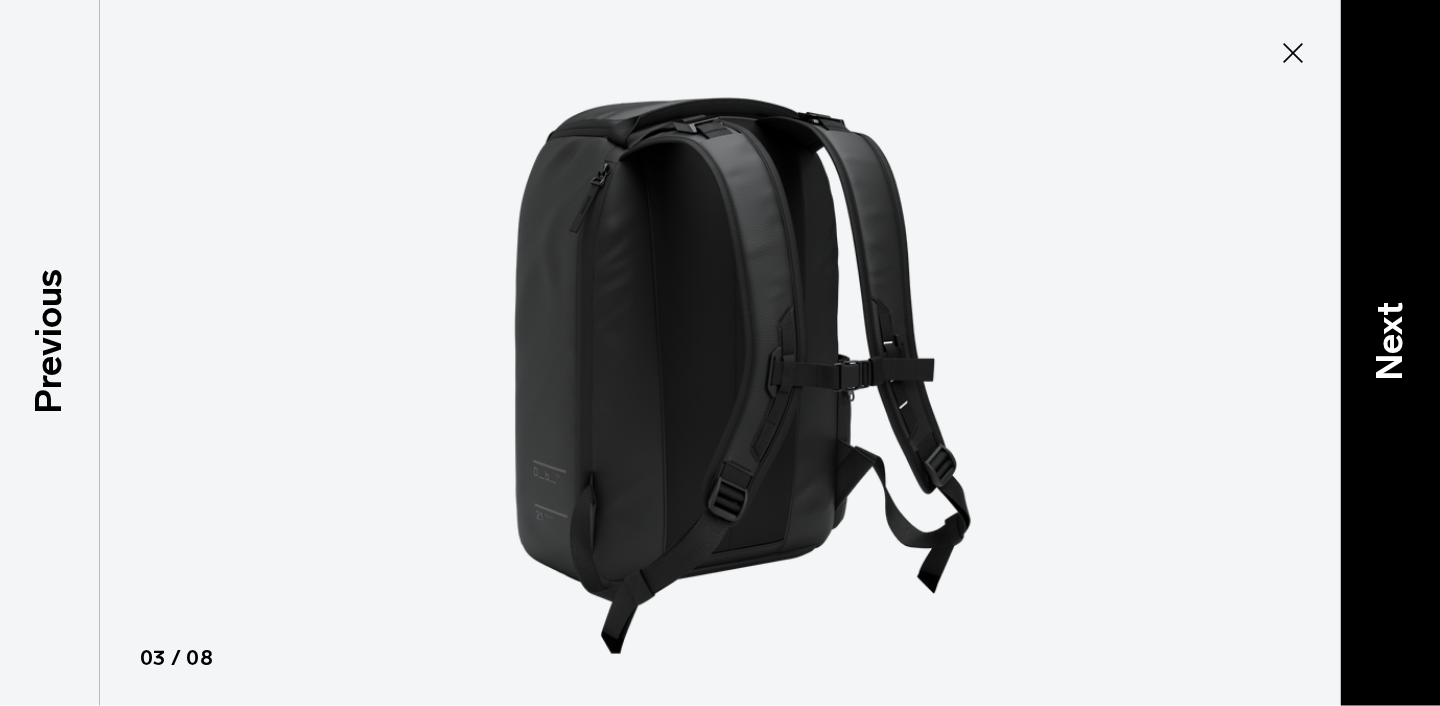 click on "Next" at bounding box center (1390, 340) 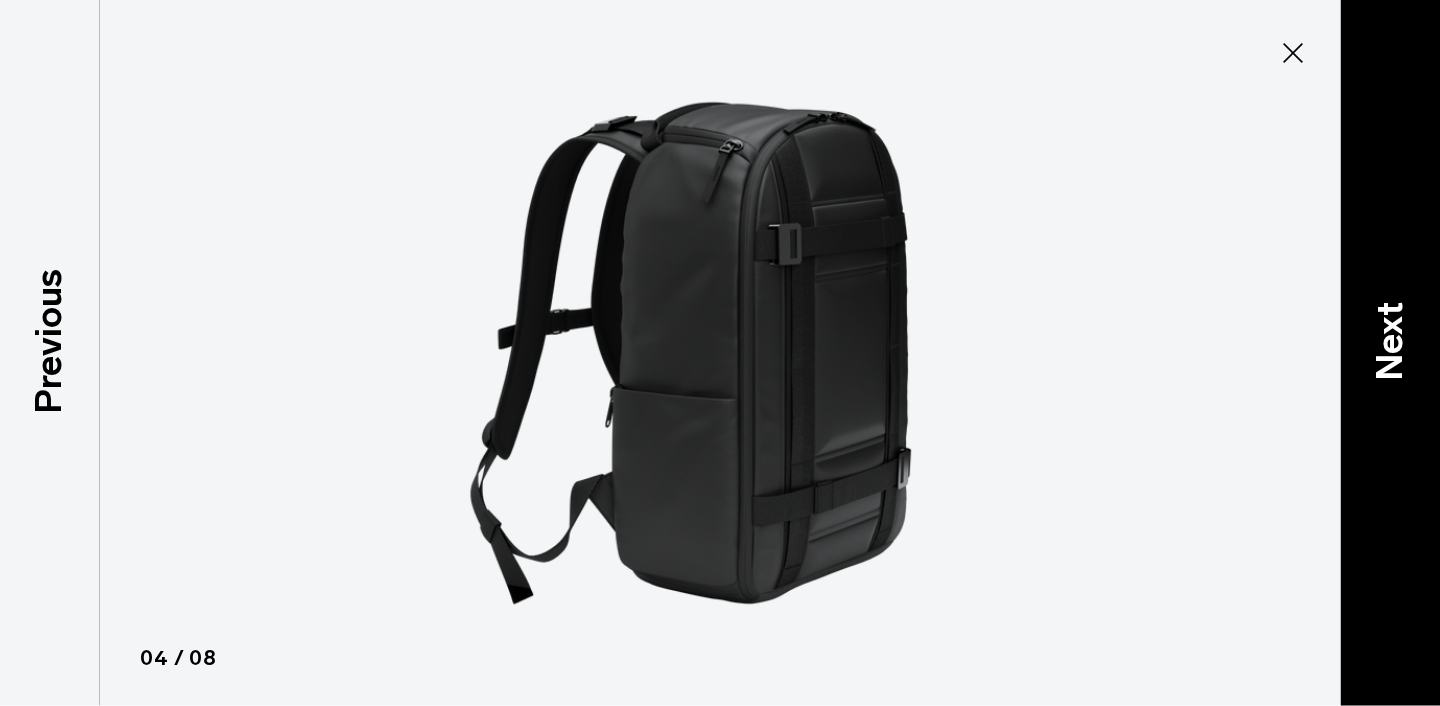 click on "Next" at bounding box center (1390, 340) 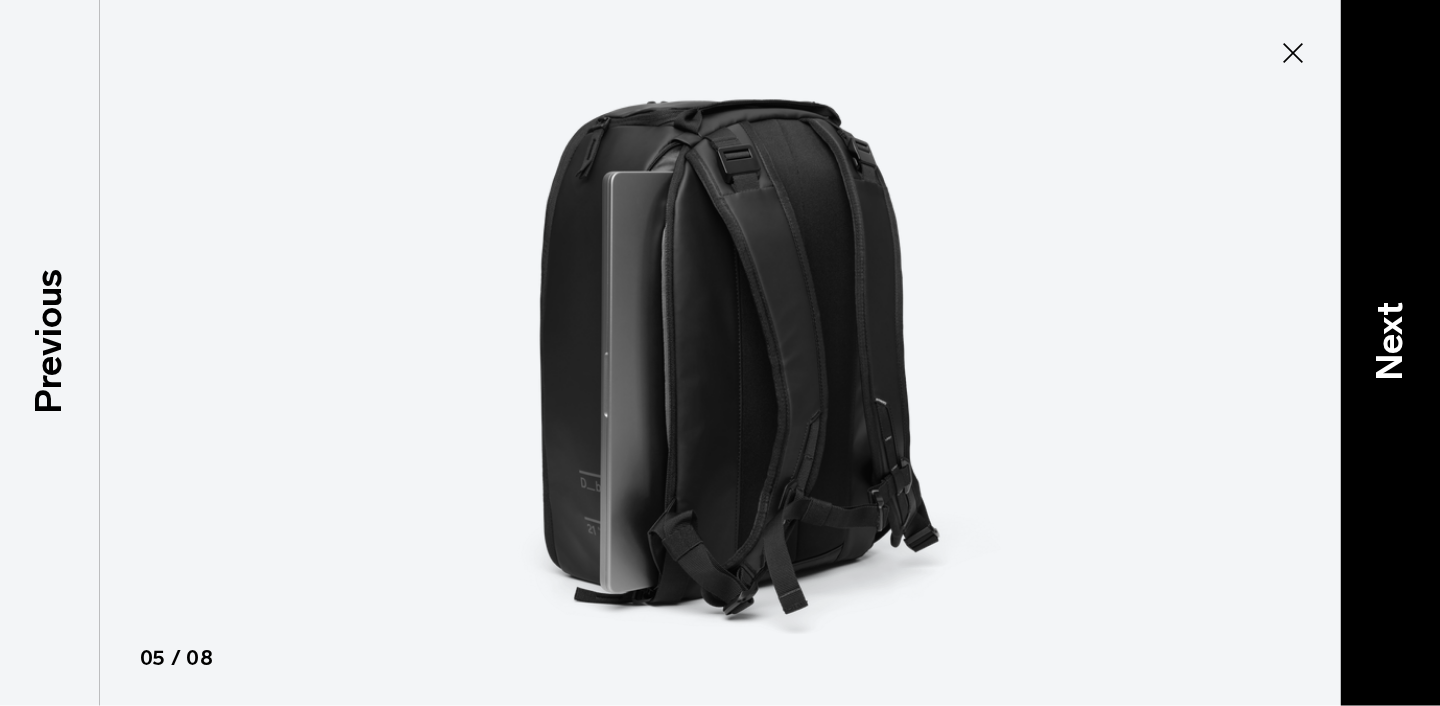 click on "Next" at bounding box center [1390, 340] 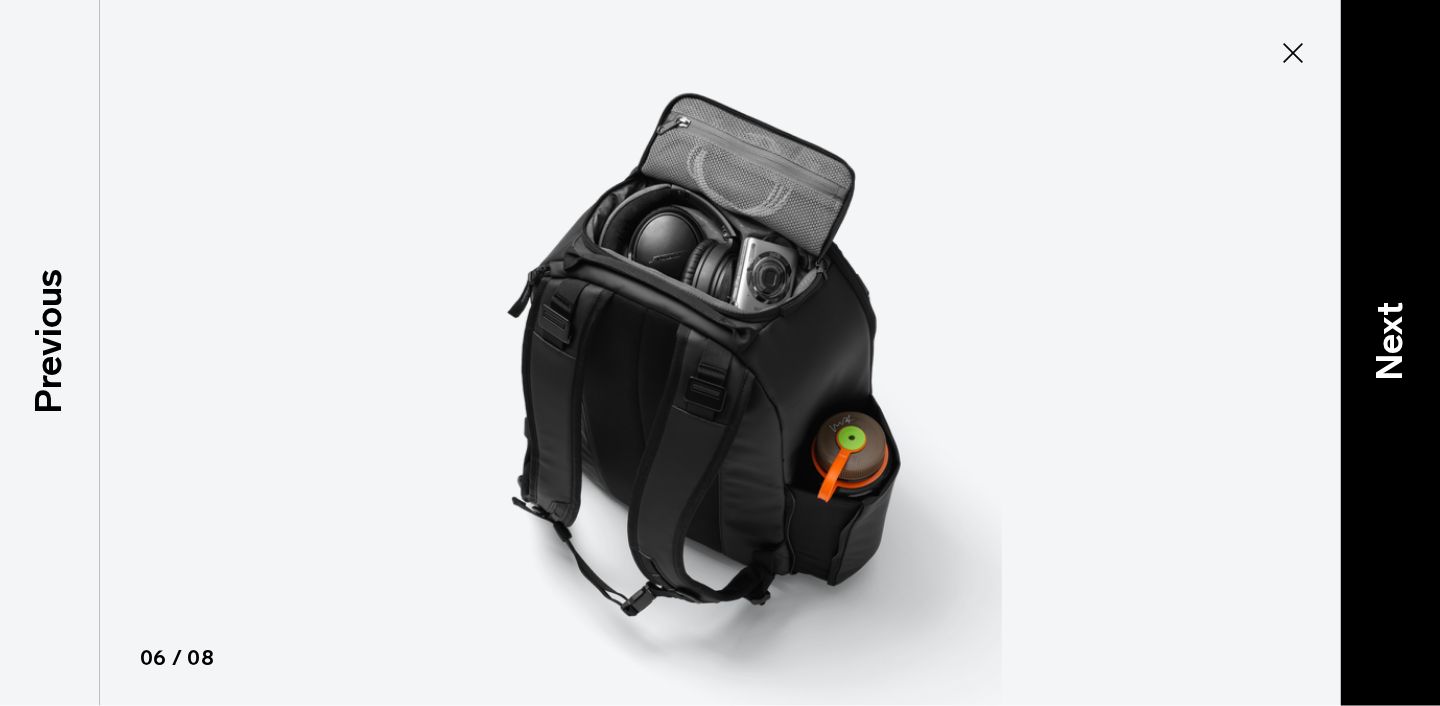click on "Next" at bounding box center (1390, 340) 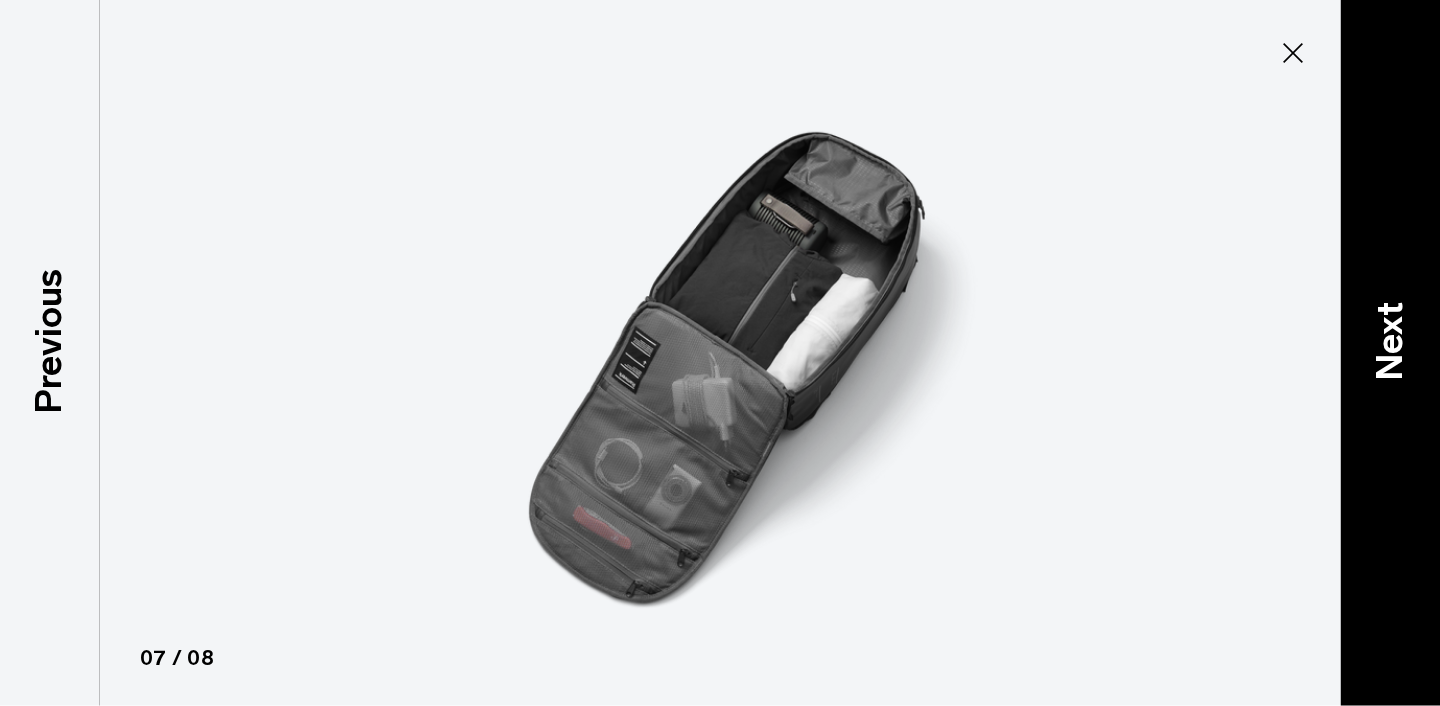 click on "Next" at bounding box center (1390, 340) 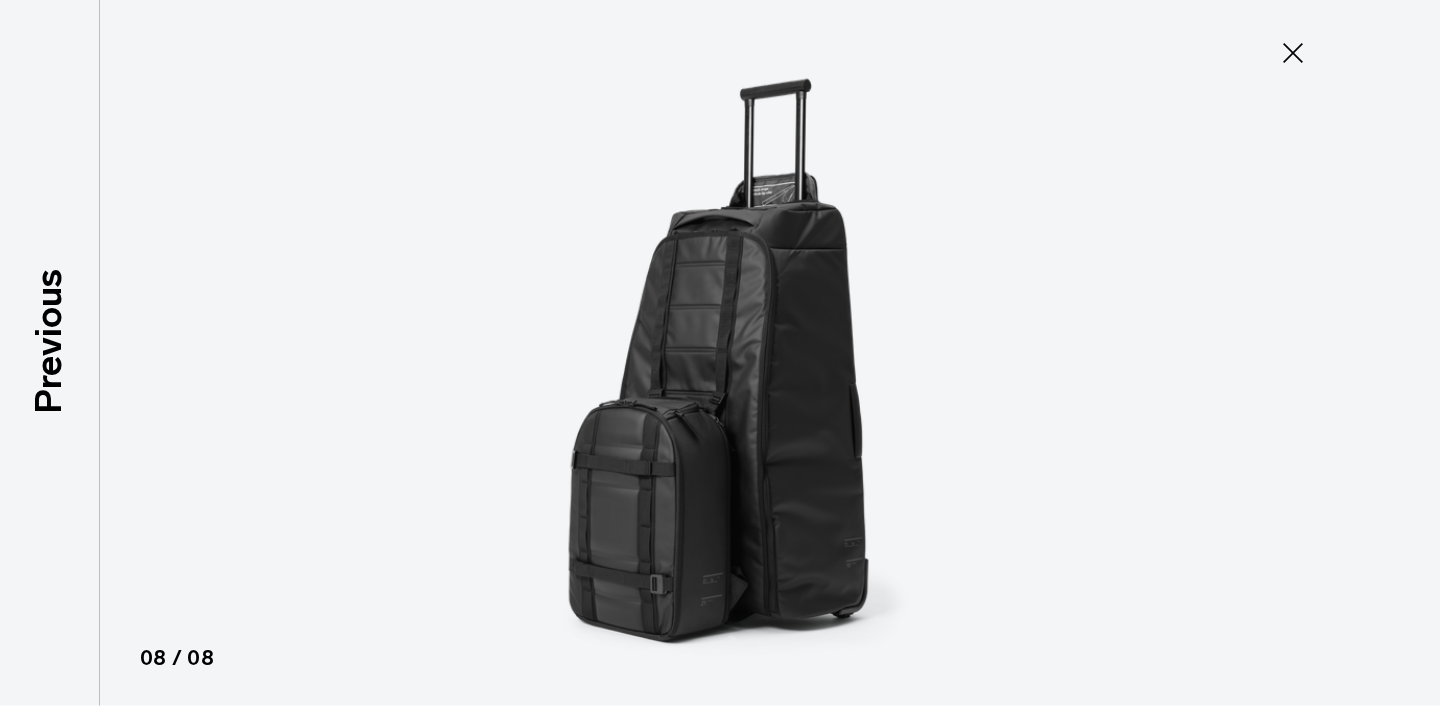 click on "Close" at bounding box center (1293, 53) 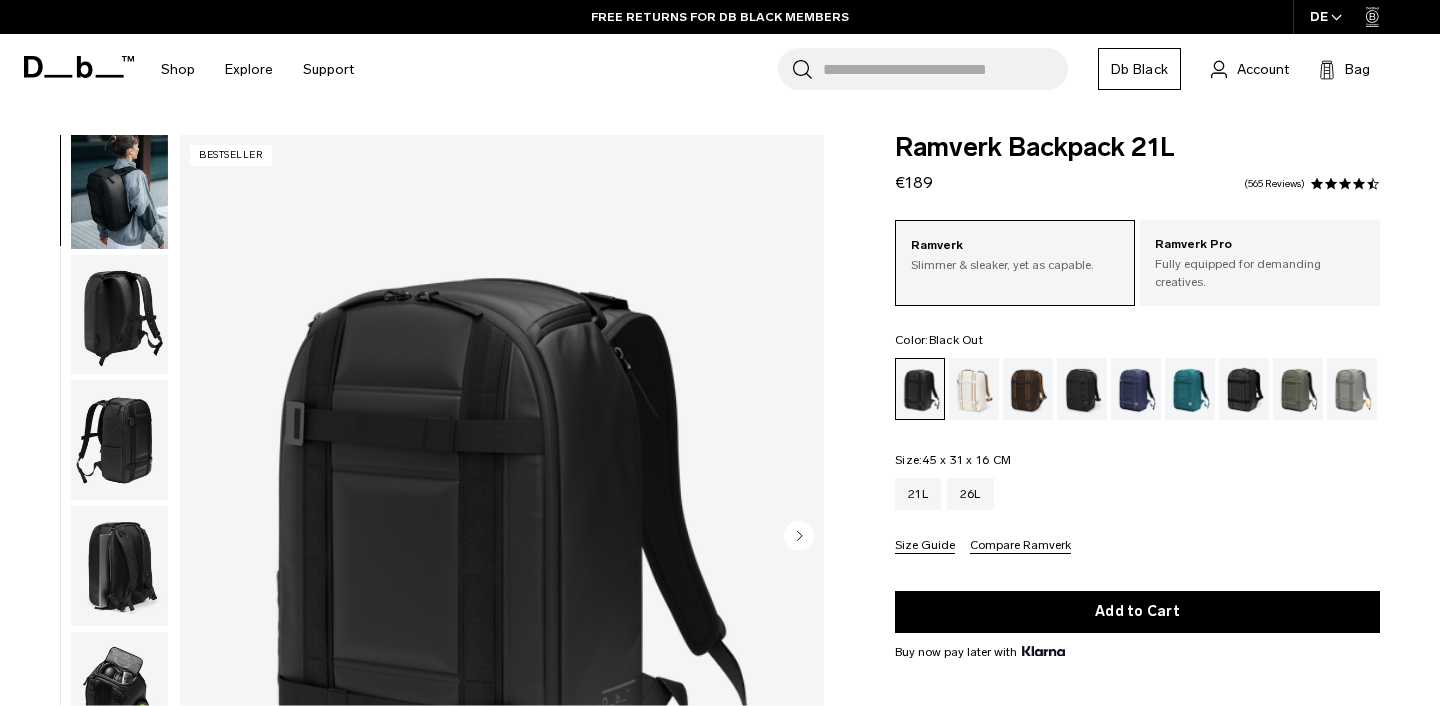 scroll, scrollTop: 0, scrollLeft: 0, axis: both 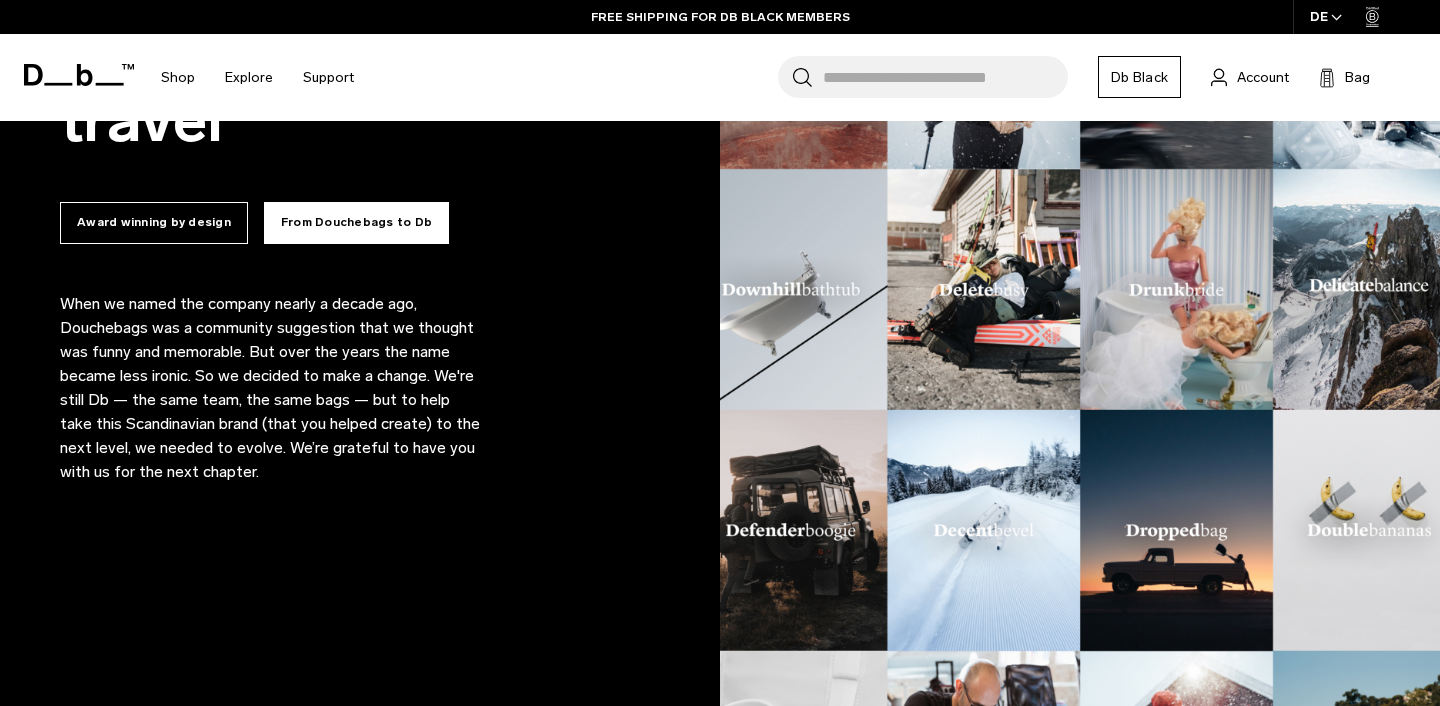 click on "From Douchebags to Db" at bounding box center (356, 223) 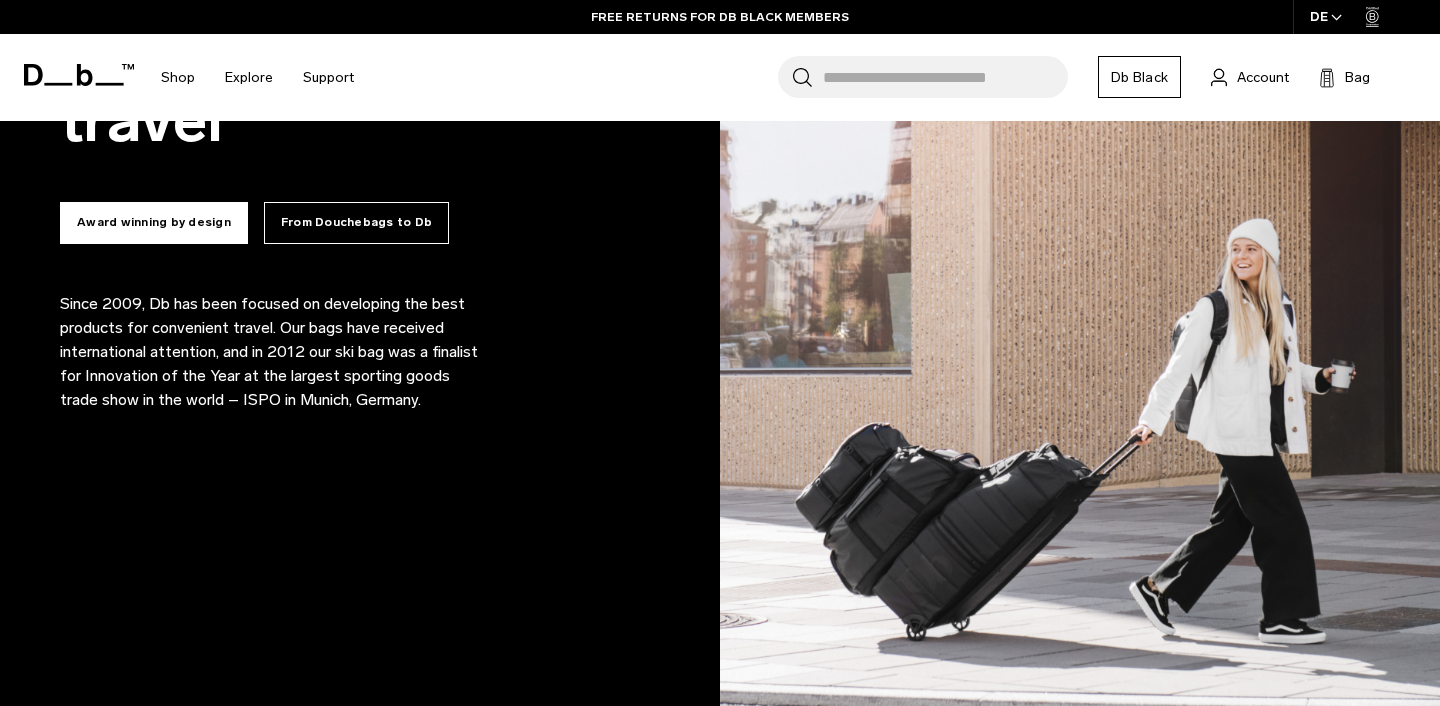 click on "Award winning by design" at bounding box center (154, 223) 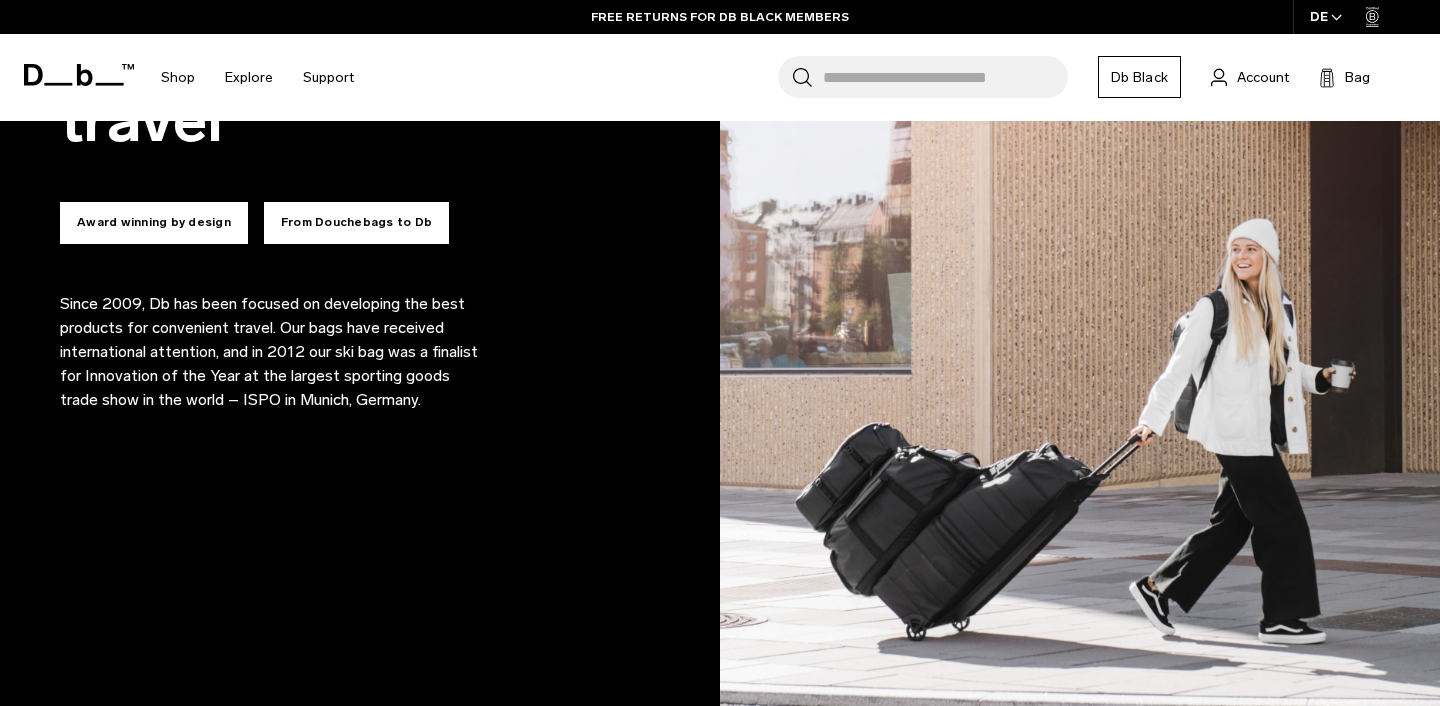 click on "From Douchebags to Db" at bounding box center (356, 223) 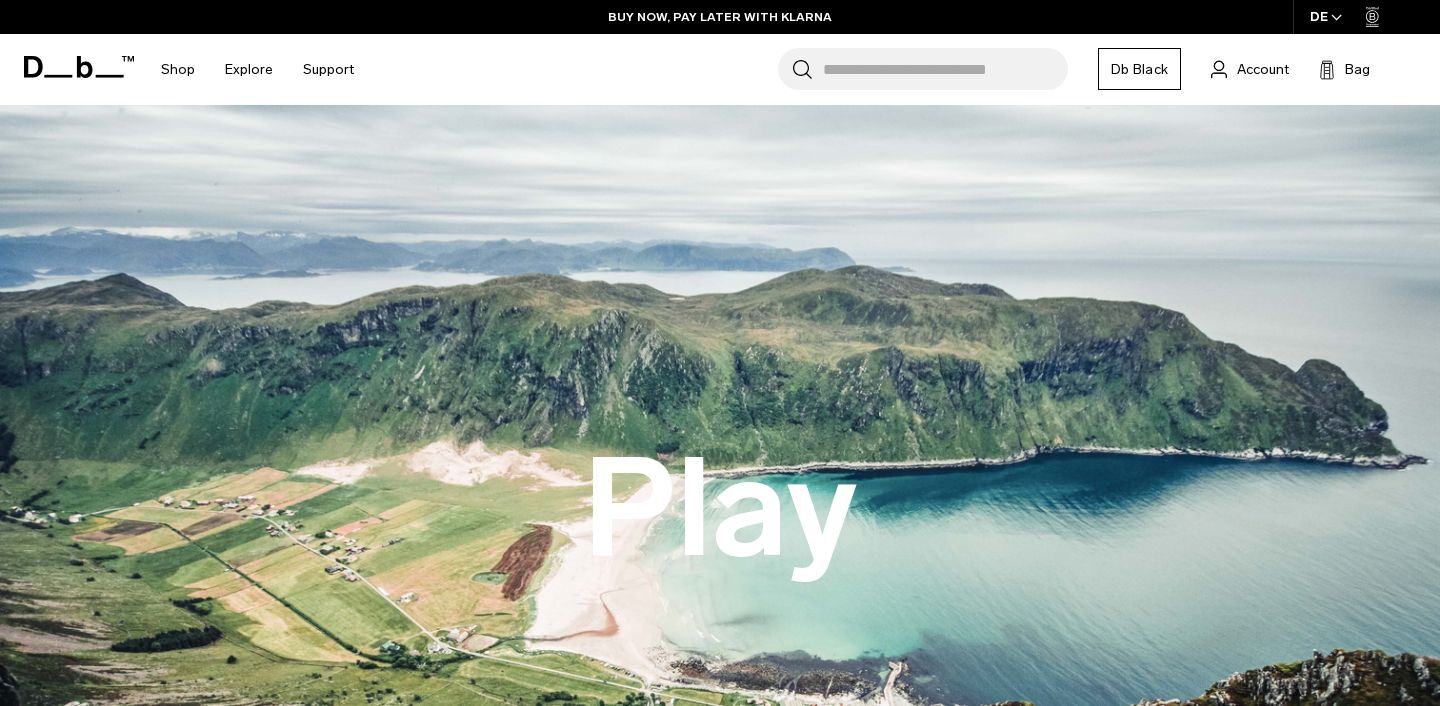 scroll, scrollTop: 0, scrollLeft: 0, axis: both 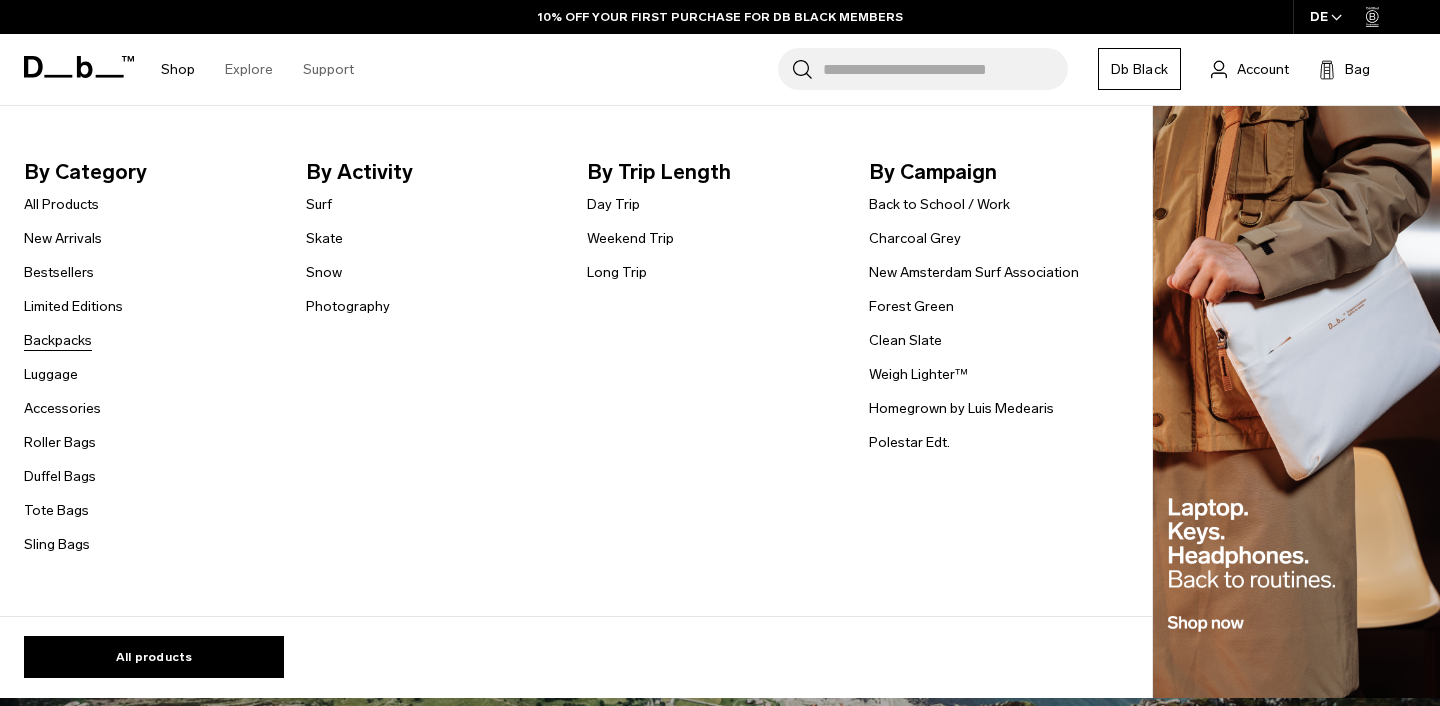 click on "Backpacks" at bounding box center (58, 340) 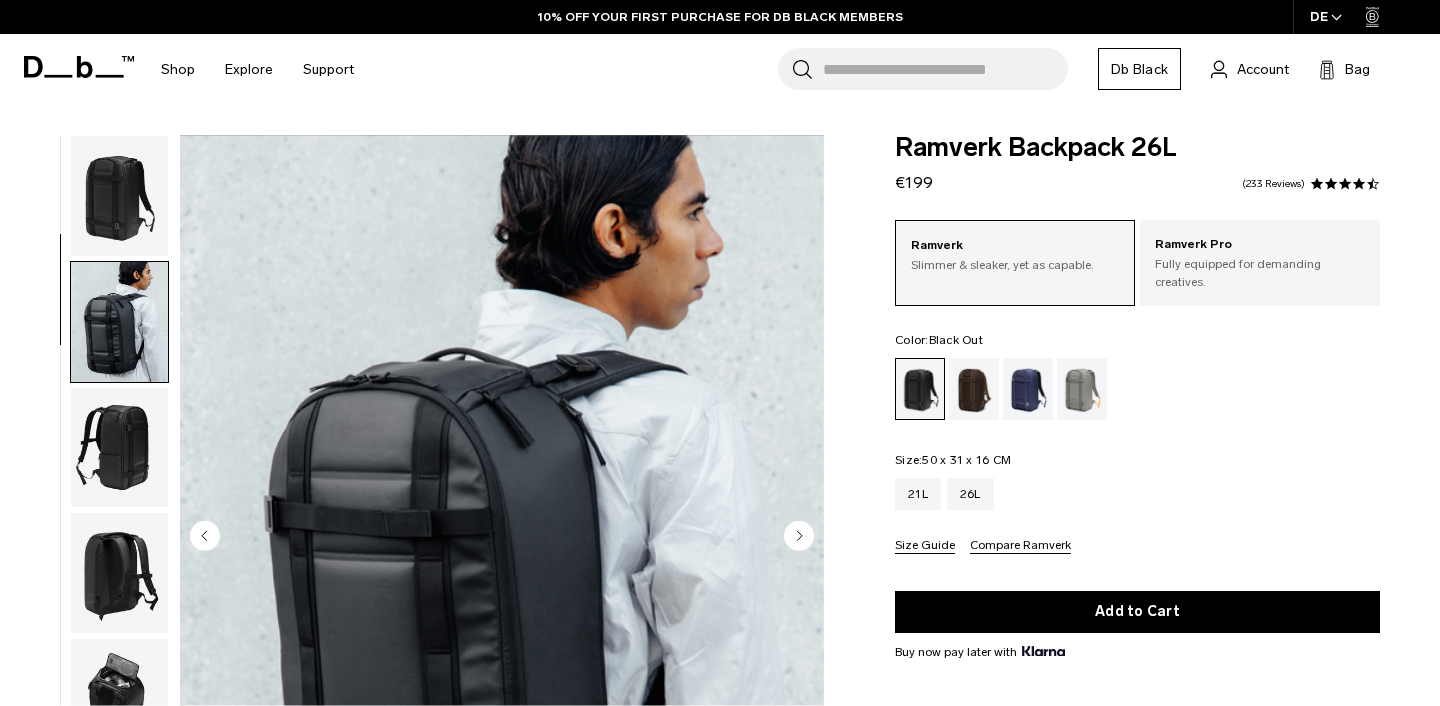 click at bounding box center (119, 573) 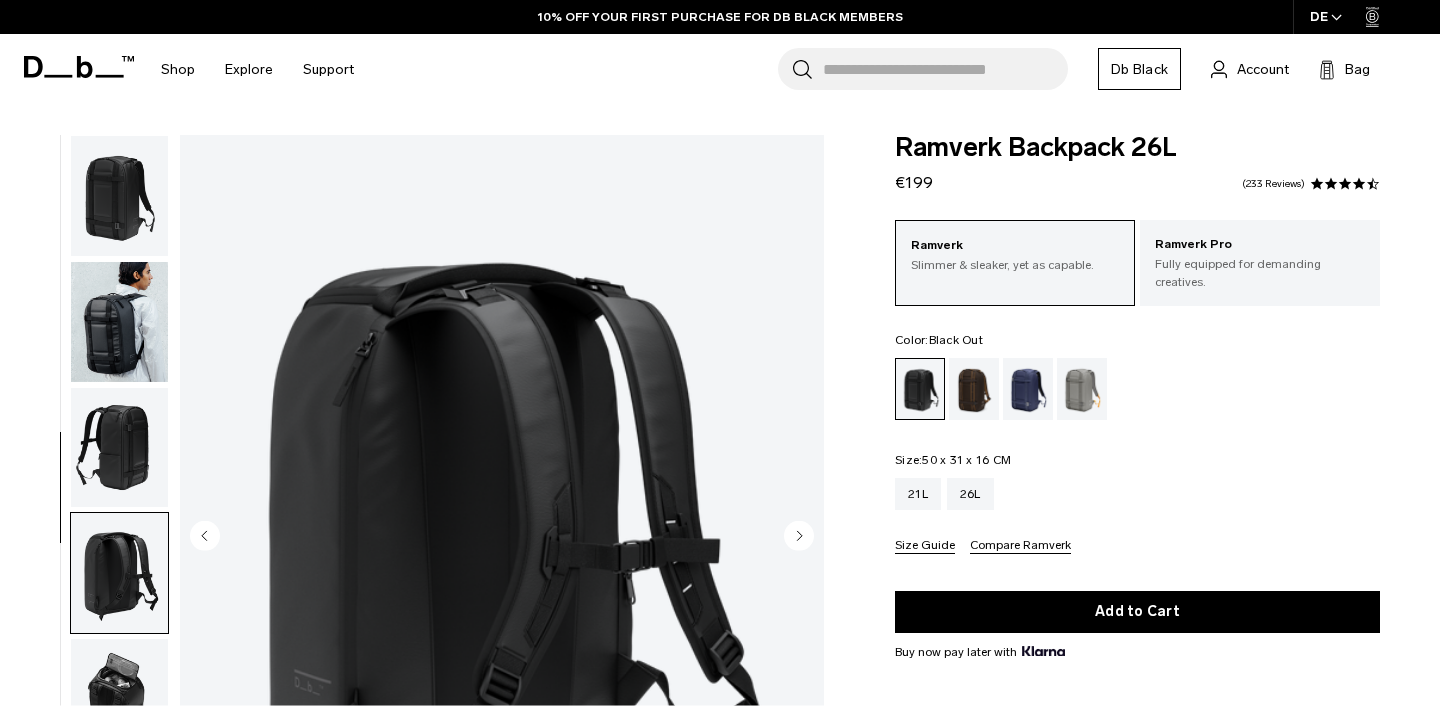 scroll, scrollTop: 209, scrollLeft: 0, axis: vertical 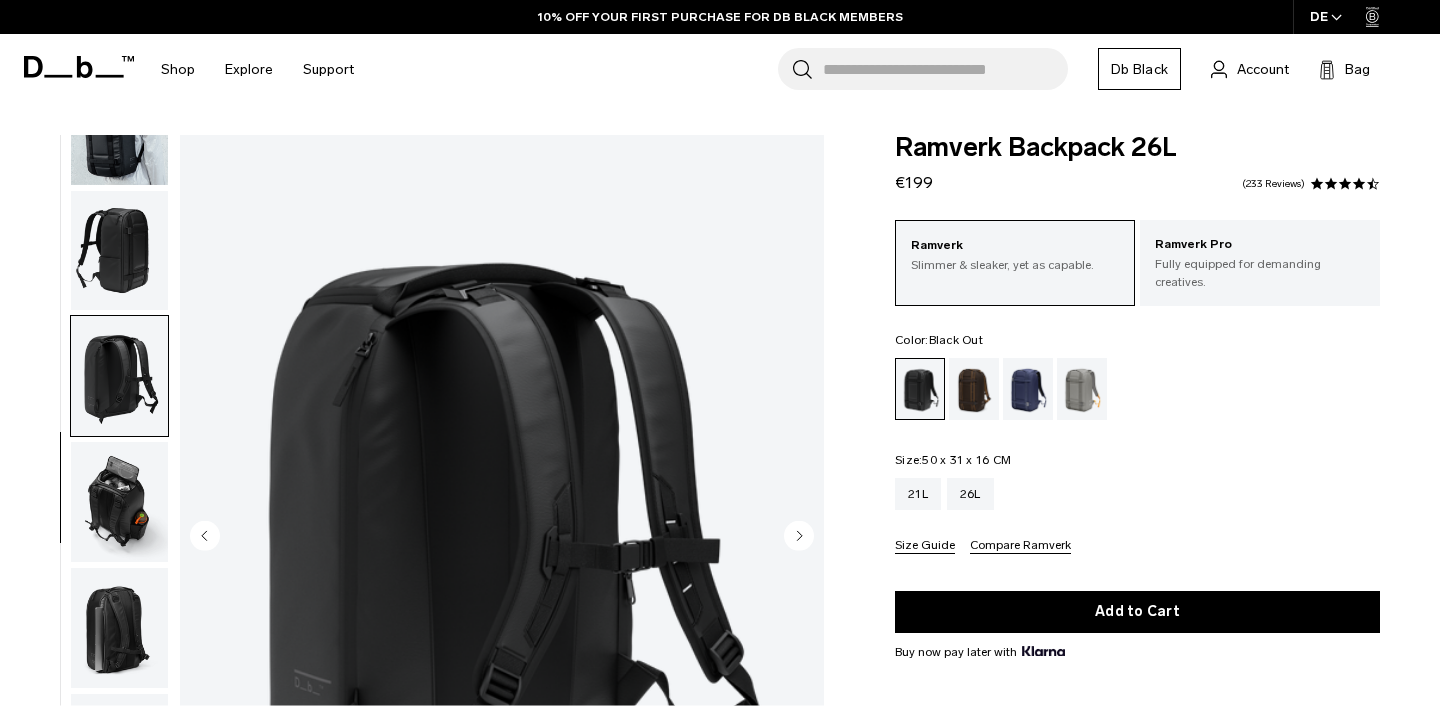 click at bounding box center (119, 502) 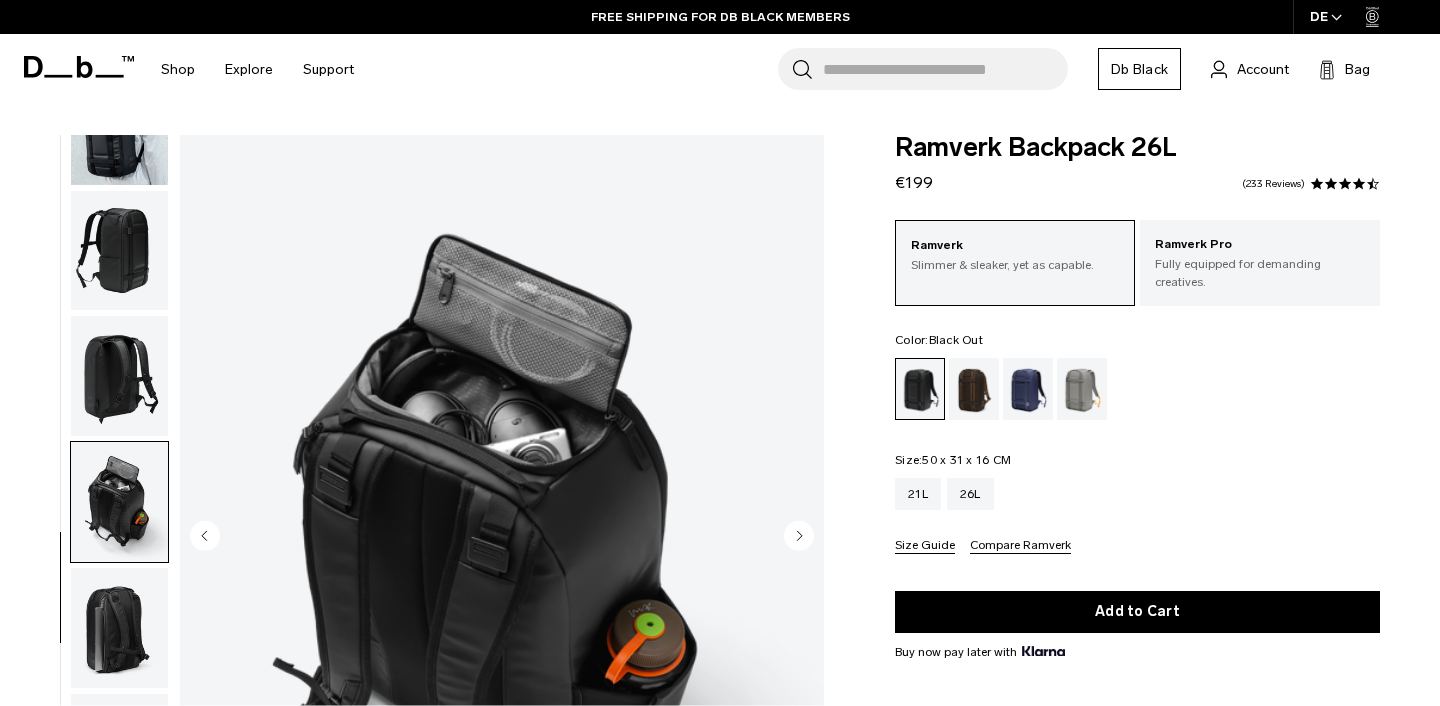 scroll, scrollTop: 200, scrollLeft: 0, axis: vertical 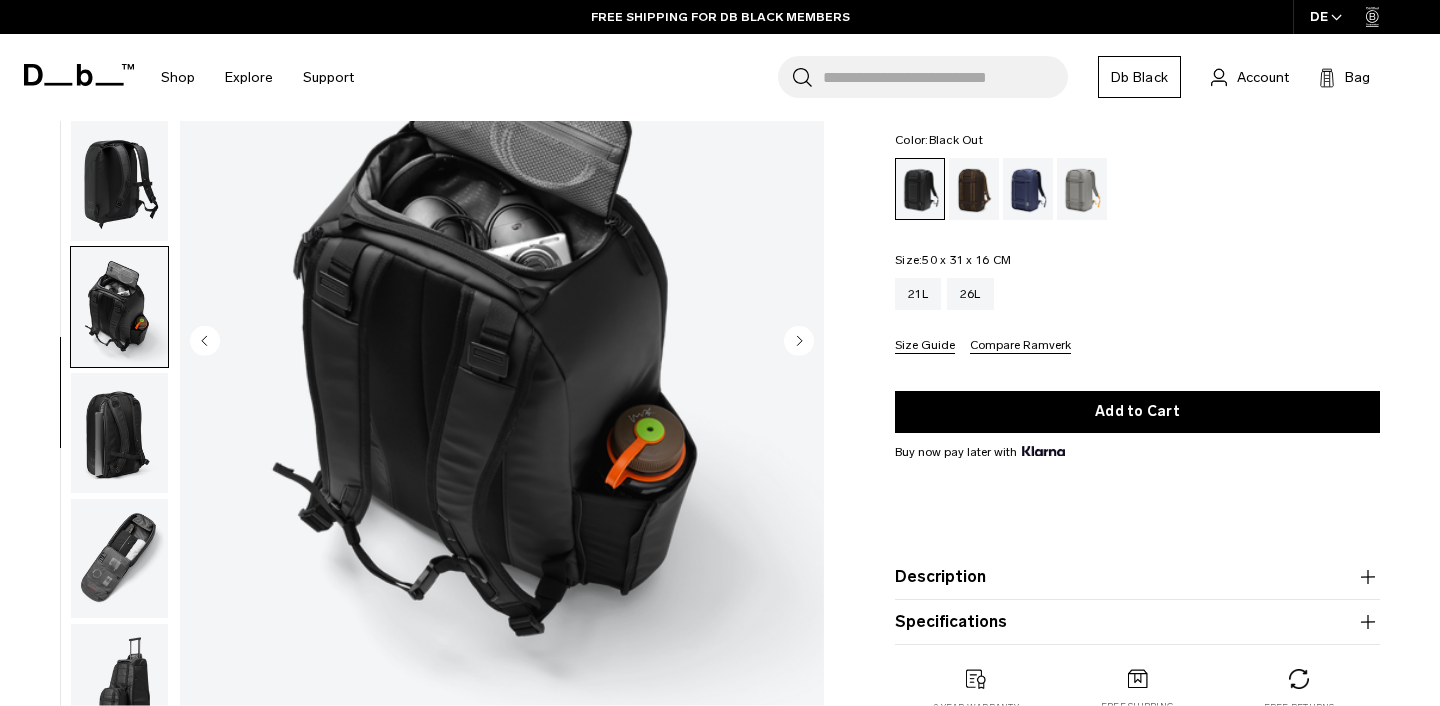 click at bounding box center [119, 558] 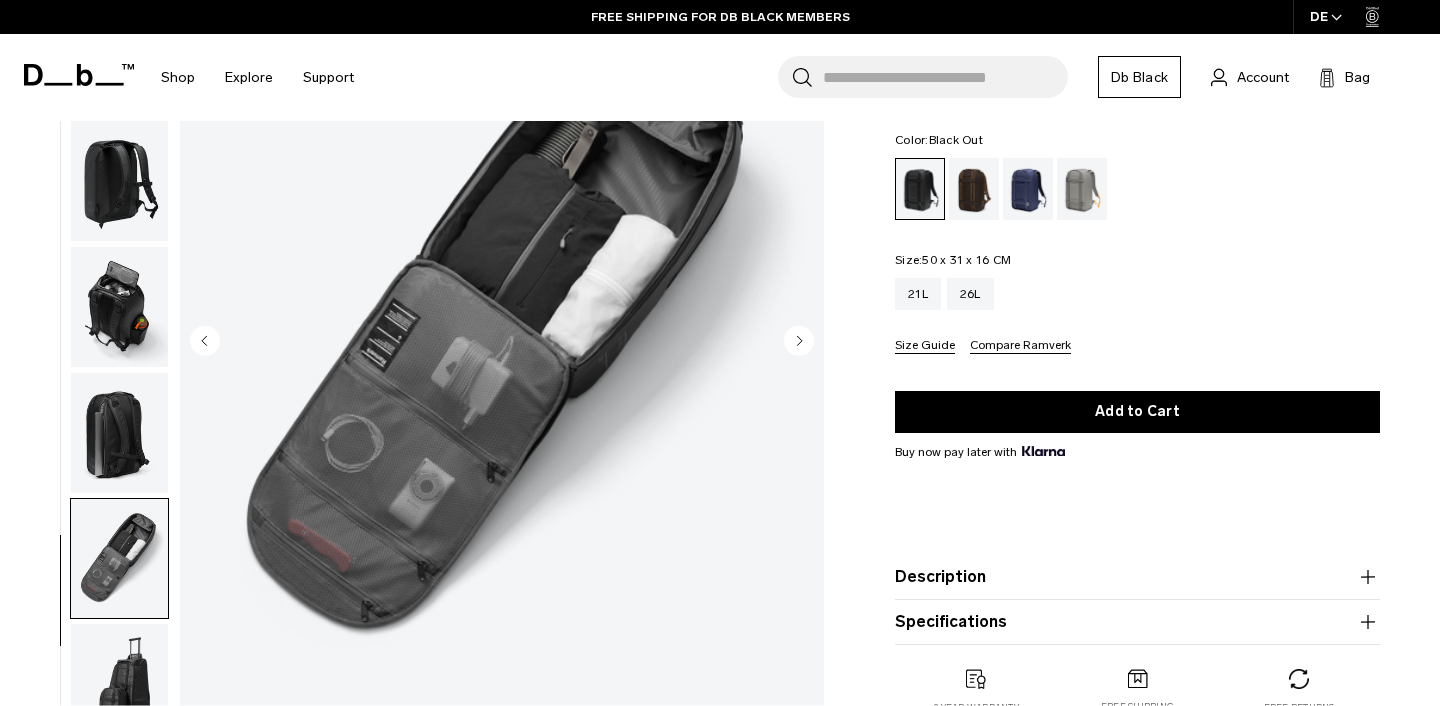 click at bounding box center (119, 684) 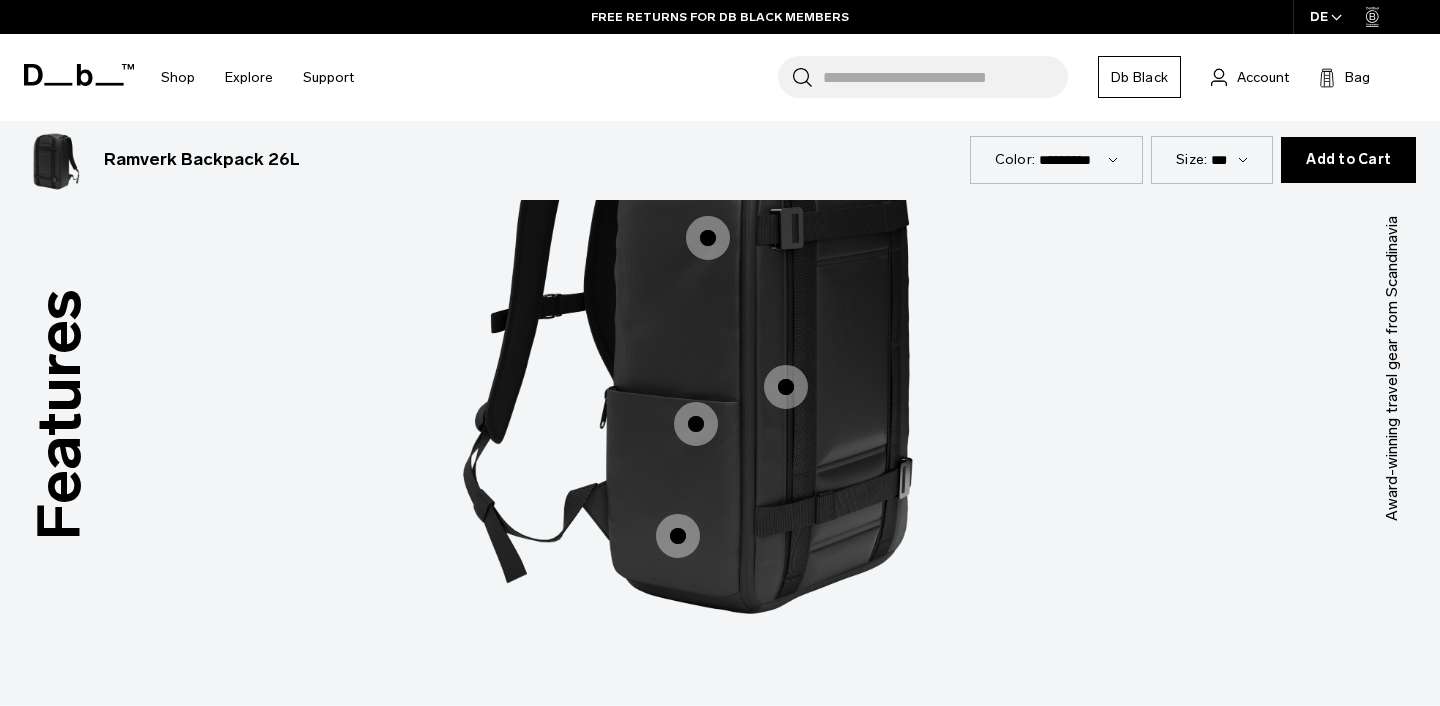 scroll, scrollTop: 2500, scrollLeft: 0, axis: vertical 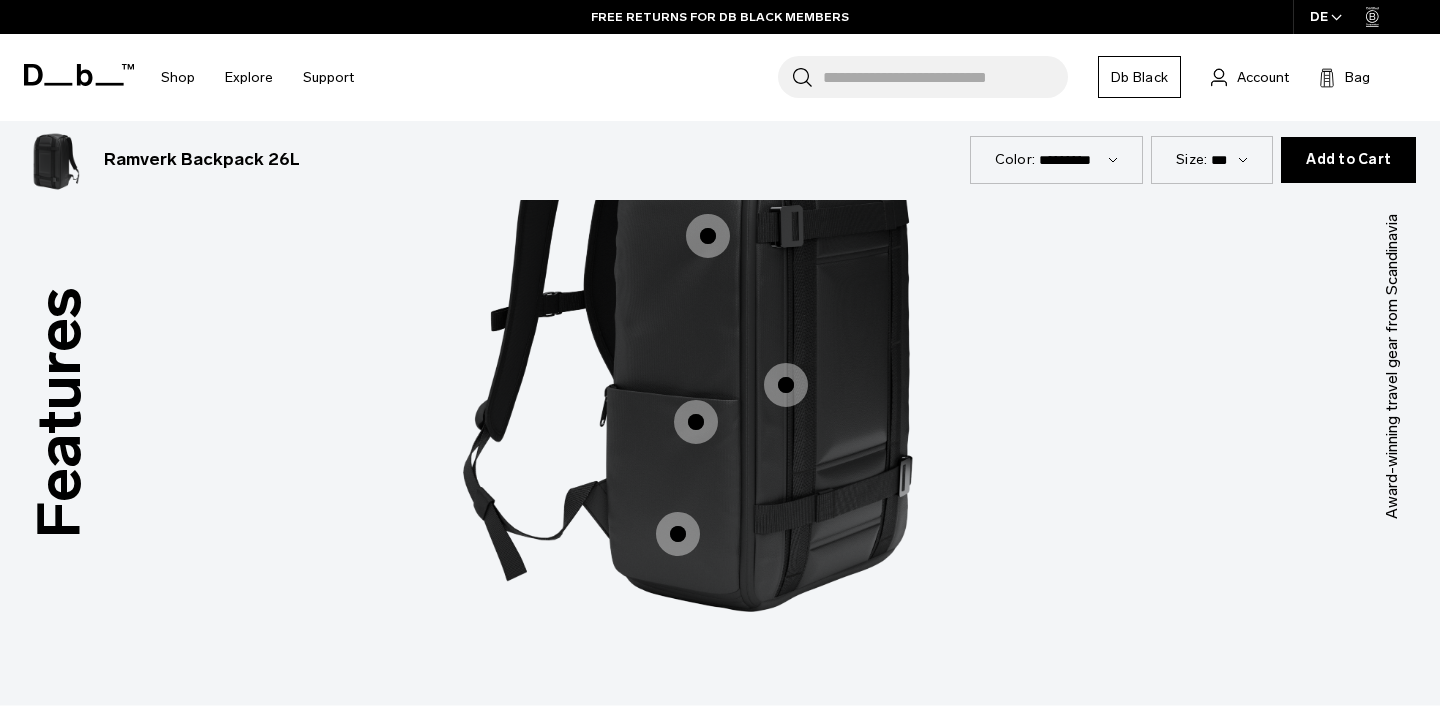 click at bounding box center [786, 385] 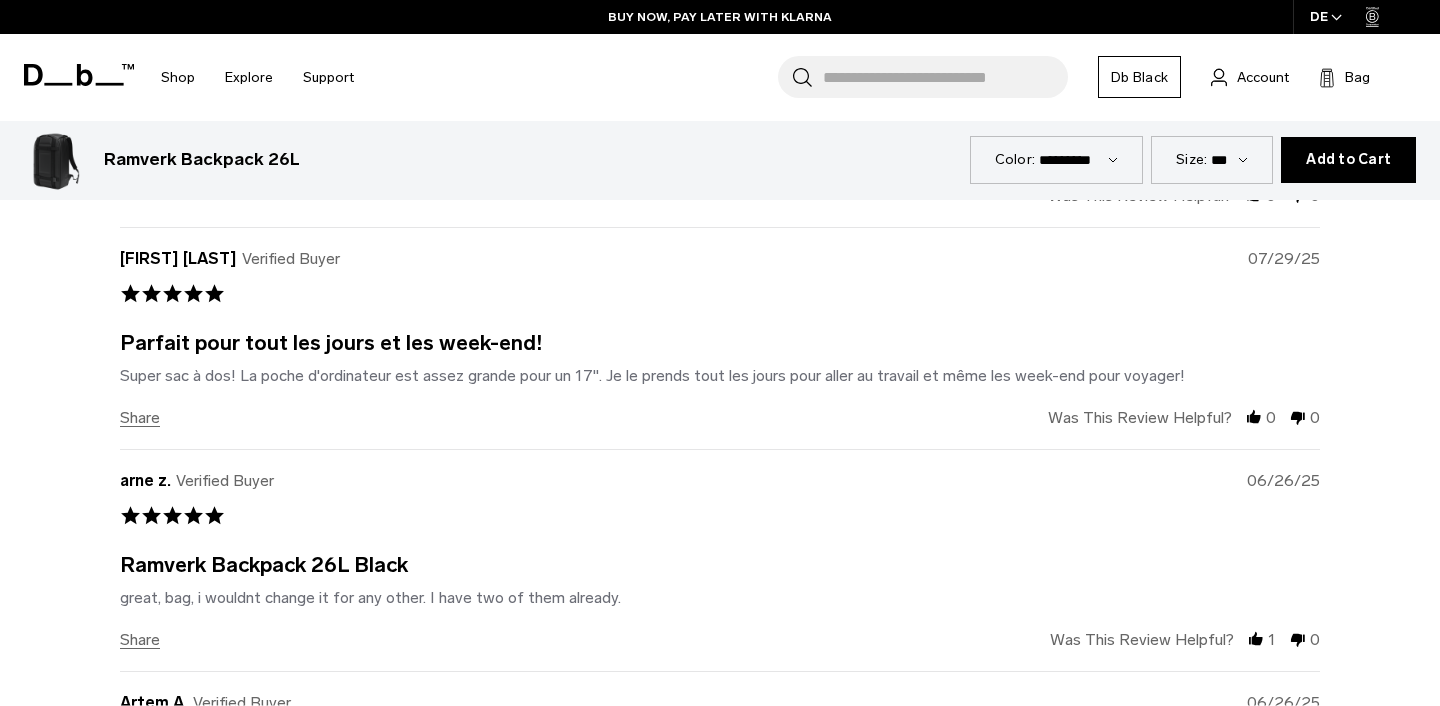 scroll, scrollTop: 5102, scrollLeft: 0, axis: vertical 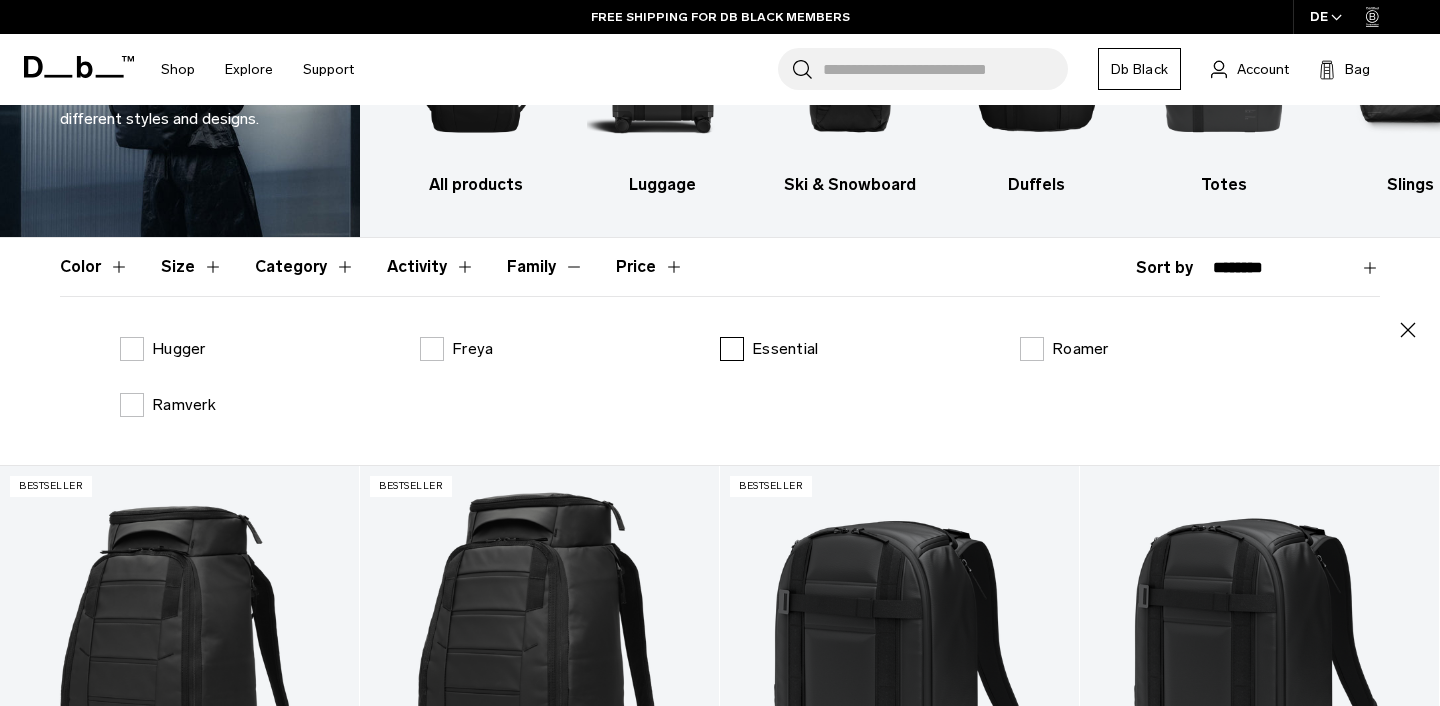 click on "Essential" at bounding box center [769, 349] 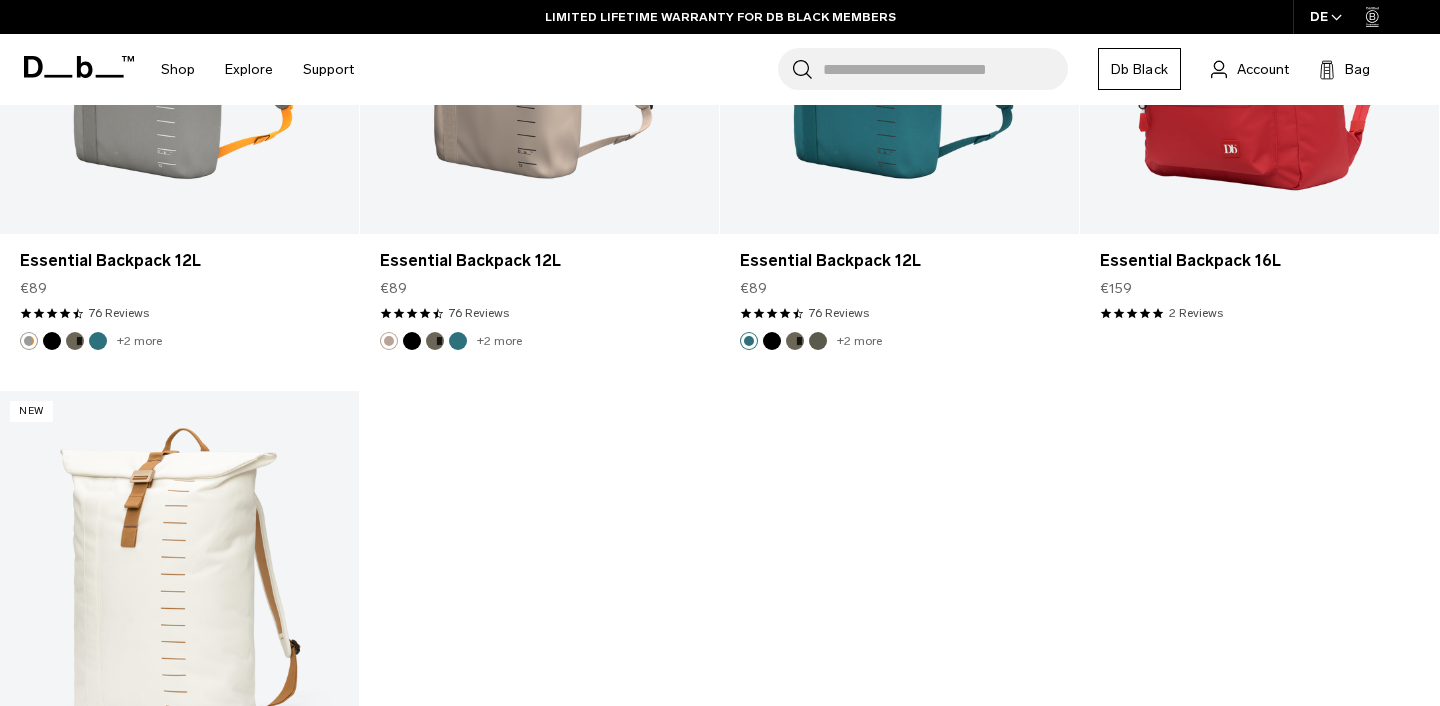 scroll, scrollTop: 1228, scrollLeft: 0, axis: vertical 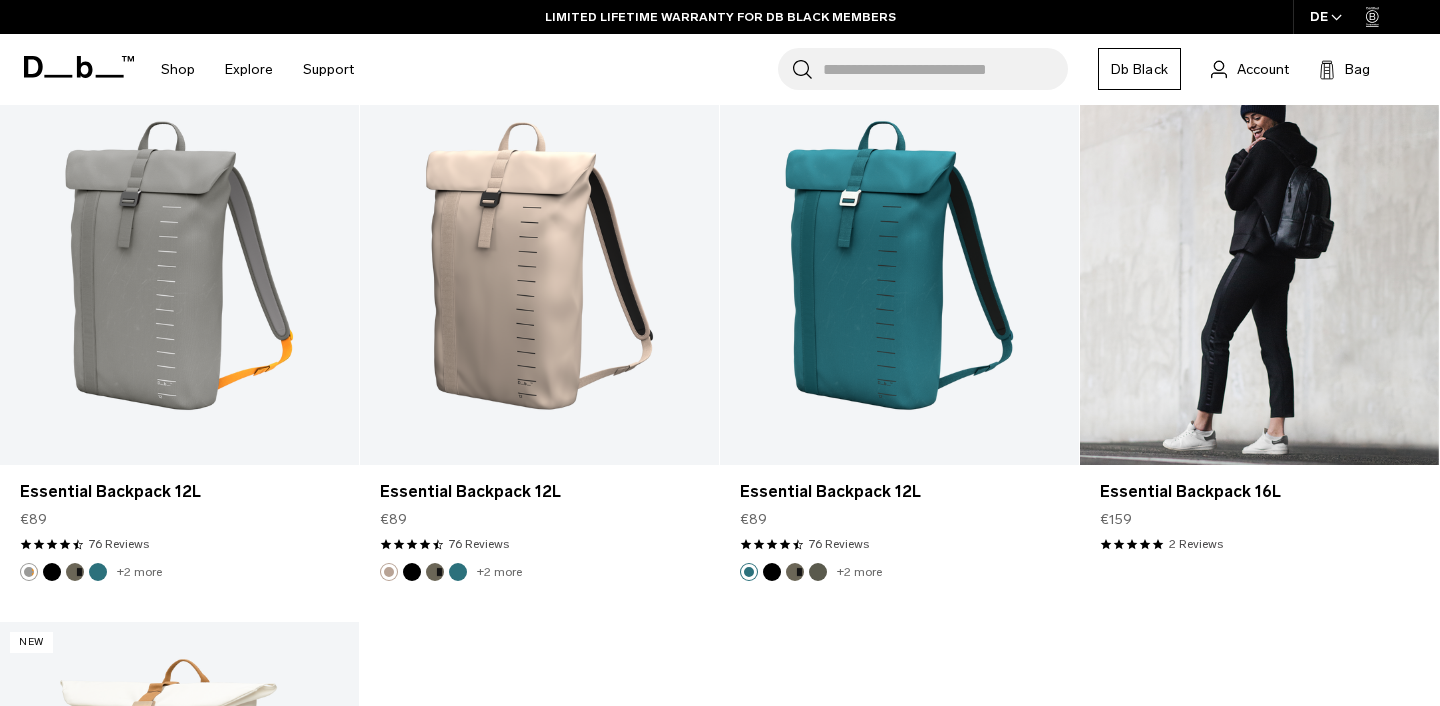 click at bounding box center (1259, 265) 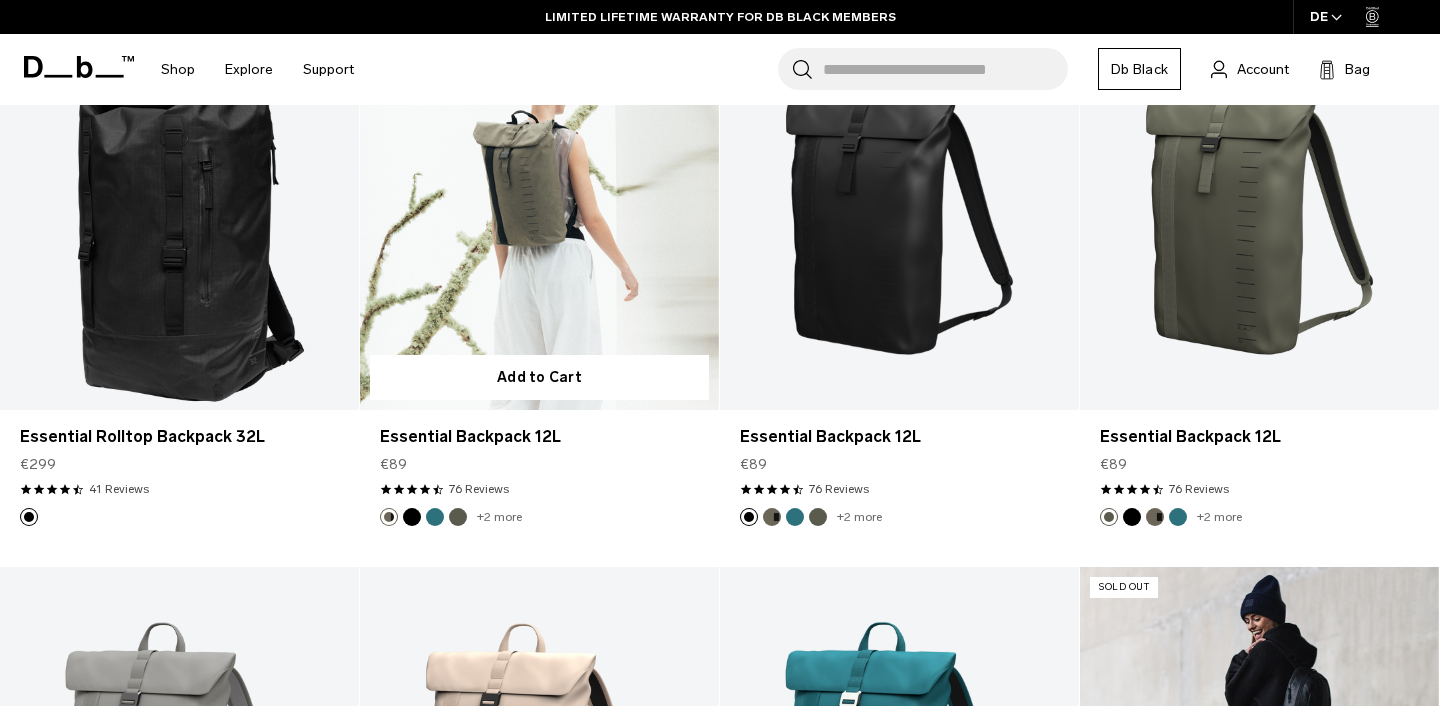 scroll, scrollTop: 526, scrollLeft: 0, axis: vertical 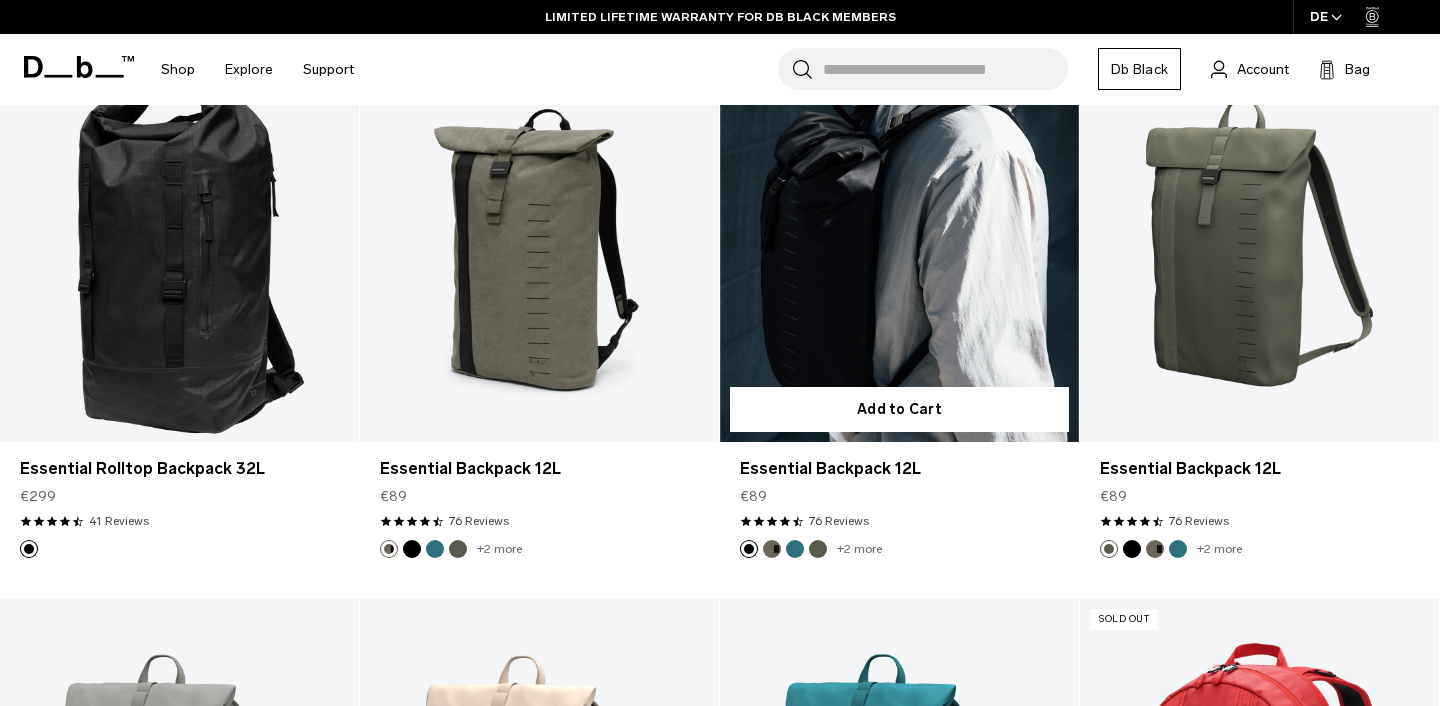 click at bounding box center (899, 242) 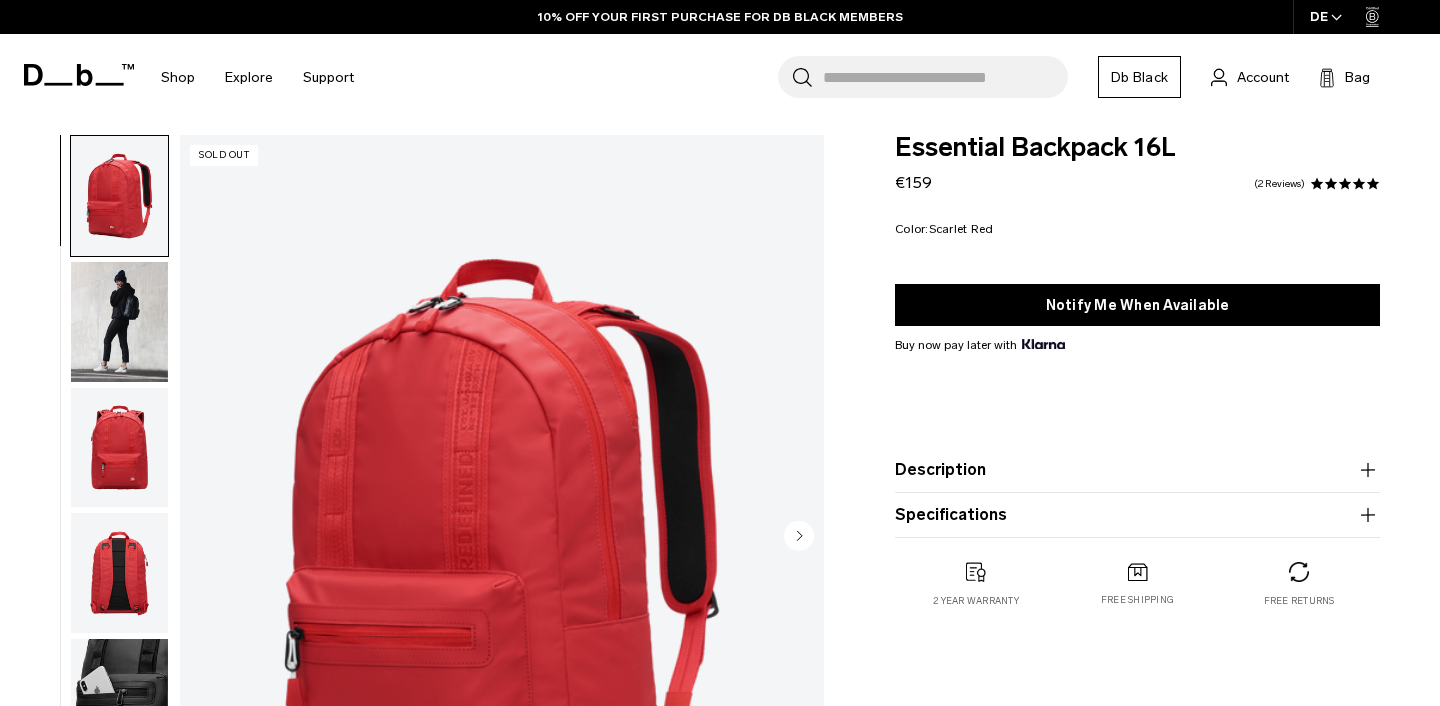 click at bounding box center [119, 699] 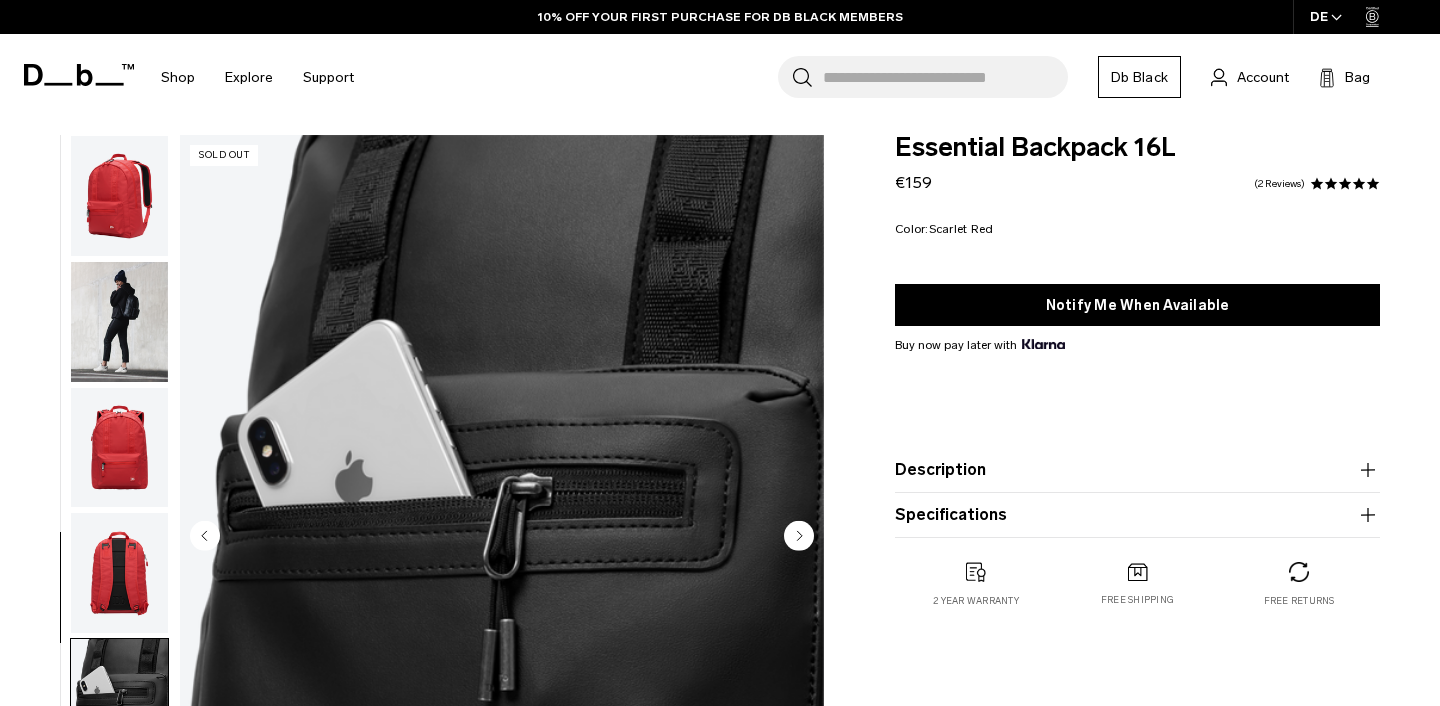scroll, scrollTop: 118, scrollLeft: 0, axis: vertical 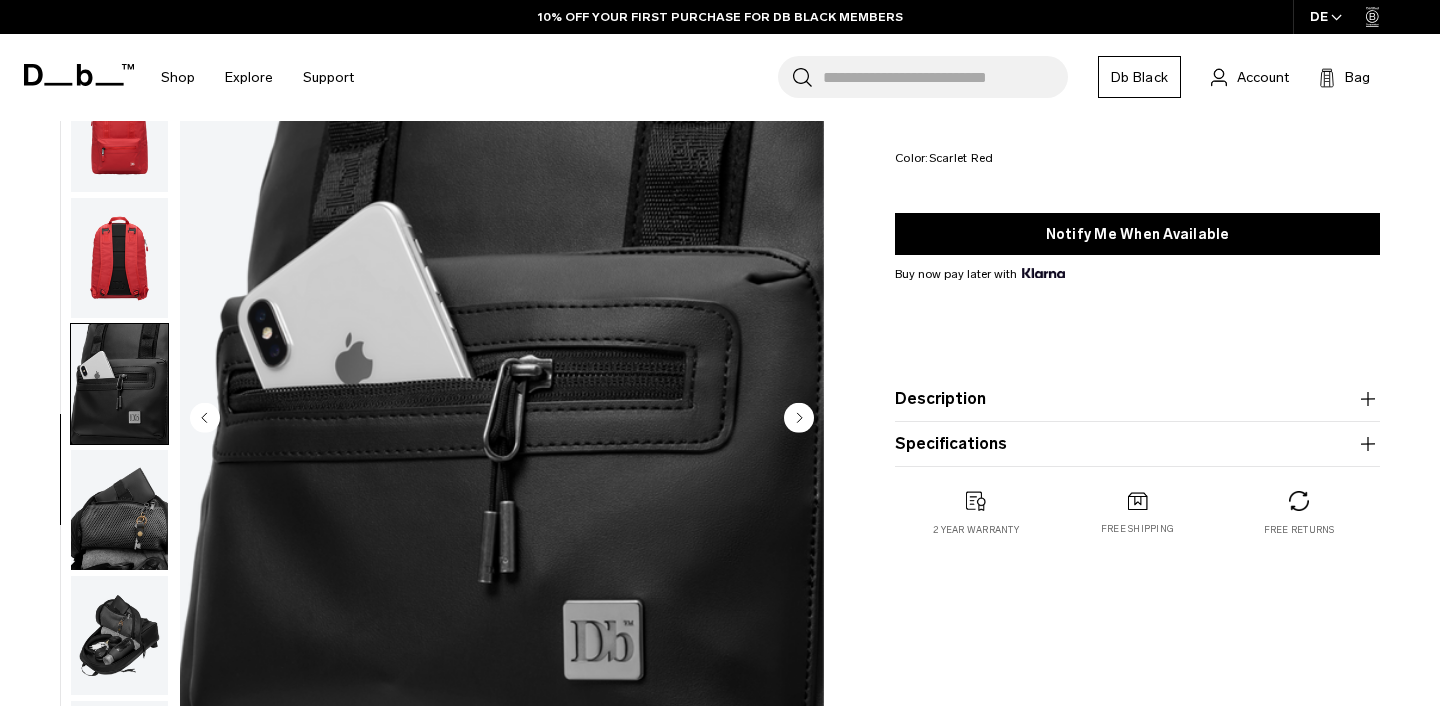 click at bounding box center (119, 510) 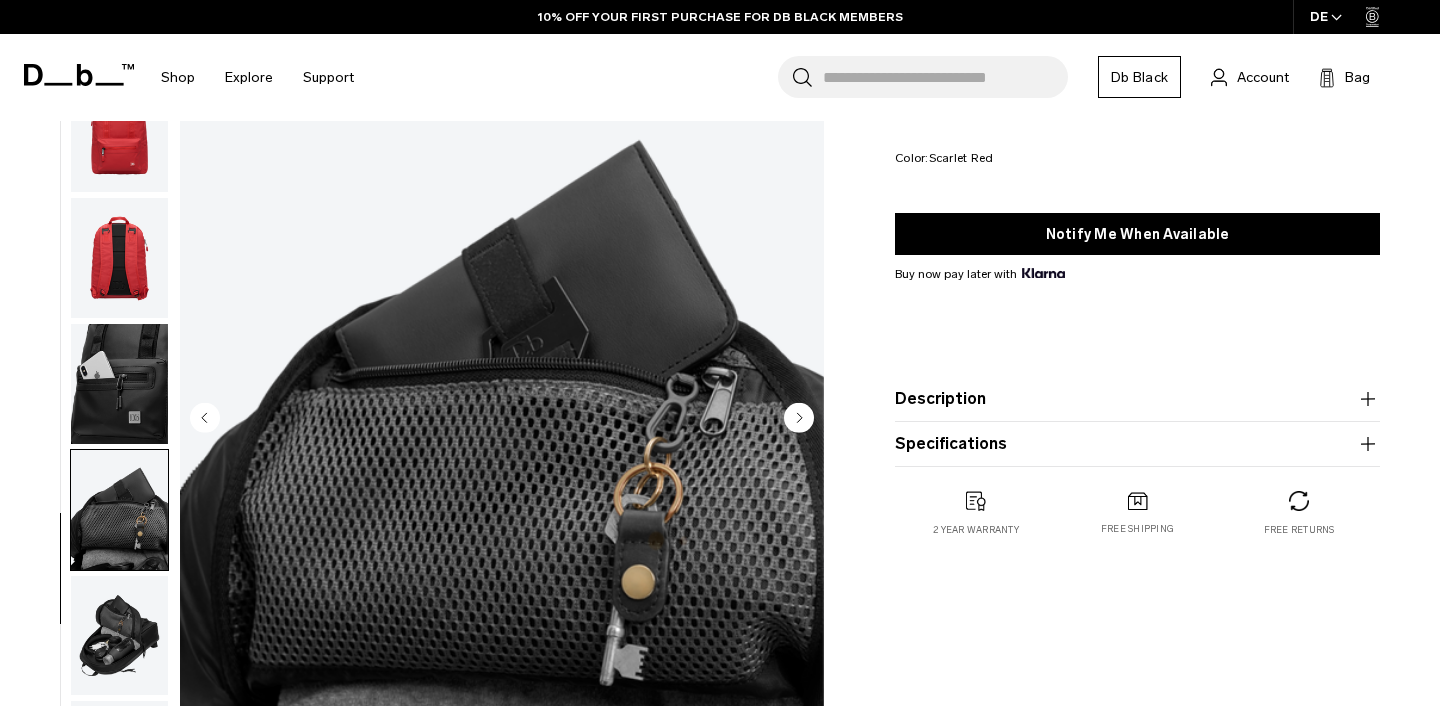 scroll, scrollTop: 0, scrollLeft: 0, axis: both 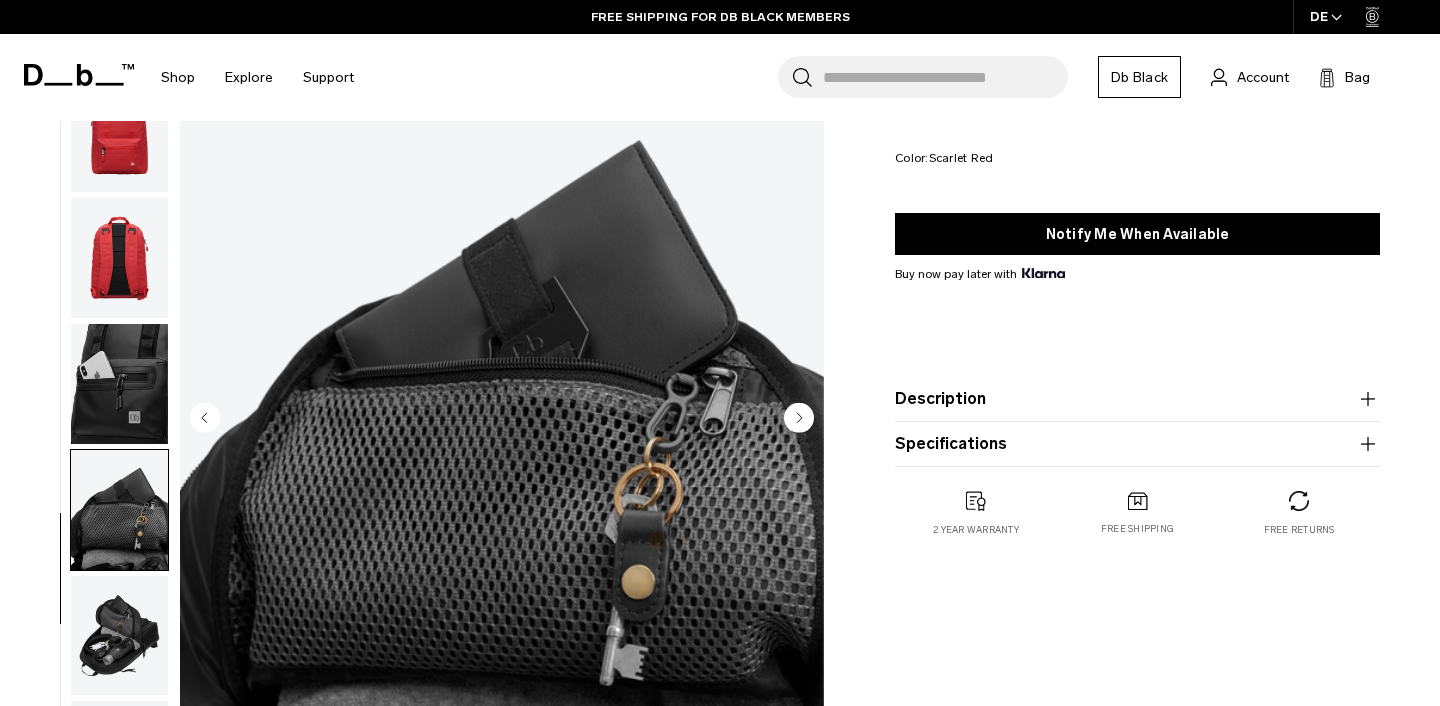 click at bounding box center [119, 636] 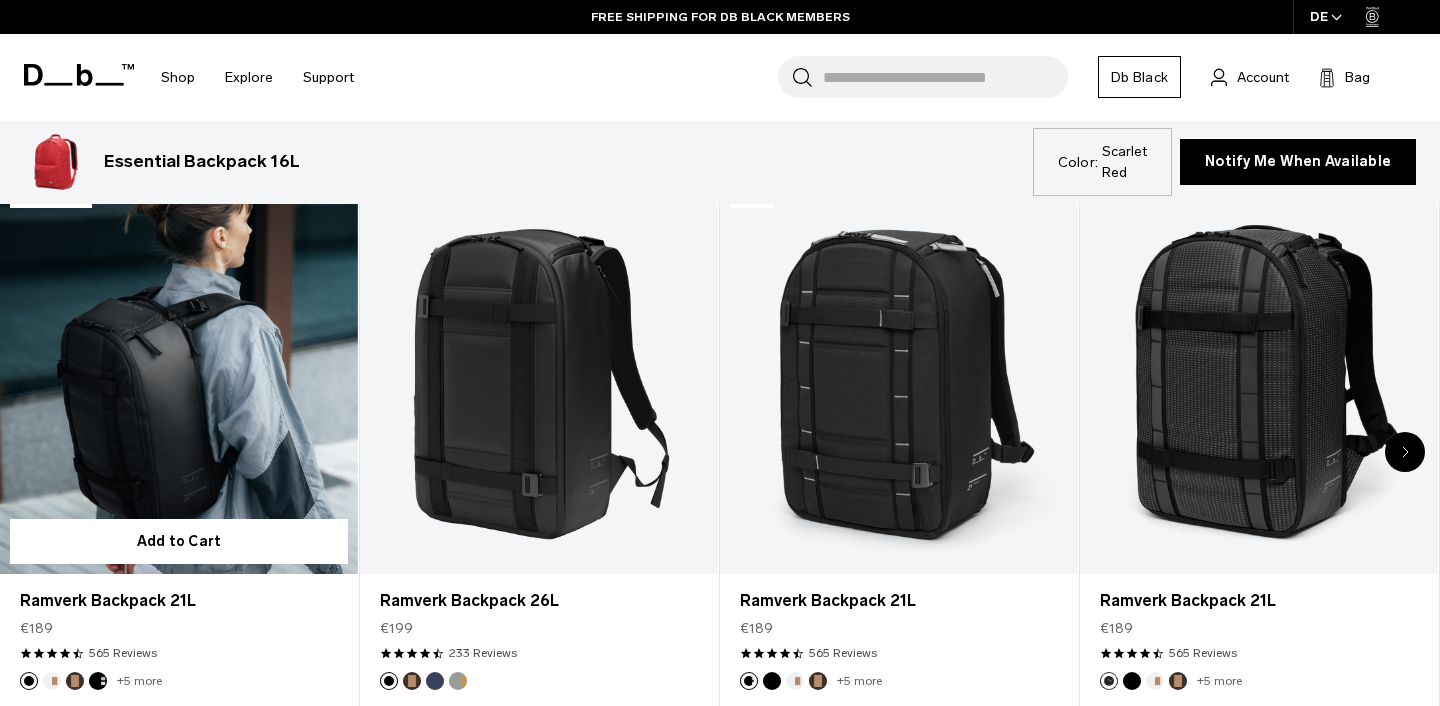 scroll, scrollTop: 947, scrollLeft: 0, axis: vertical 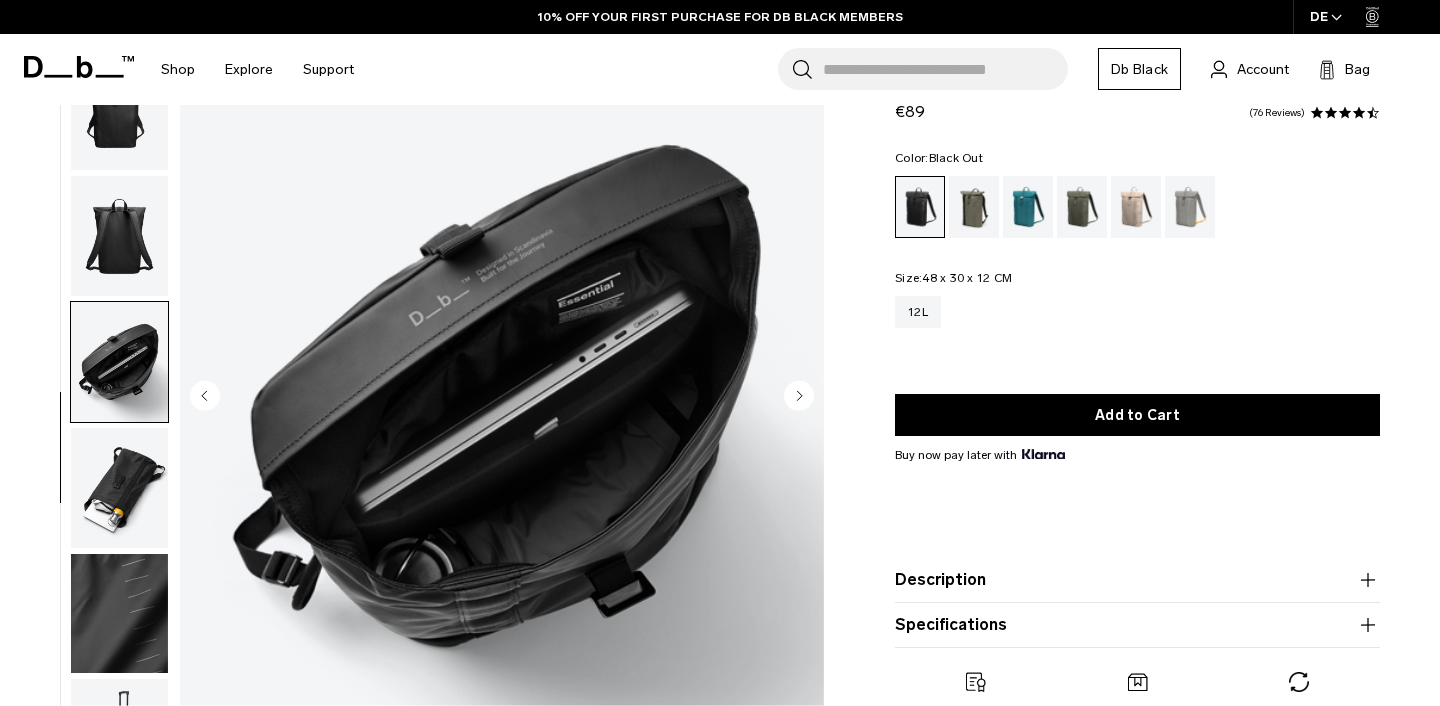 click at bounding box center [119, 362] 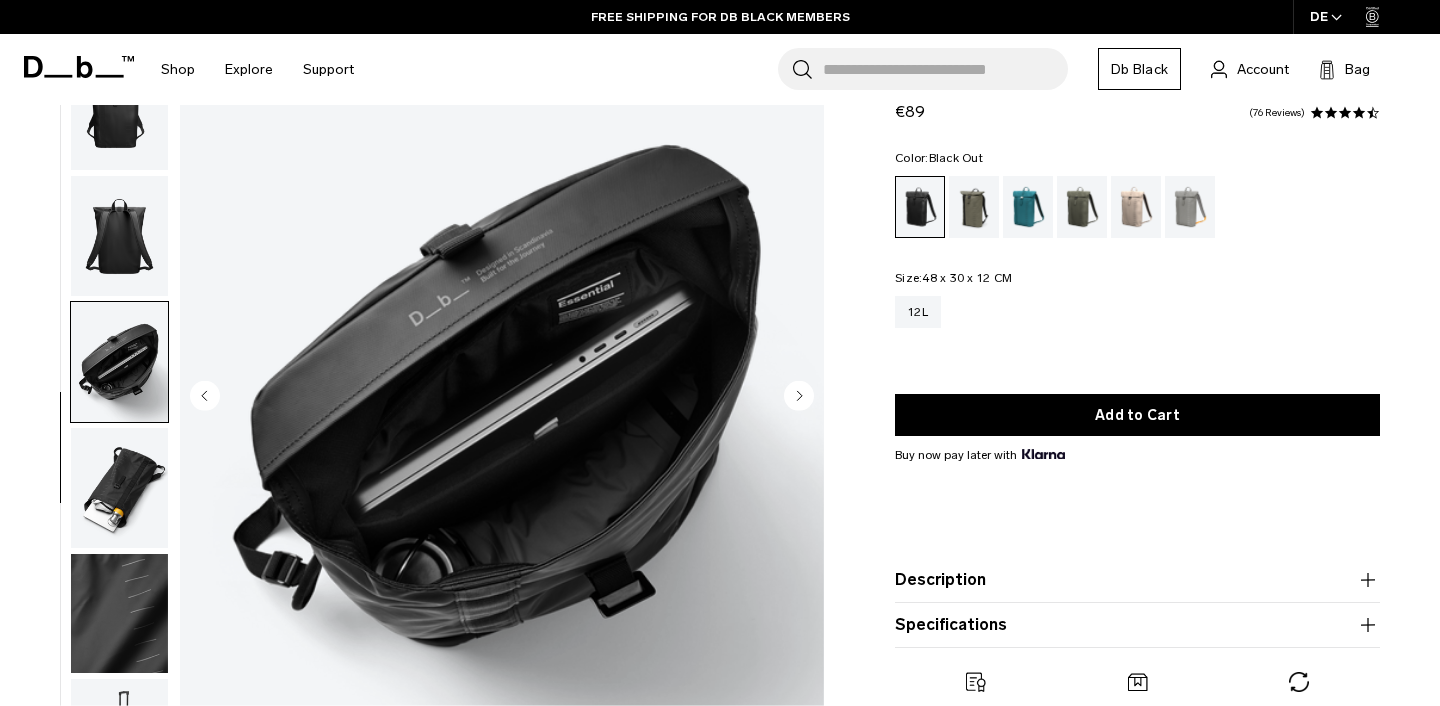 click at bounding box center (119, 488) 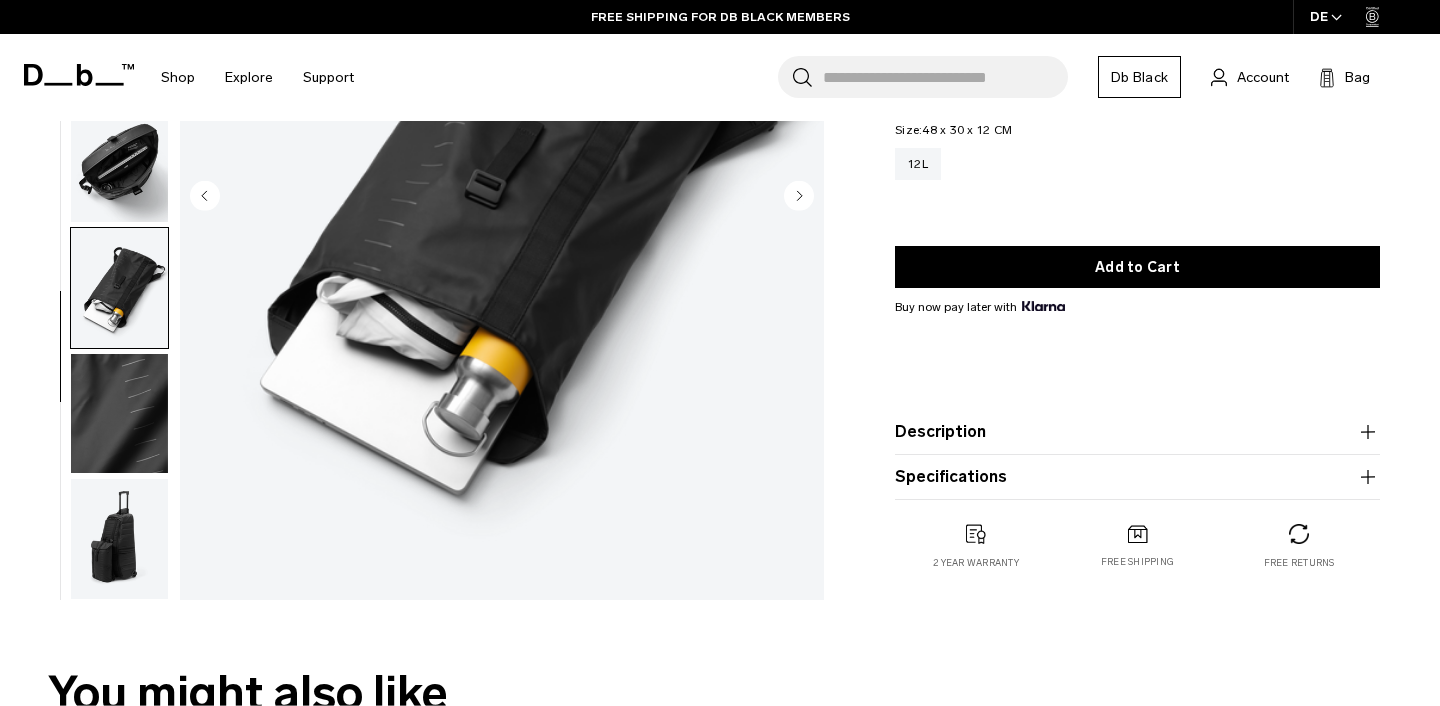 scroll, scrollTop: 342, scrollLeft: 0, axis: vertical 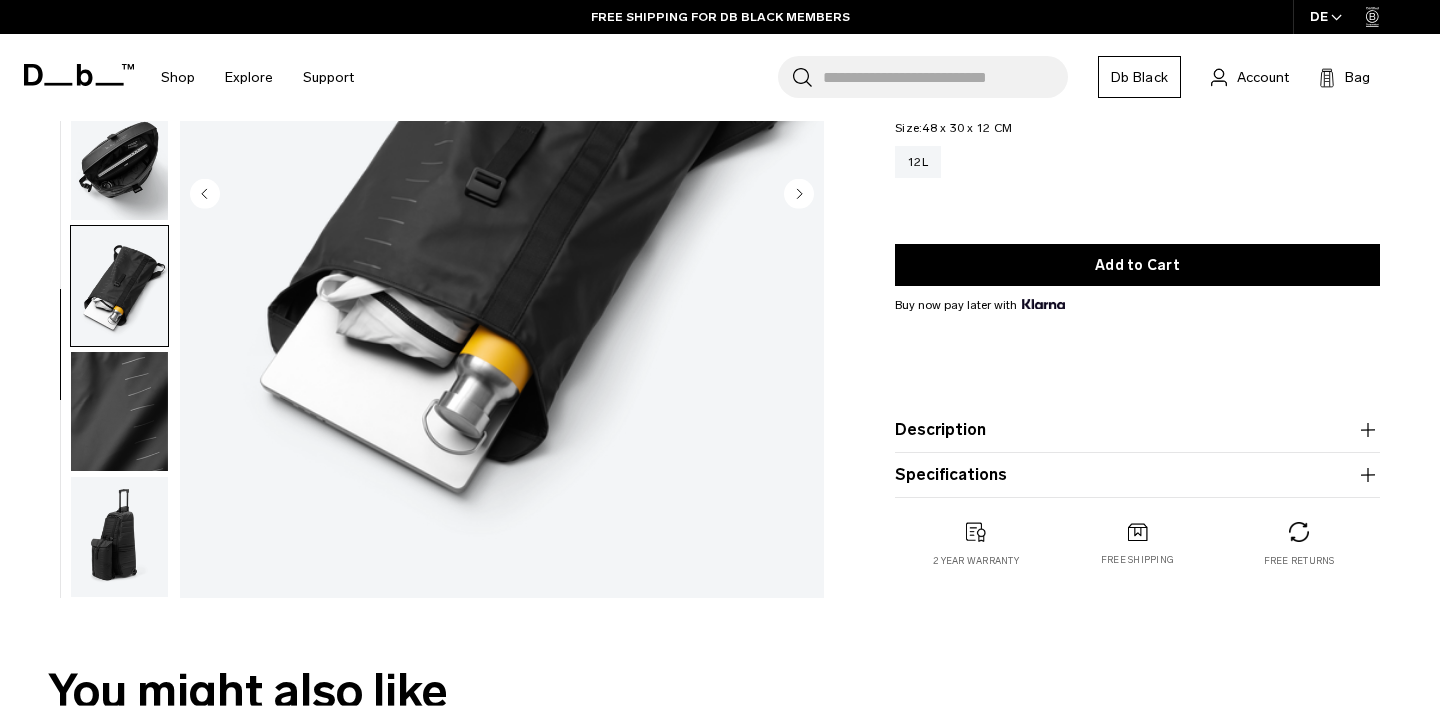 click at bounding box center [119, 195] 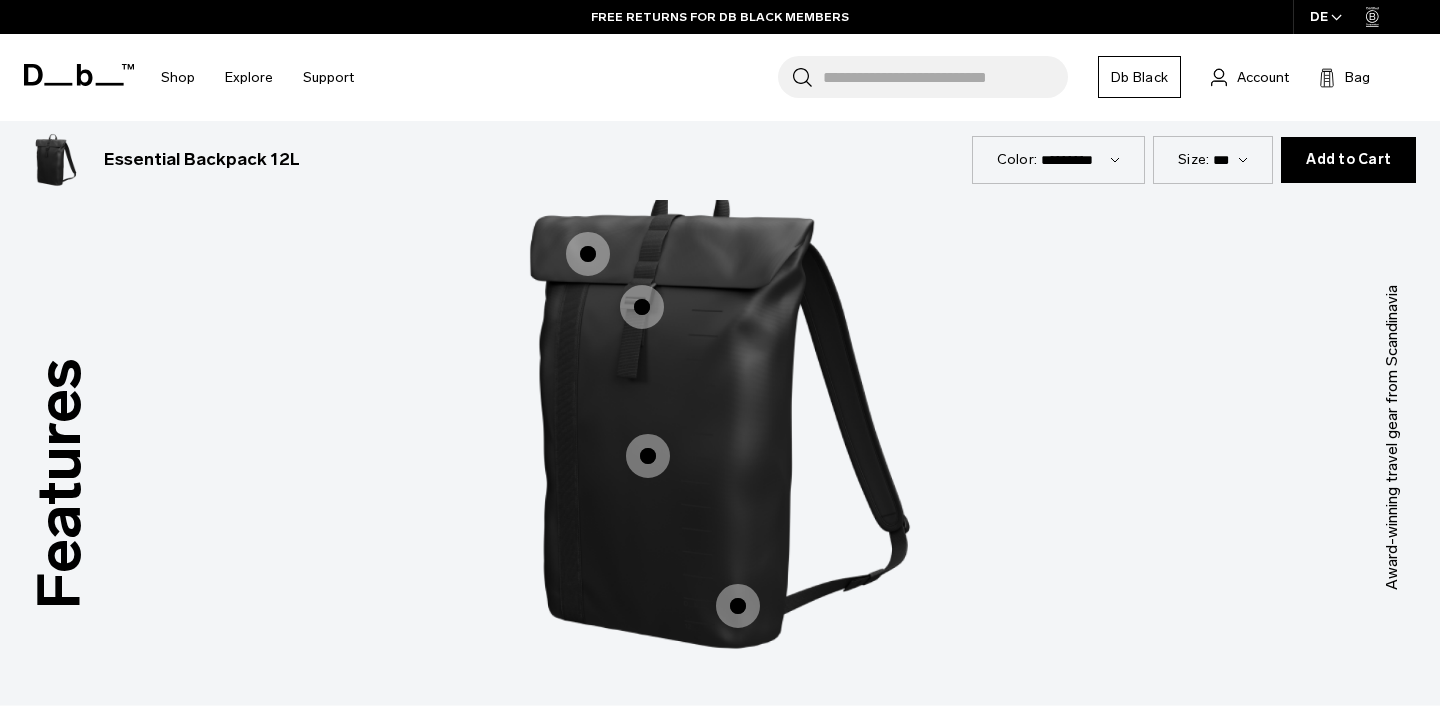 scroll, scrollTop: 2426, scrollLeft: 0, axis: vertical 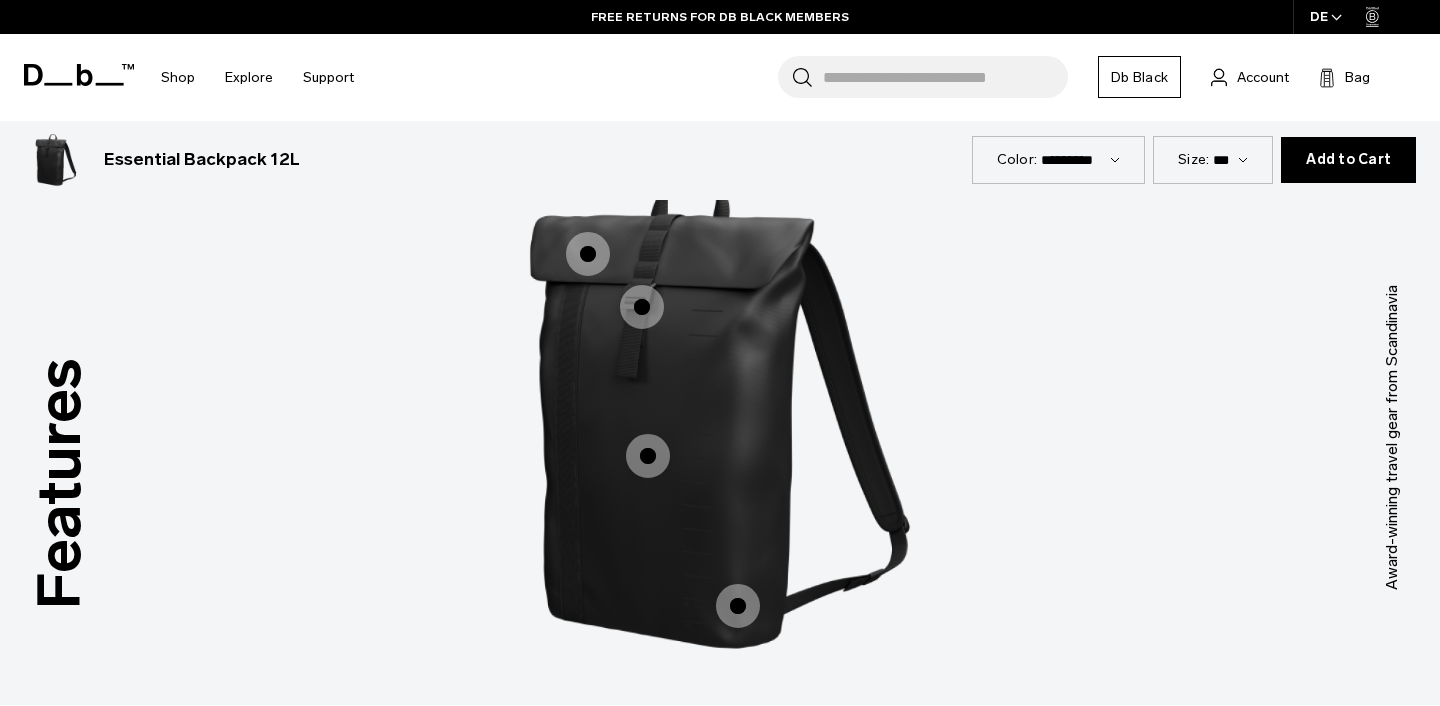 click at bounding box center [642, 307] 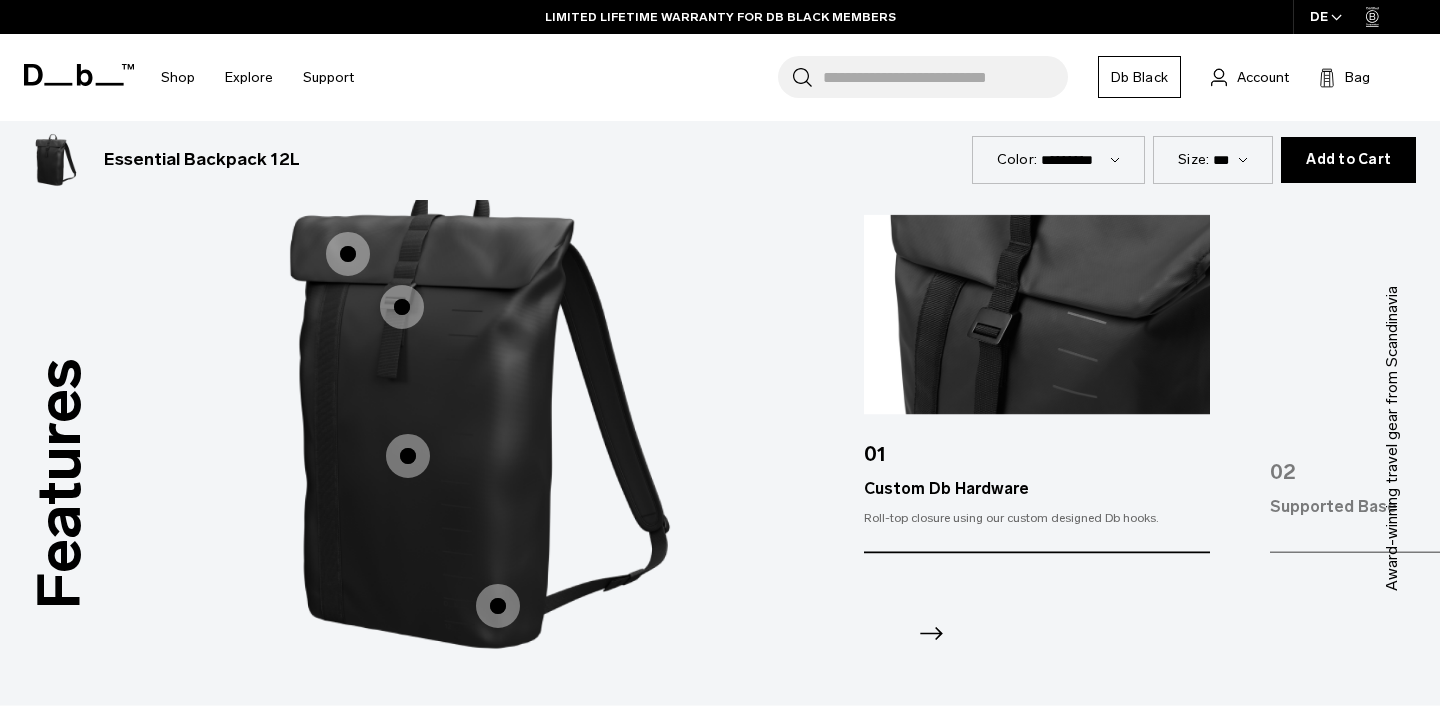 click at bounding box center (1037, 314) 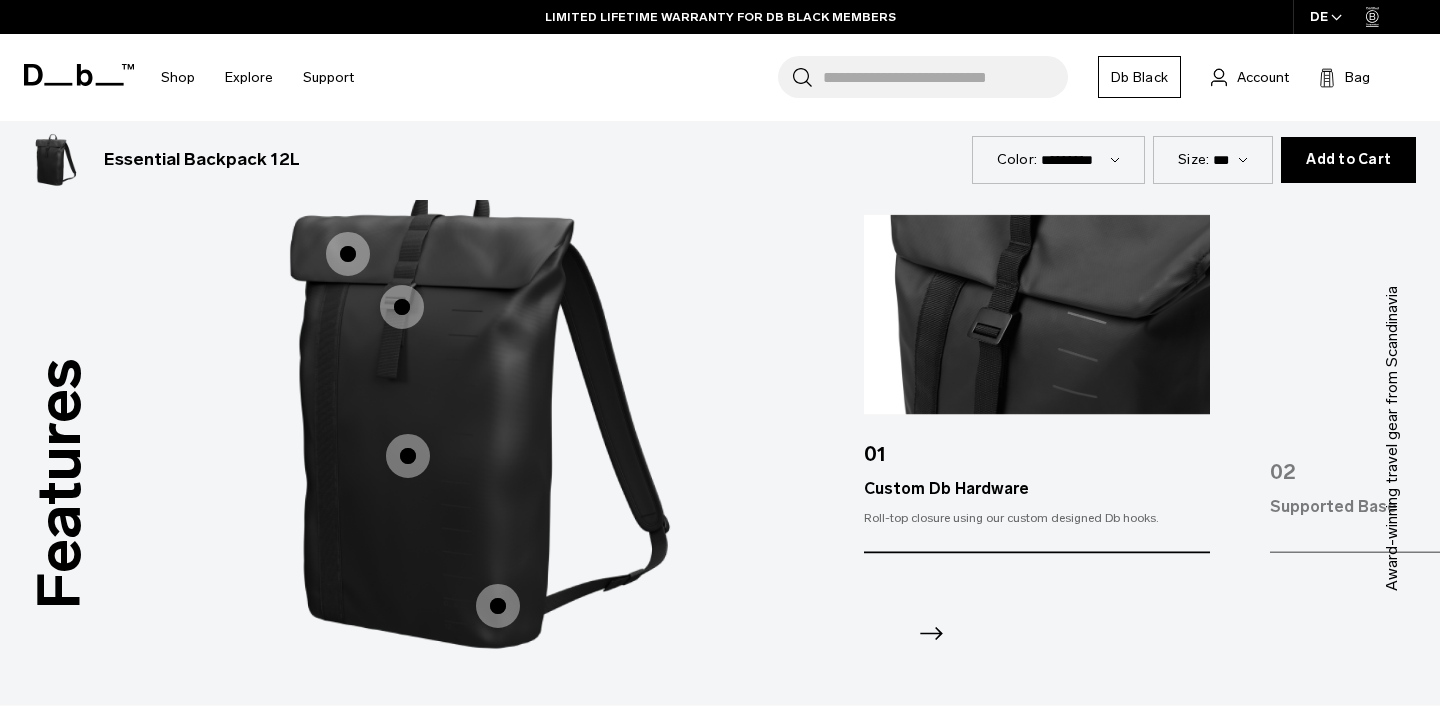 click 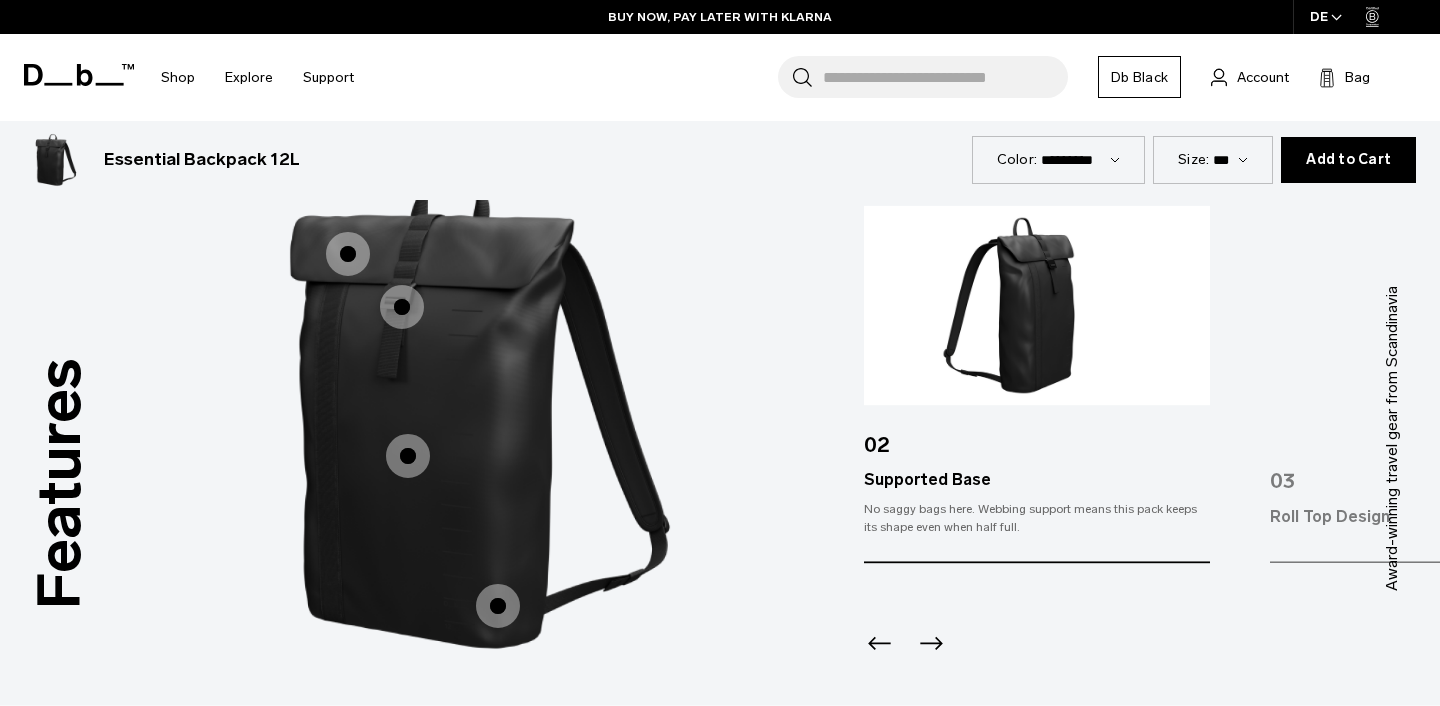 click at bounding box center [1037, 617] 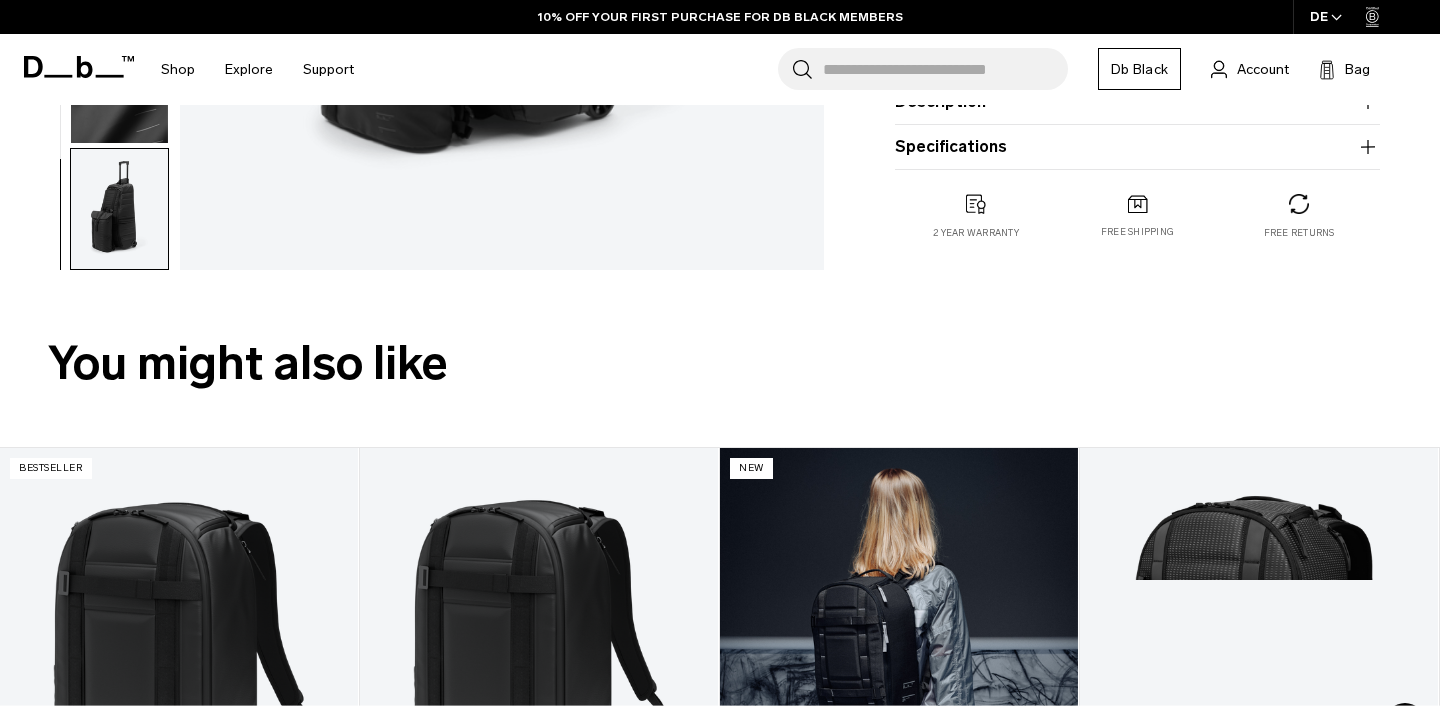 scroll, scrollTop: 395, scrollLeft: 0, axis: vertical 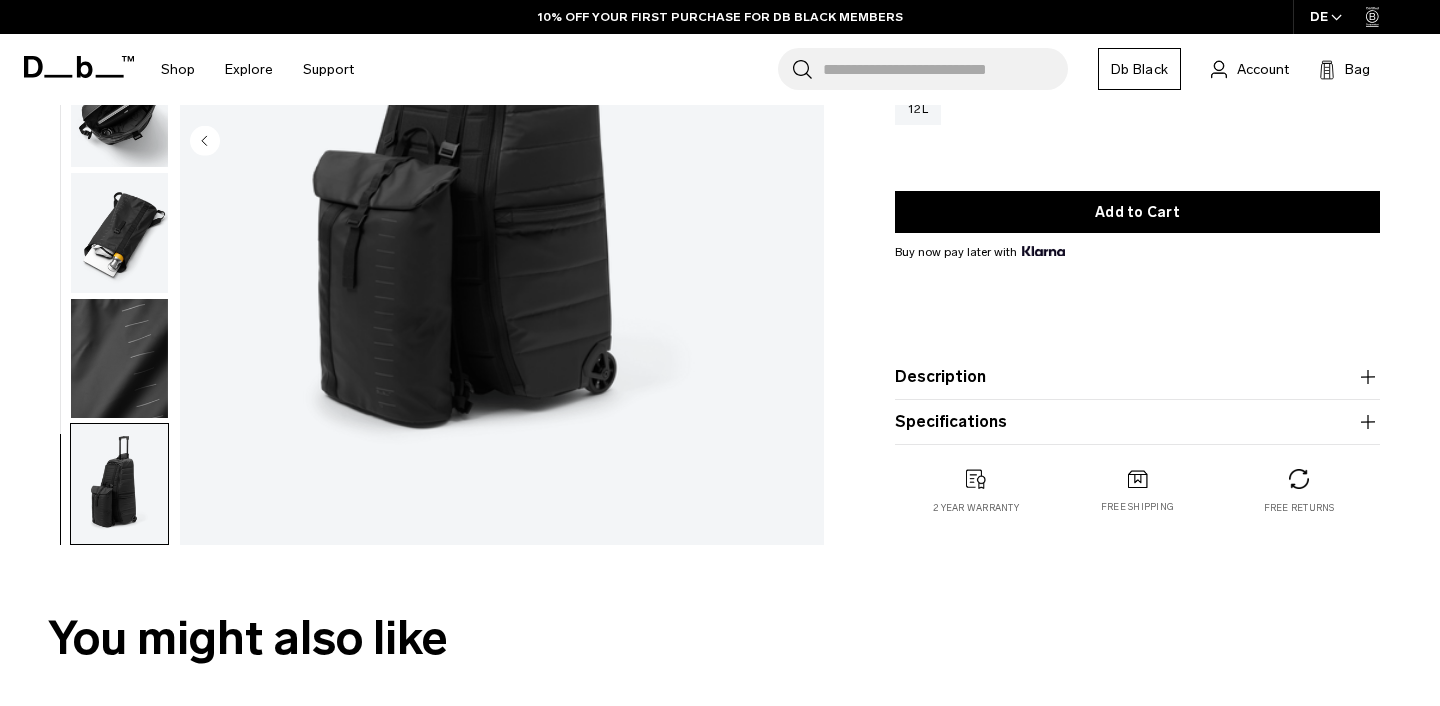 click on "Description" at bounding box center (1137, 377) 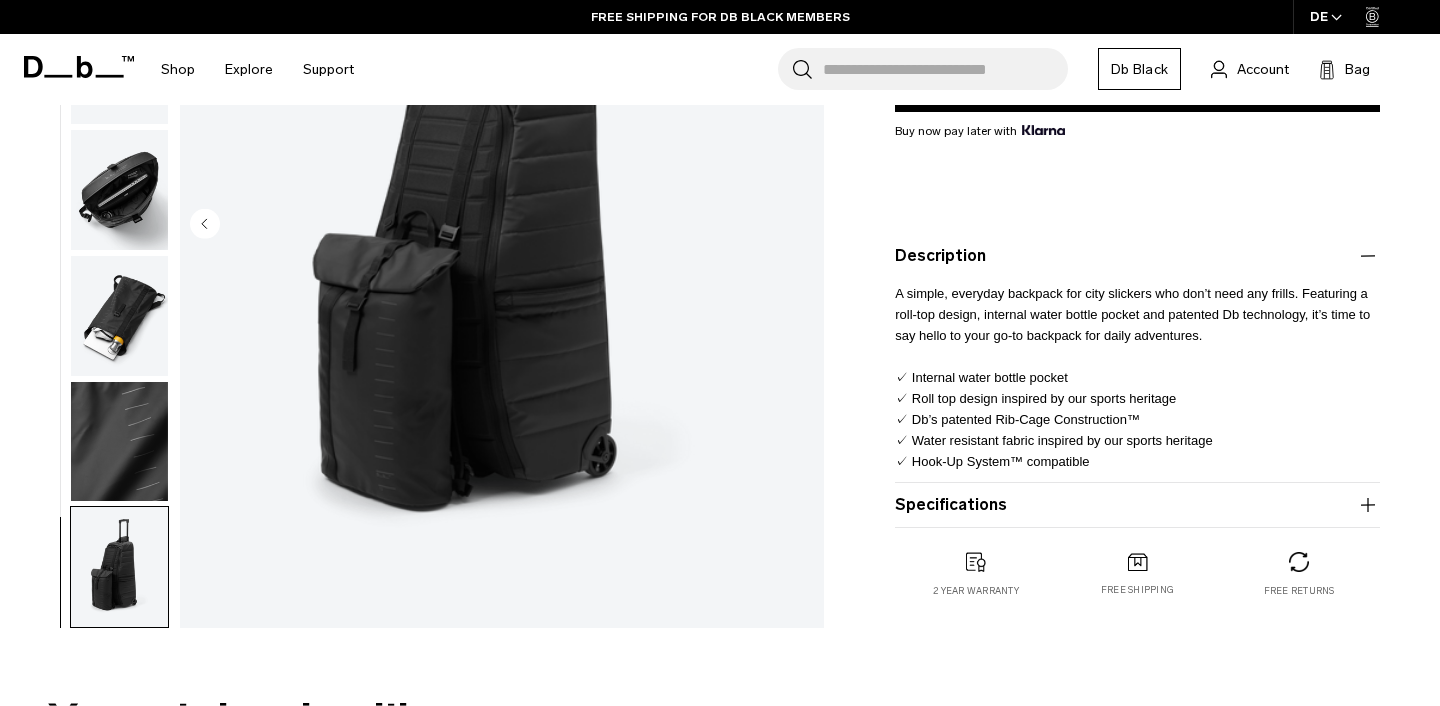click on "Specifications
Volume  12 Litres
Dimensions   48 x 30 x 12 CM (H x W x D)
Weight  0.55 KG" at bounding box center [1137, 505] 